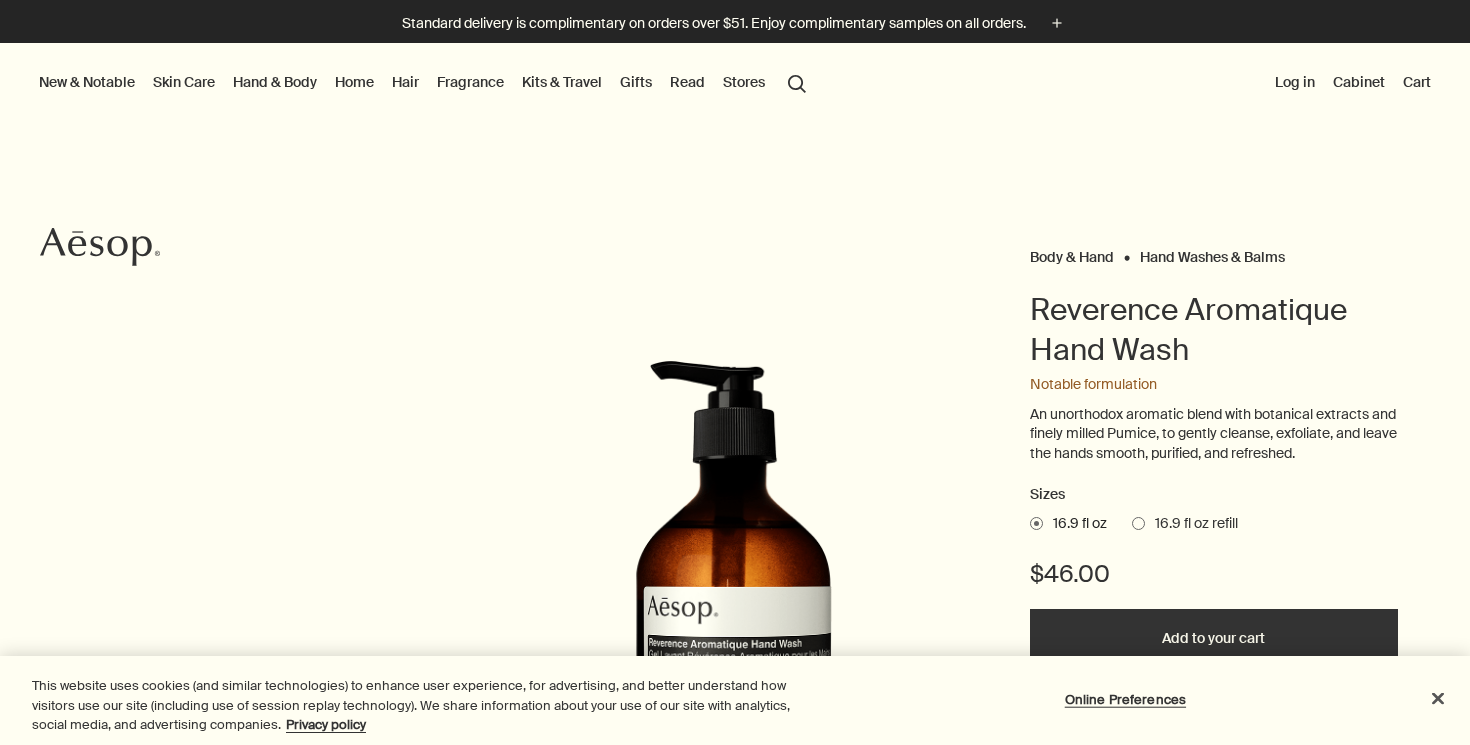 scroll, scrollTop: 0, scrollLeft: 0, axis: both 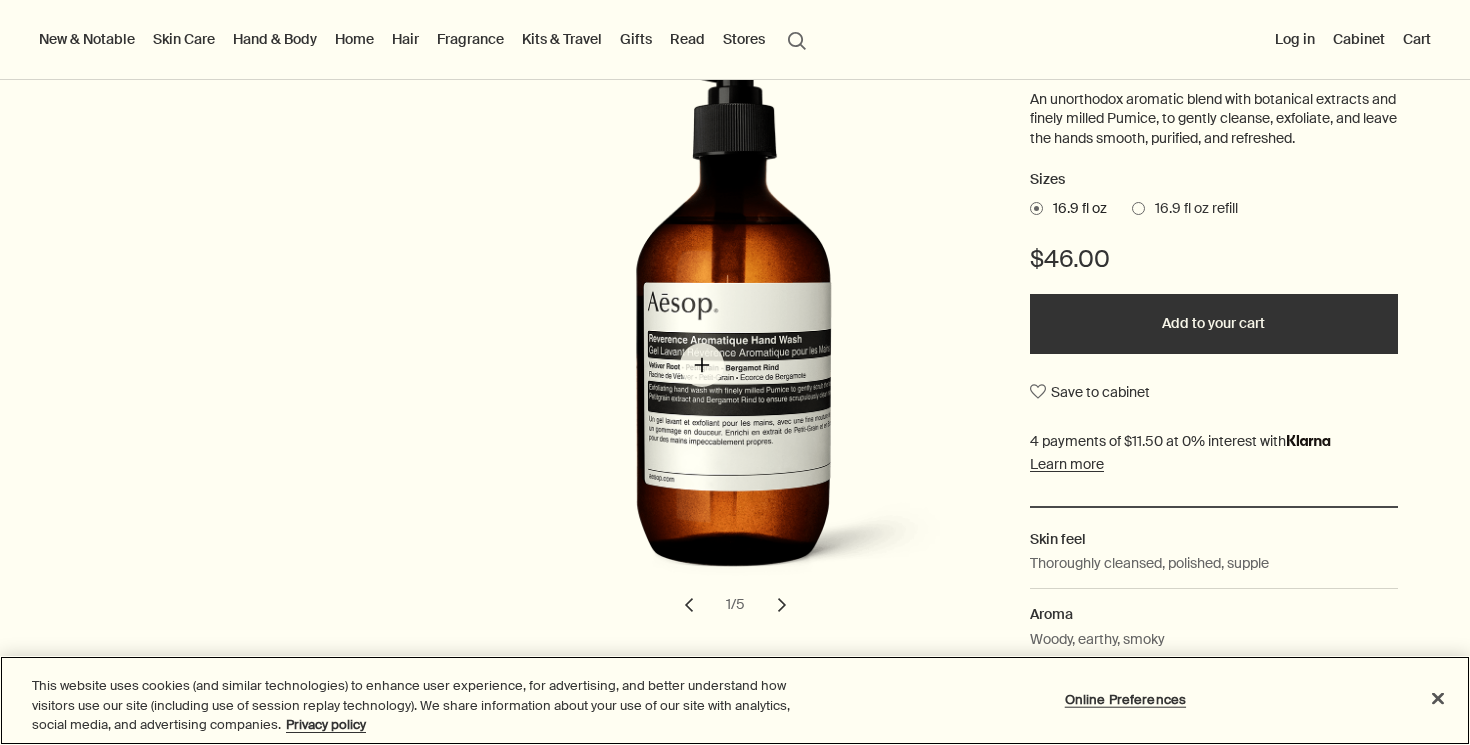 click at bounding box center (759, 328) 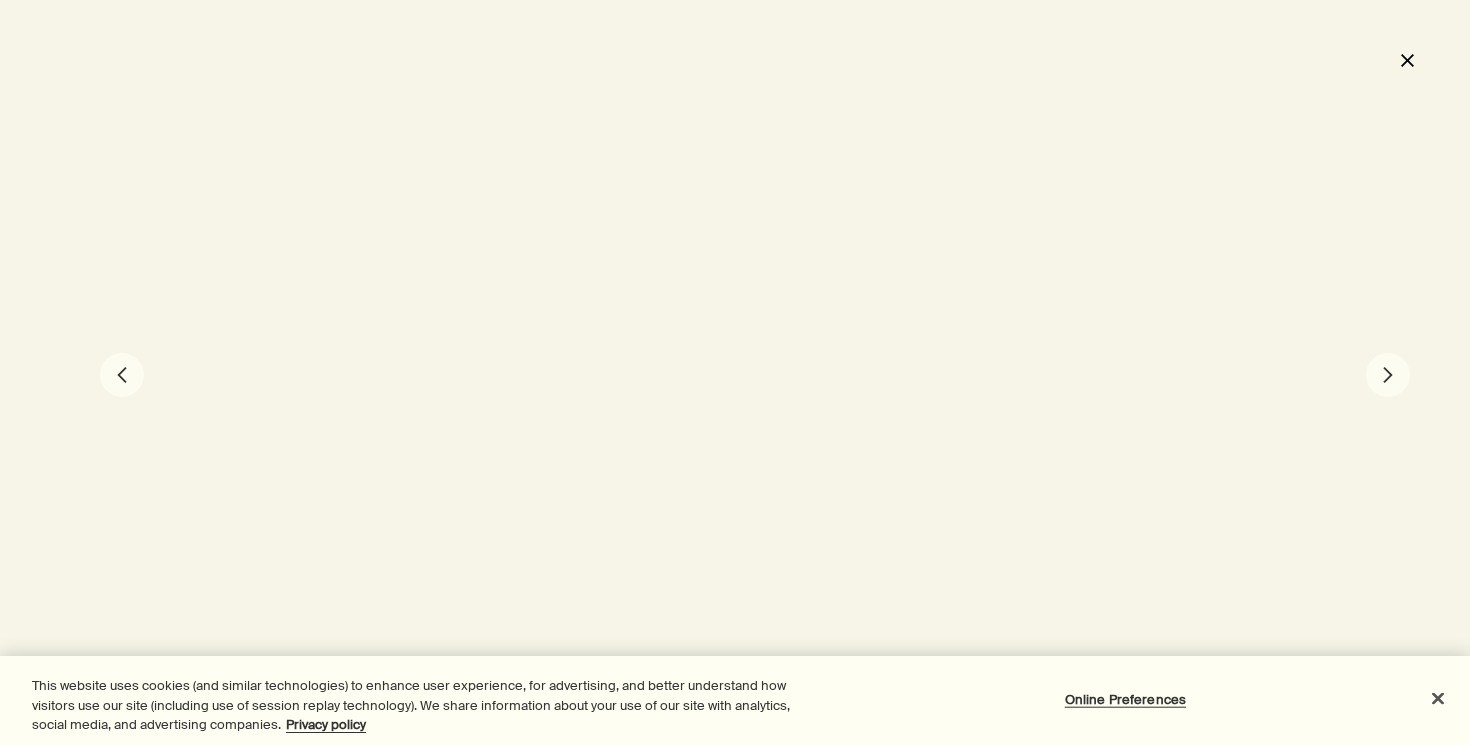 click on "close" at bounding box center [1407, 60] 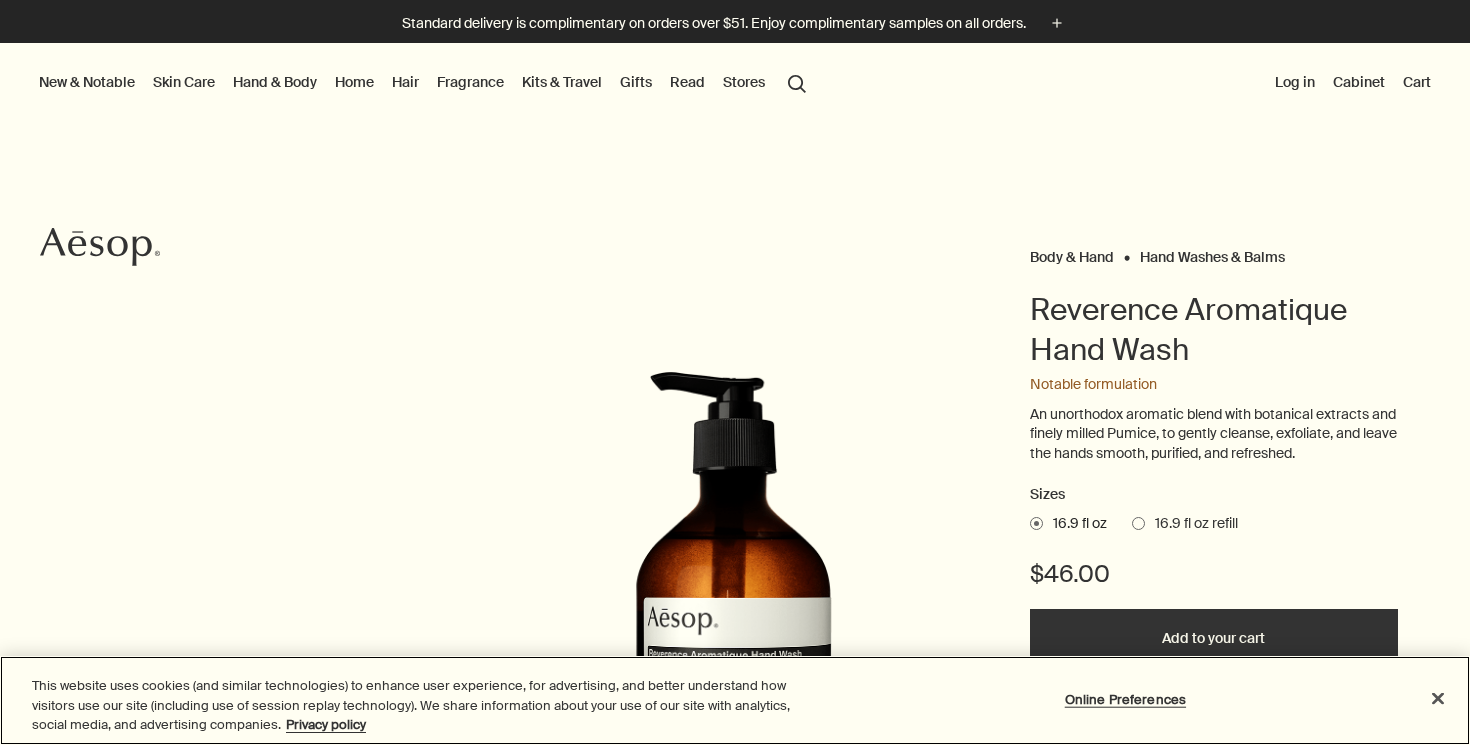 scroll, scrollTop: 0, scrollLeft: 0, axis: both 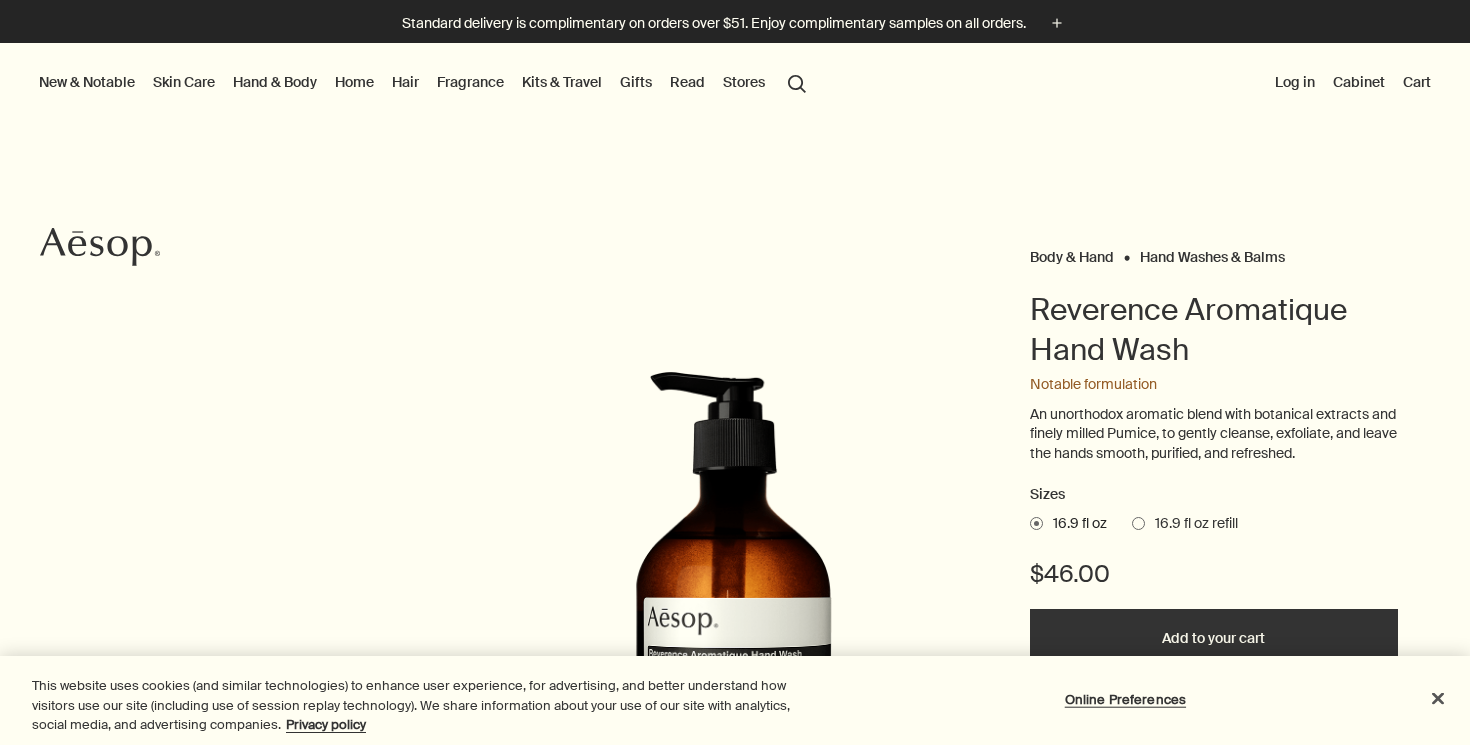 click on "Hand & Body" at bounding box center [275, 82] 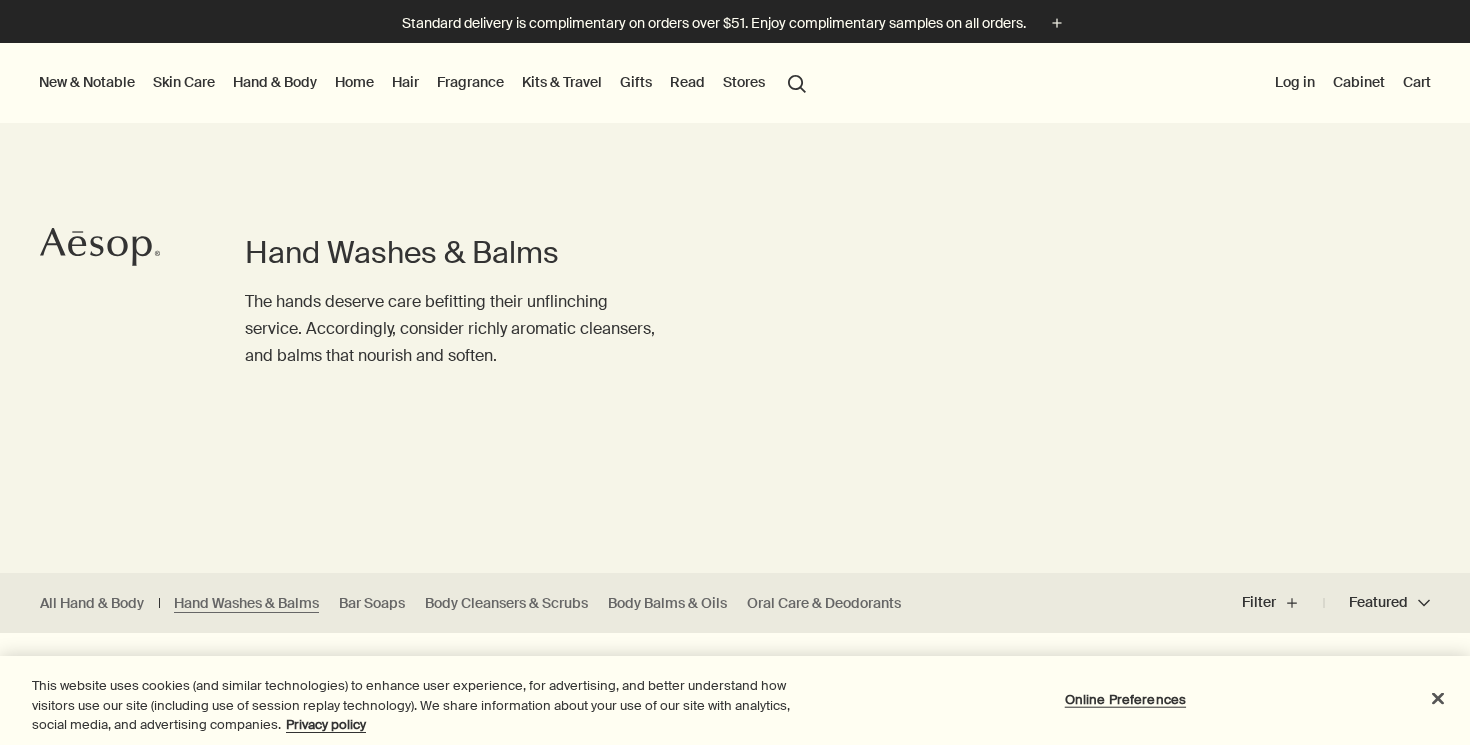 scroll, scrollTop: 0, scrollLeft: 0, axis: both 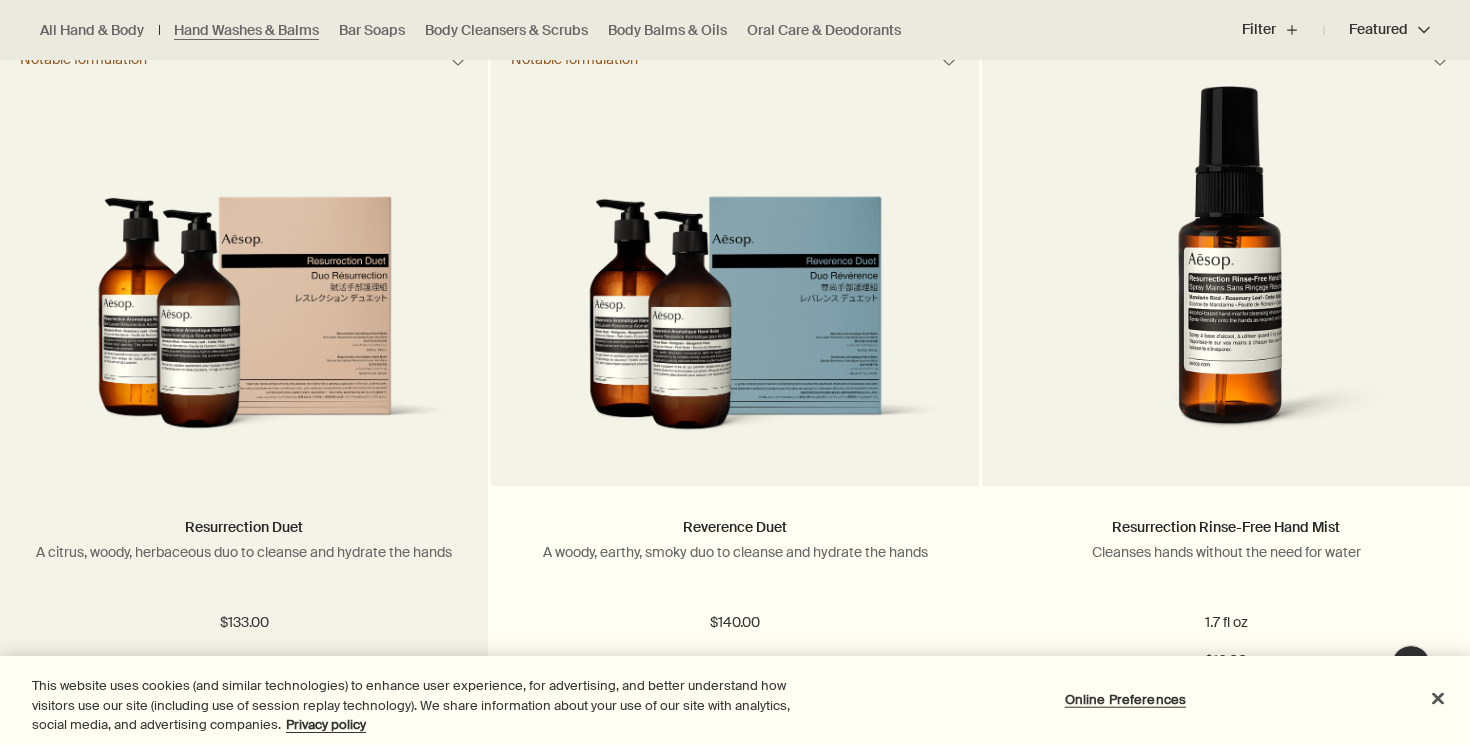 click at bounding box center (244, 326) 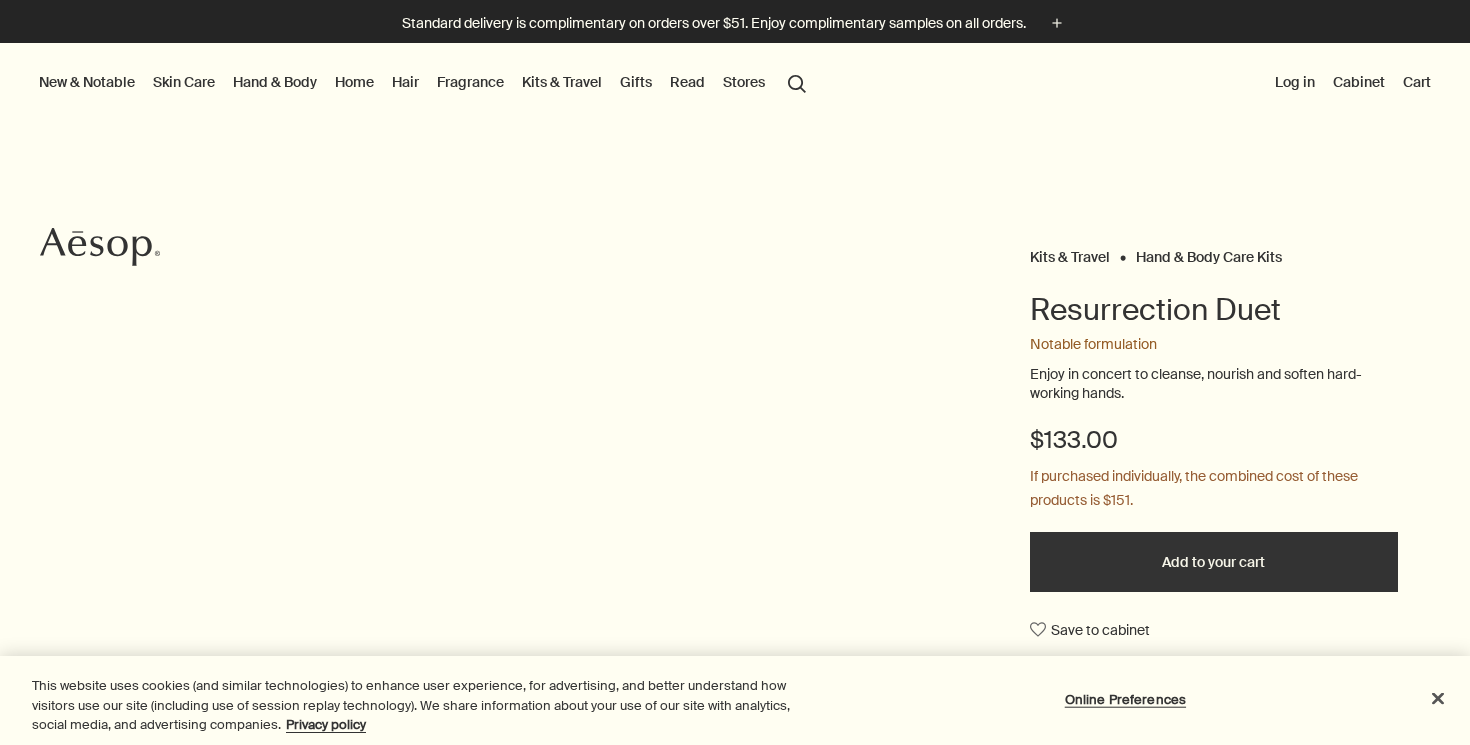 scroll, scrollTop: 0, scrollLeft: 0, axis: both 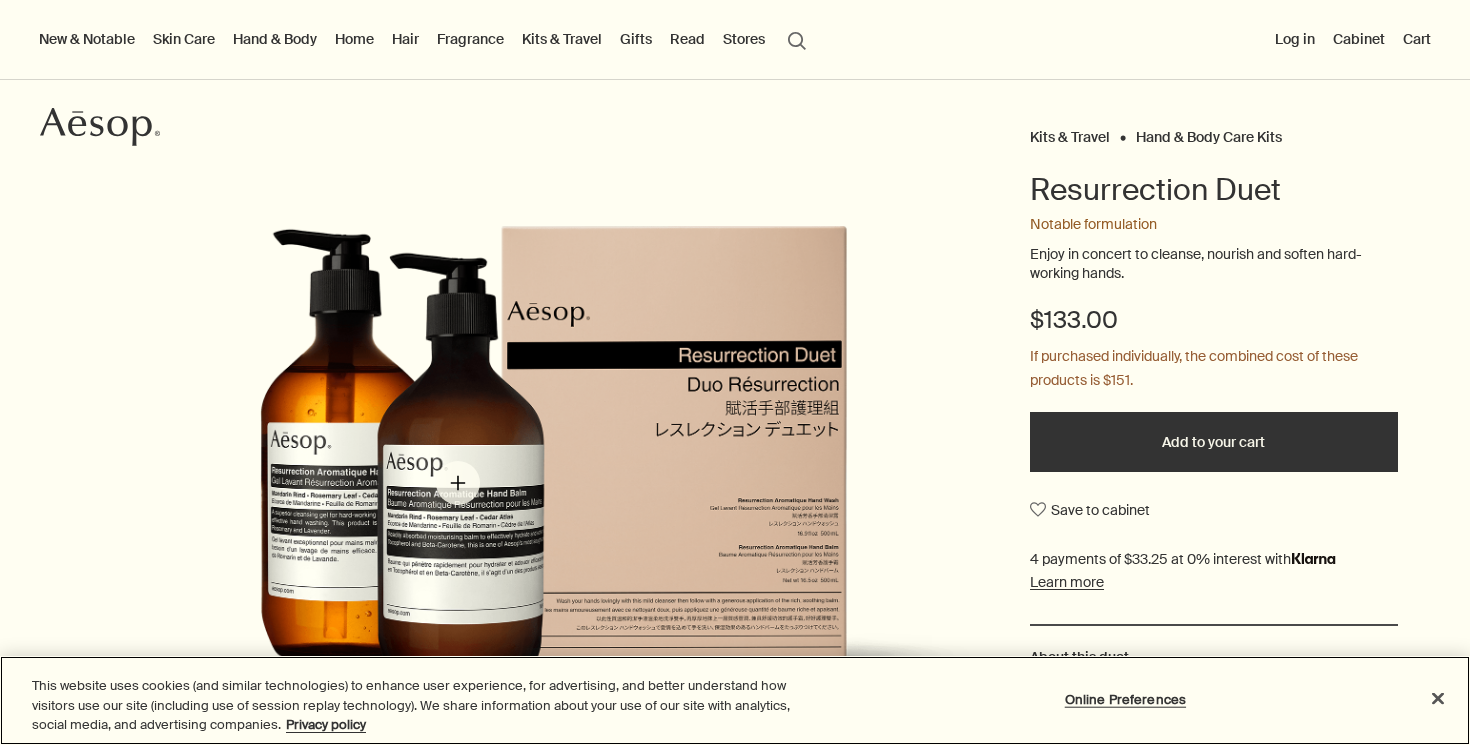 click at bounding box center [570, 485] 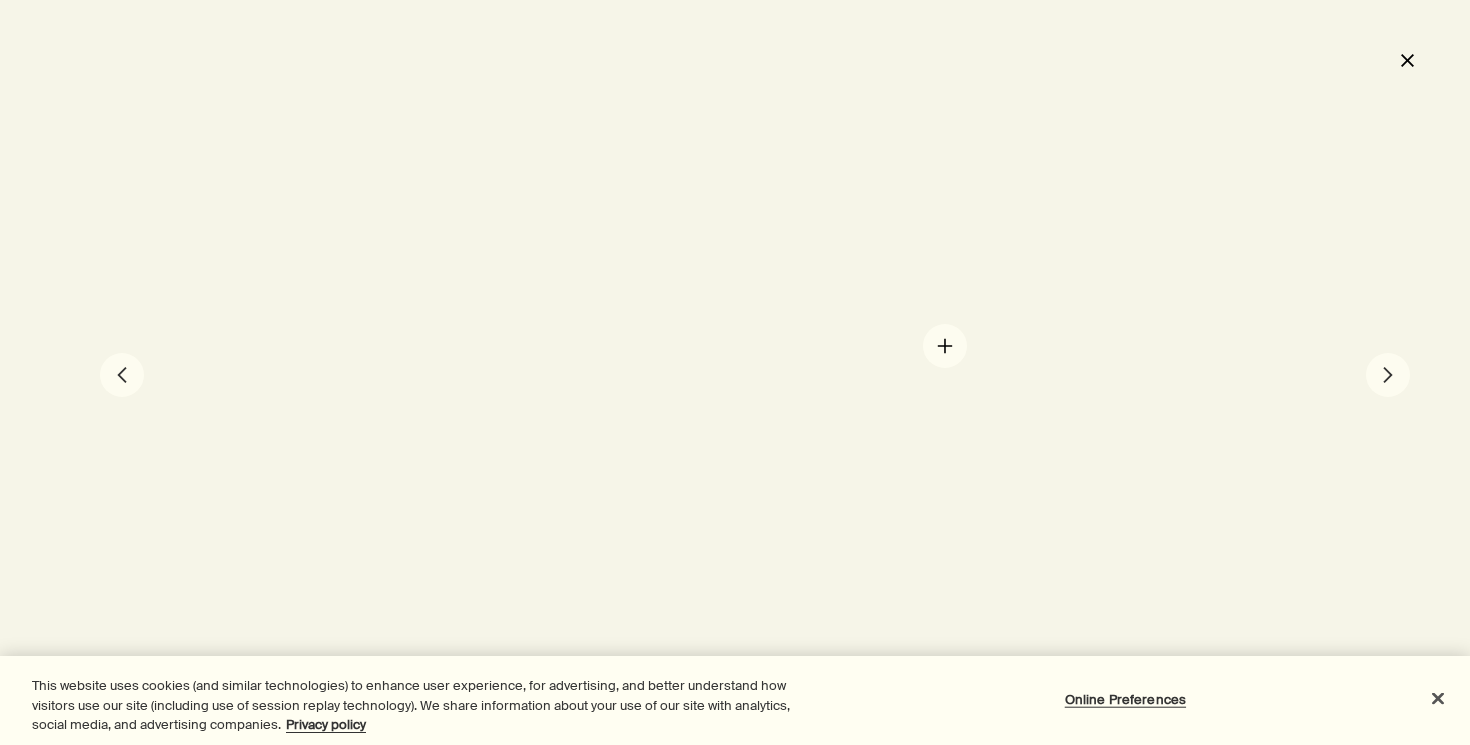 click at bounding box center (735, 372) 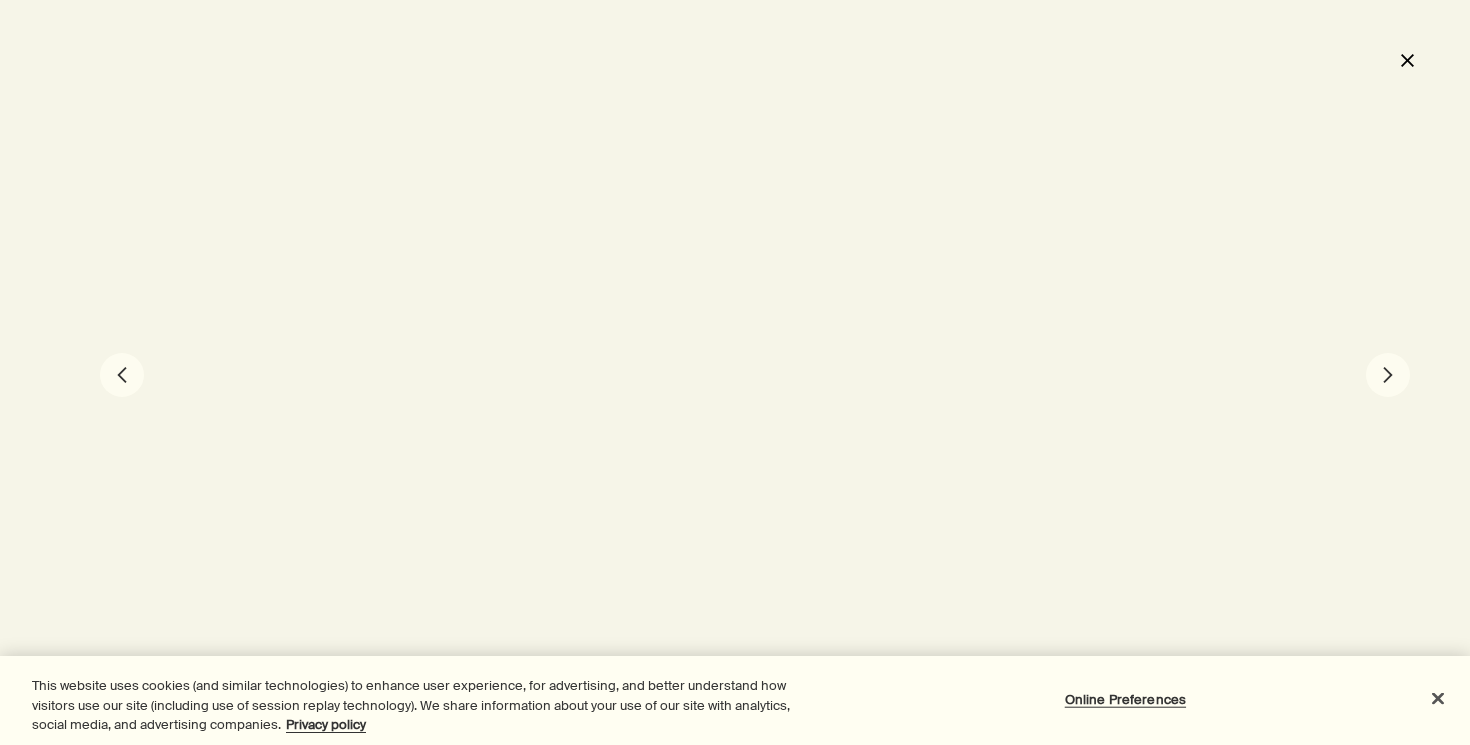 click on "close" at bounding box center (1407, 60) 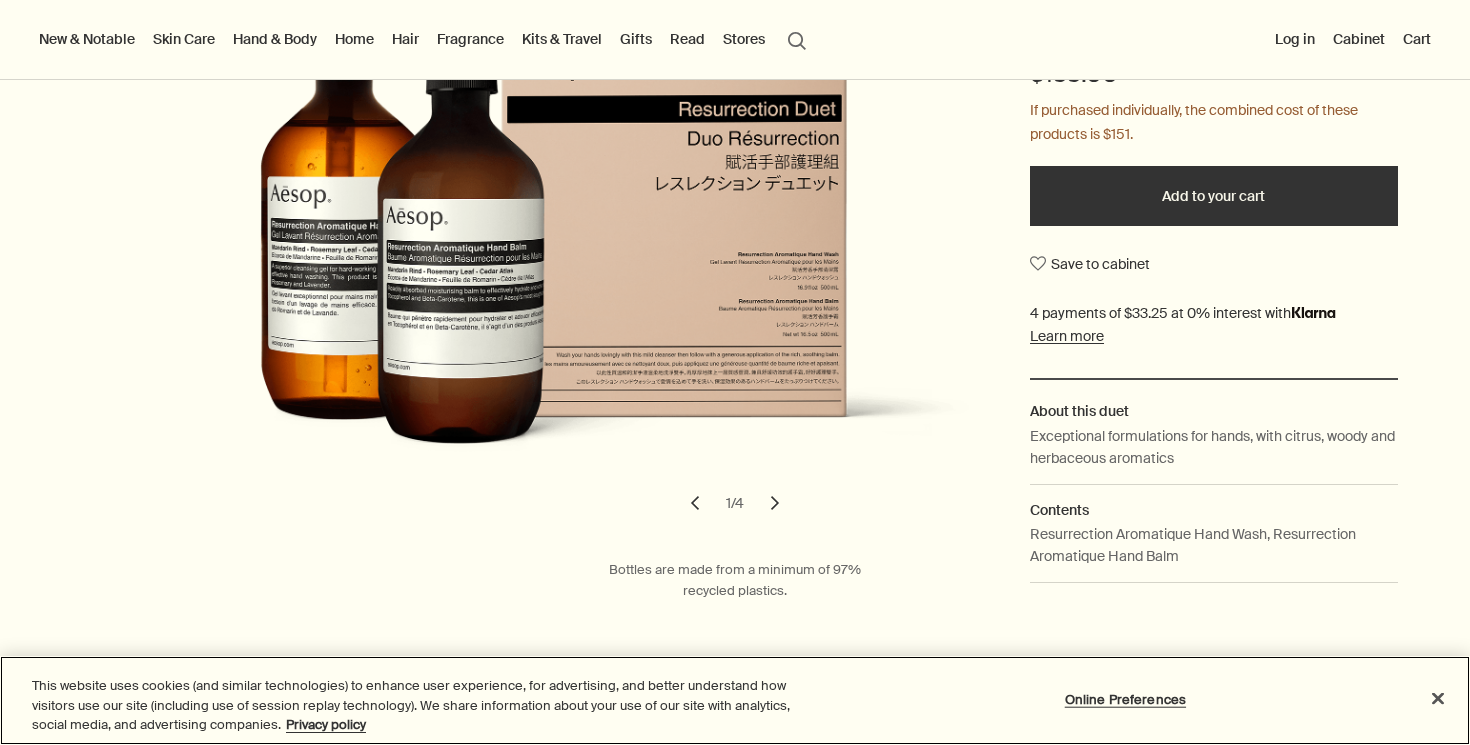 scroll, scrollTop: 379, scrollLeft: 0, axis: vertical 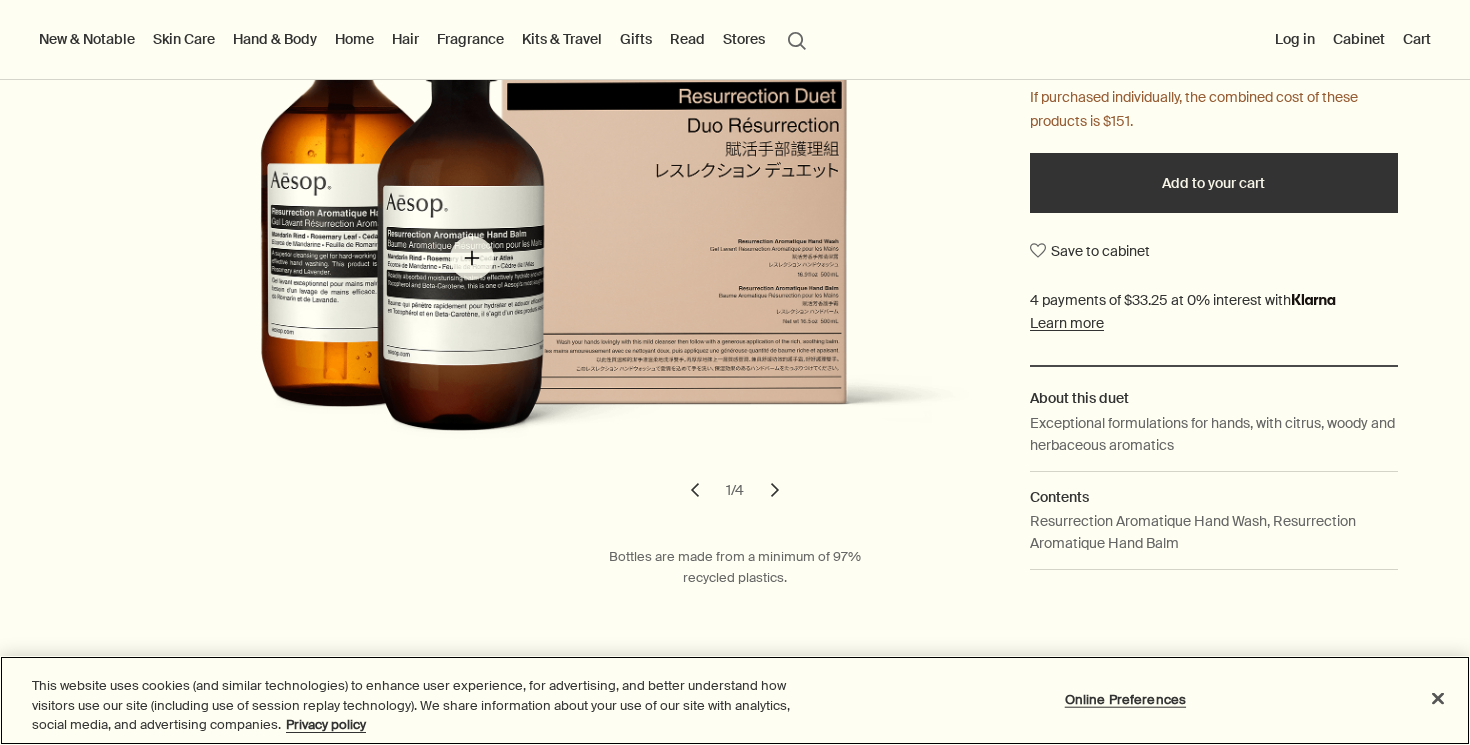 click at bounding box center [570, 226] 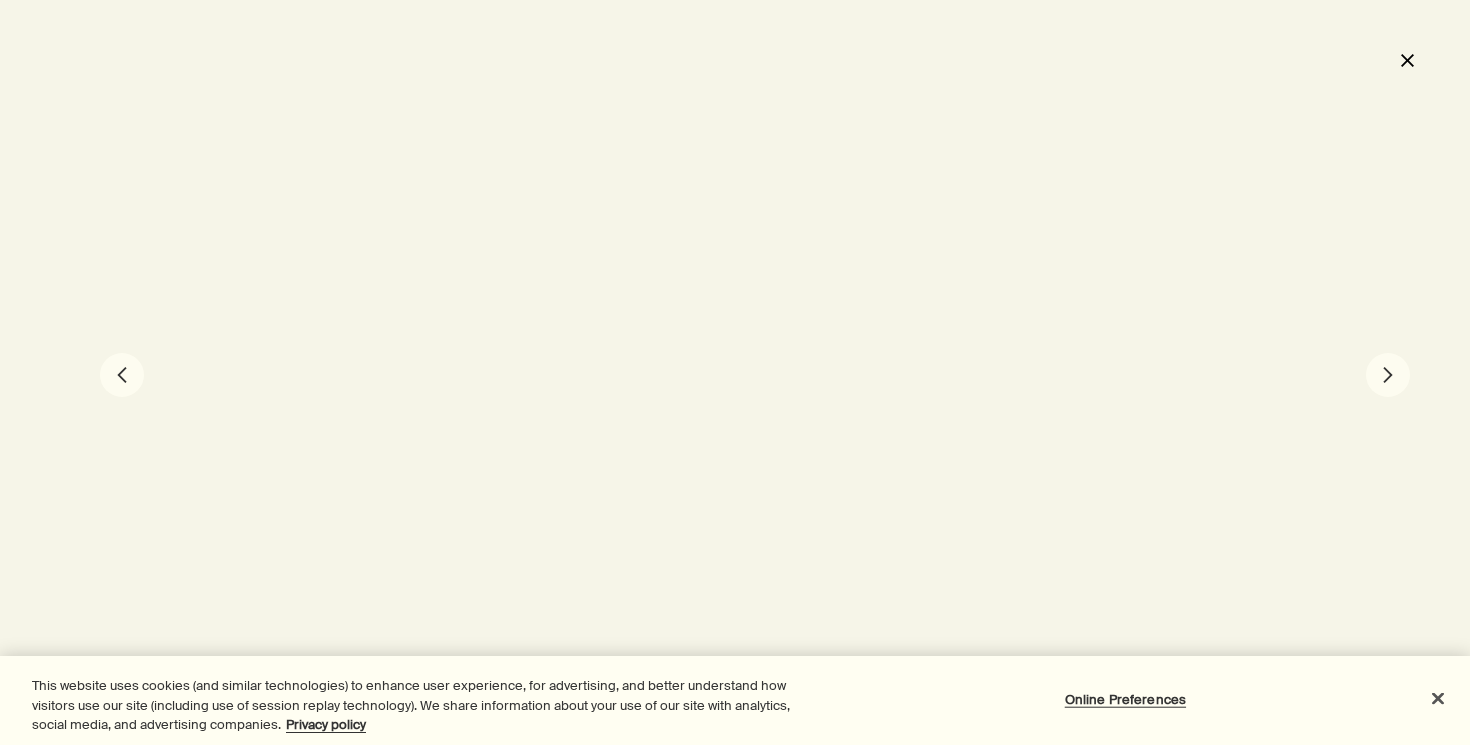 click on "chevron" at bounding box center [1388, 375] 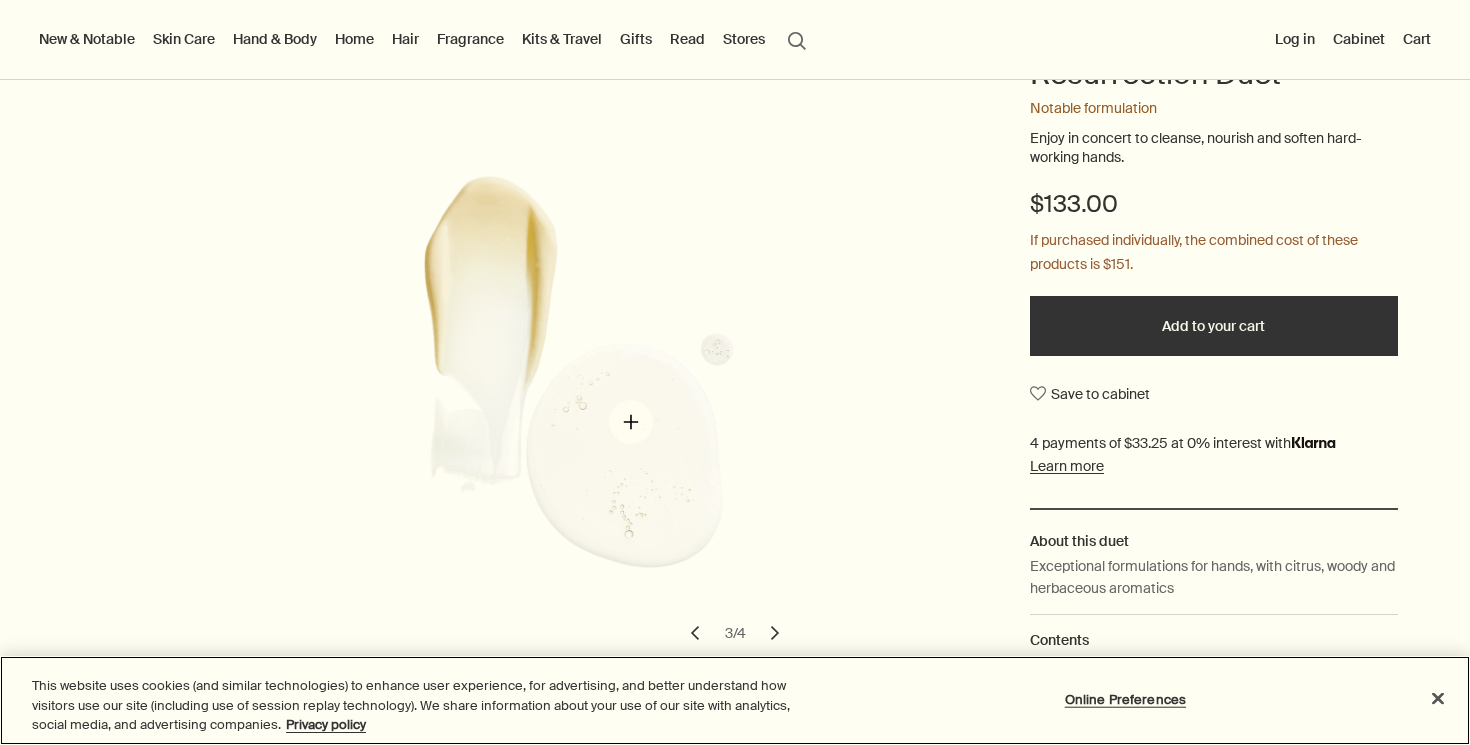scroll, scrollTop: 234, scrollLeft: 0, axis: vertical 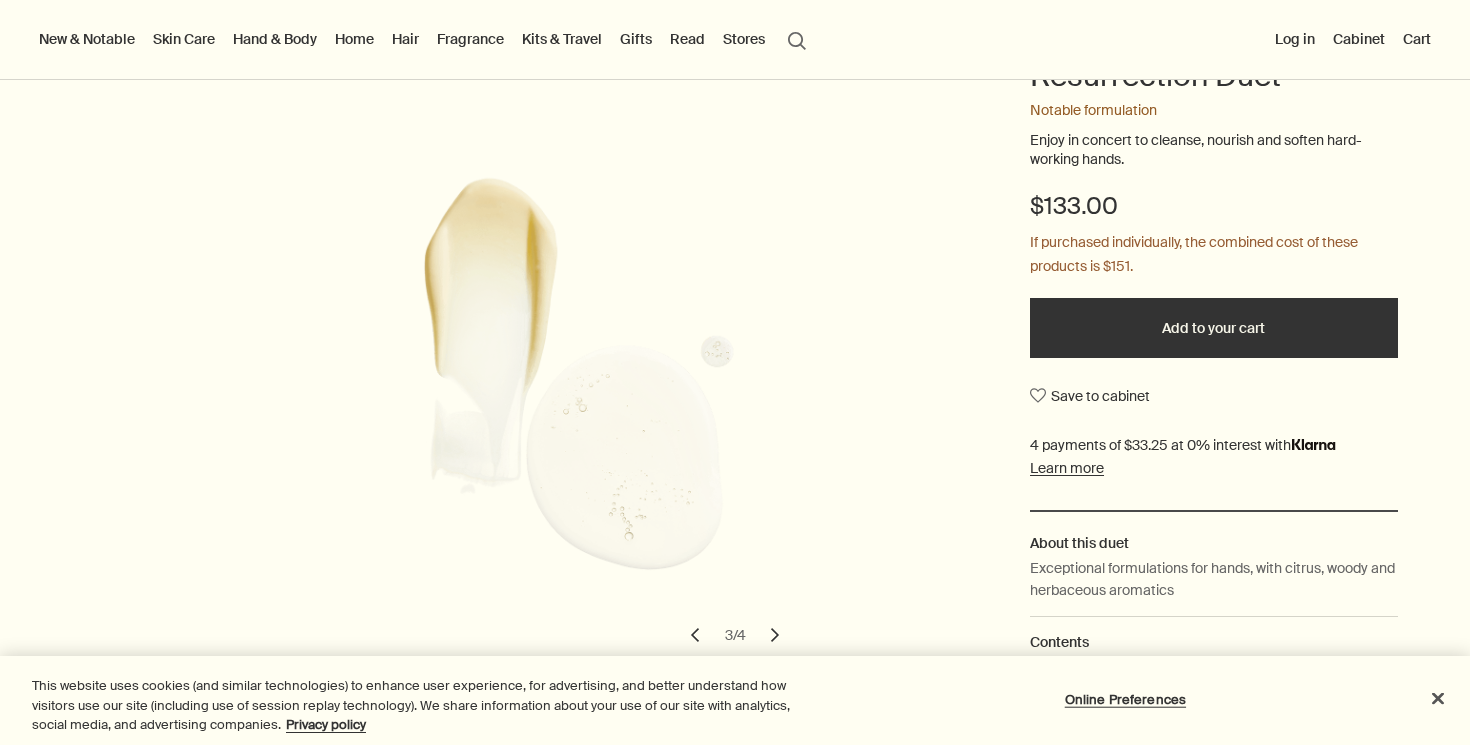 click on "chevron" at bounding box center (695, 635) 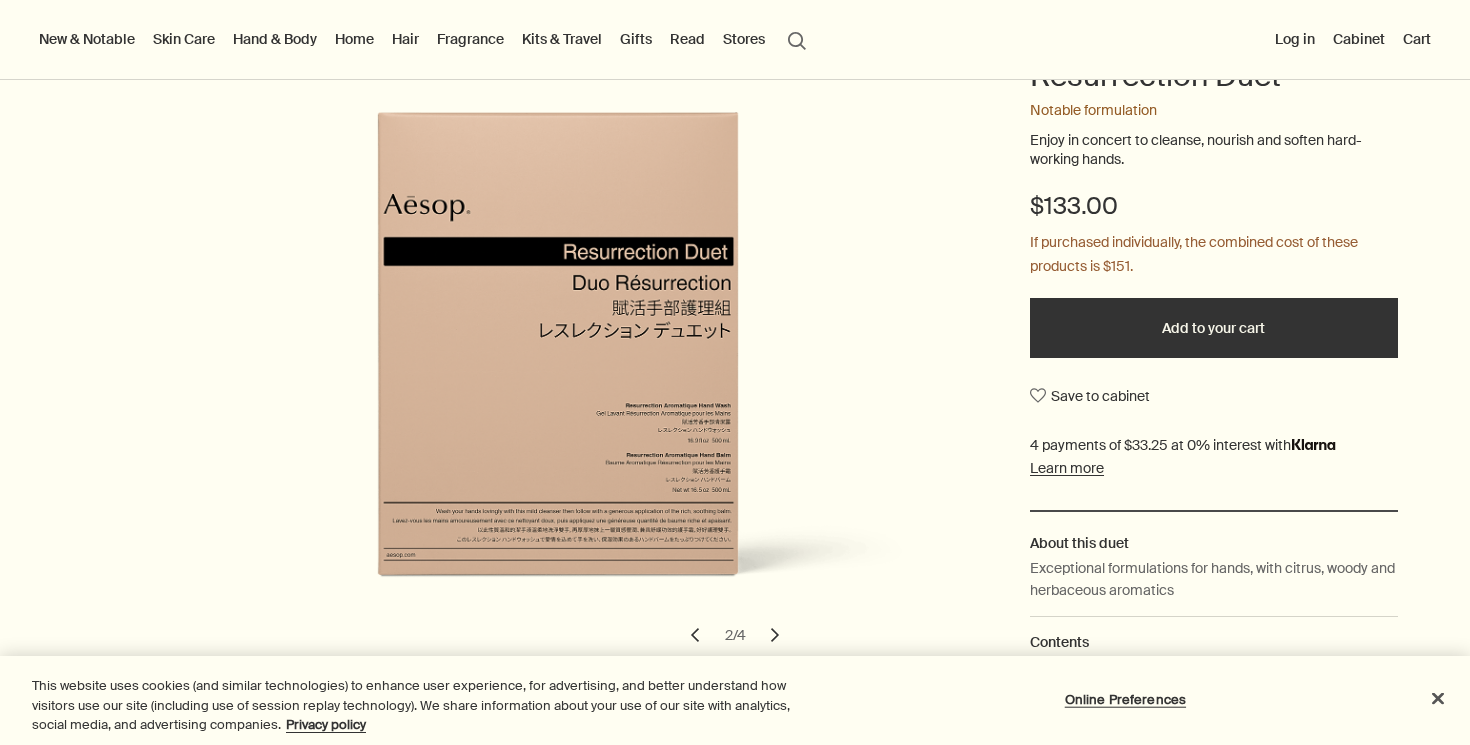 click on "chevron" at bounding box center (775, 635) 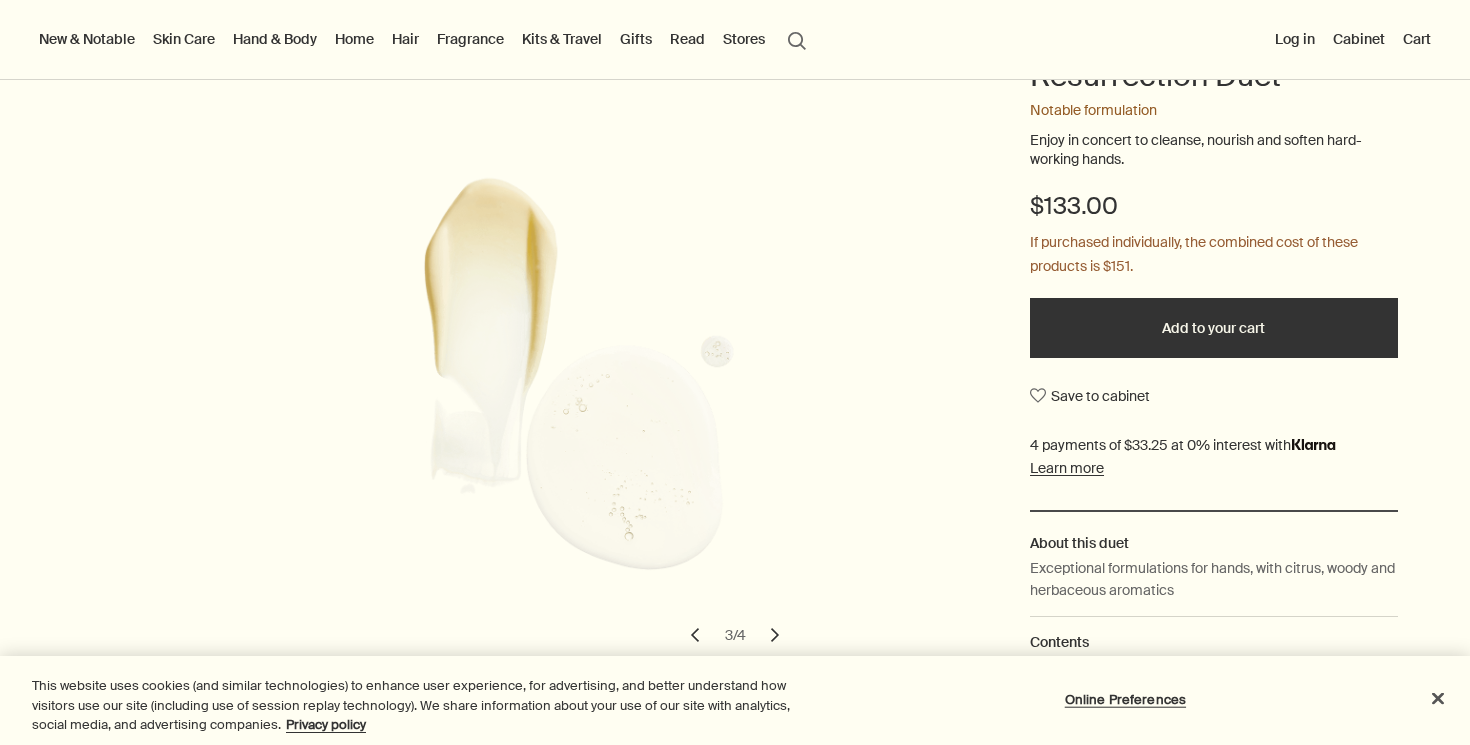 click on "chevron" at bounding box center (775, 635) 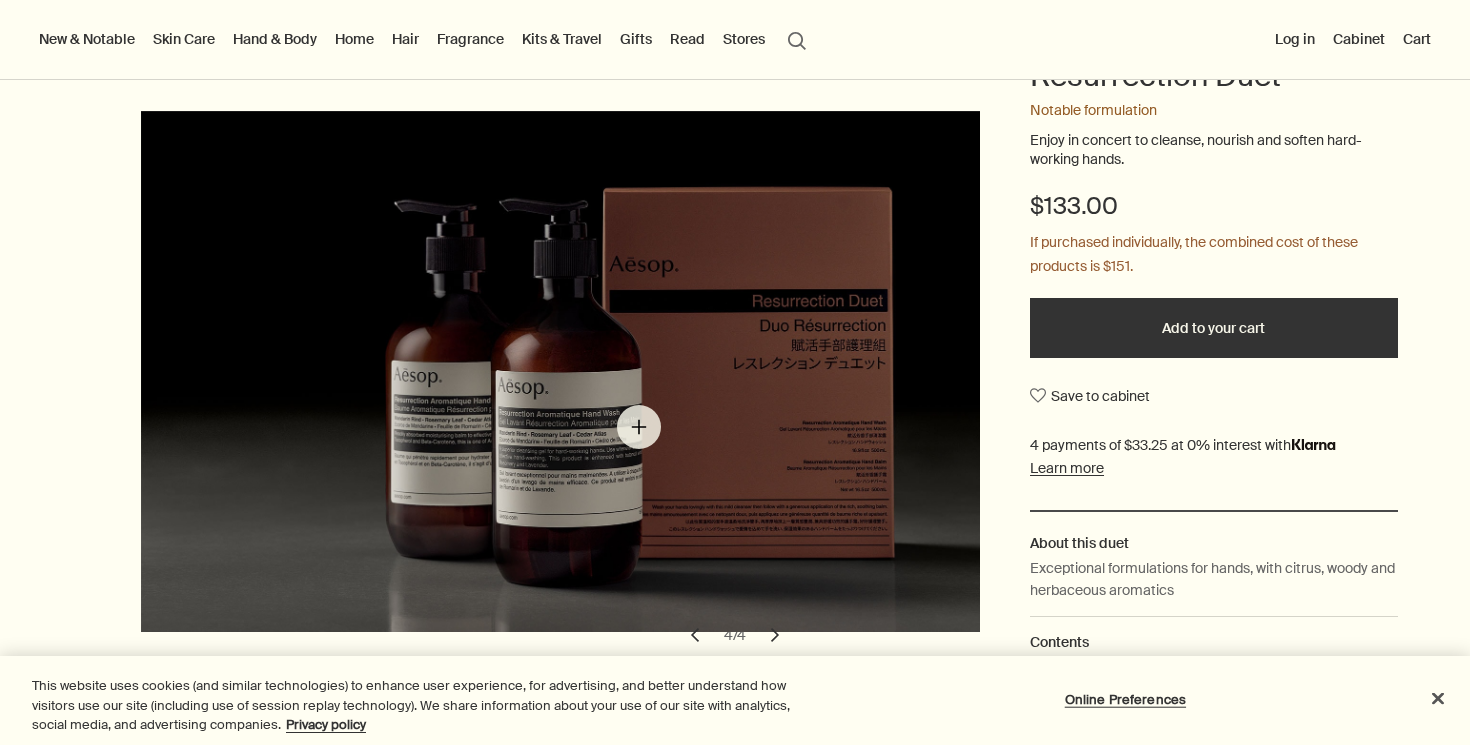 click at bounding box center [570, 371] 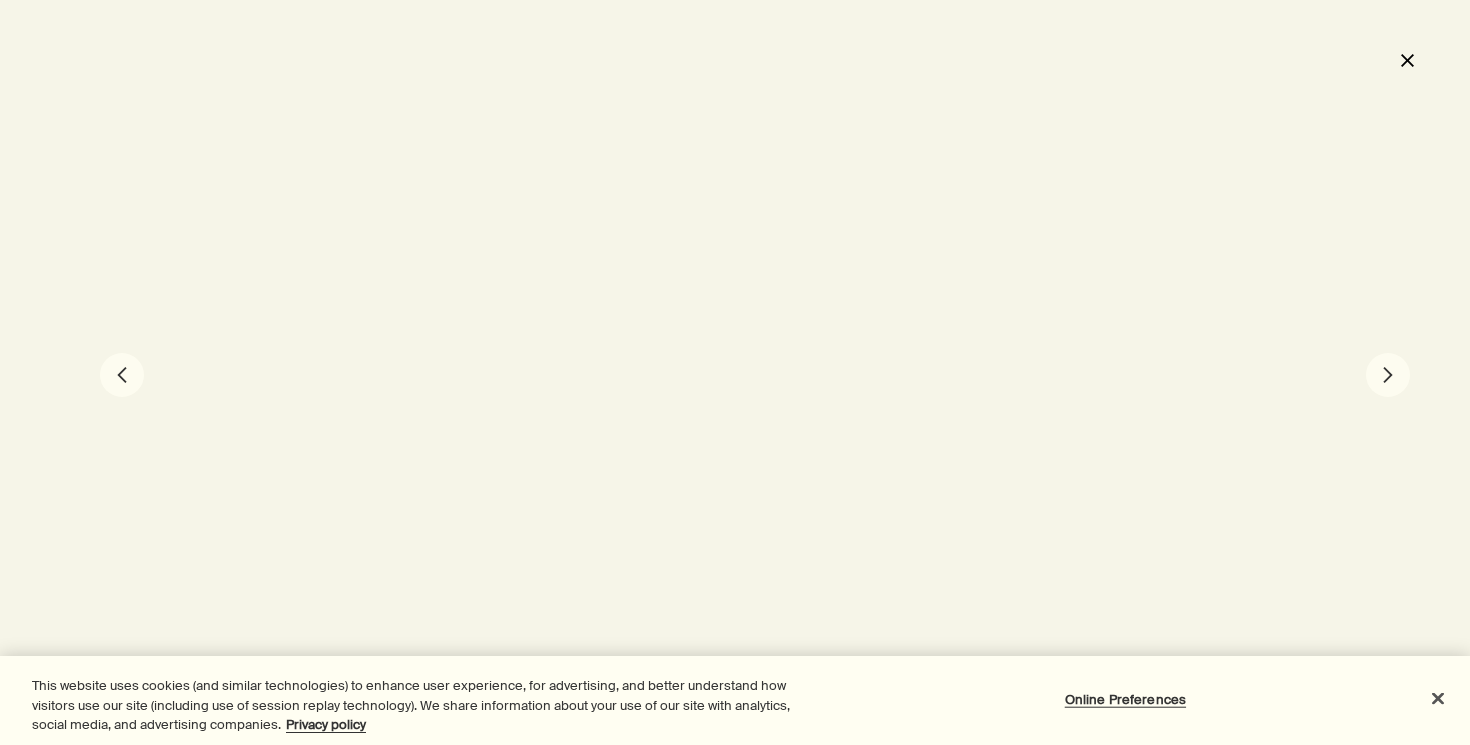 click on "close" at bounding box center [1407, 60] 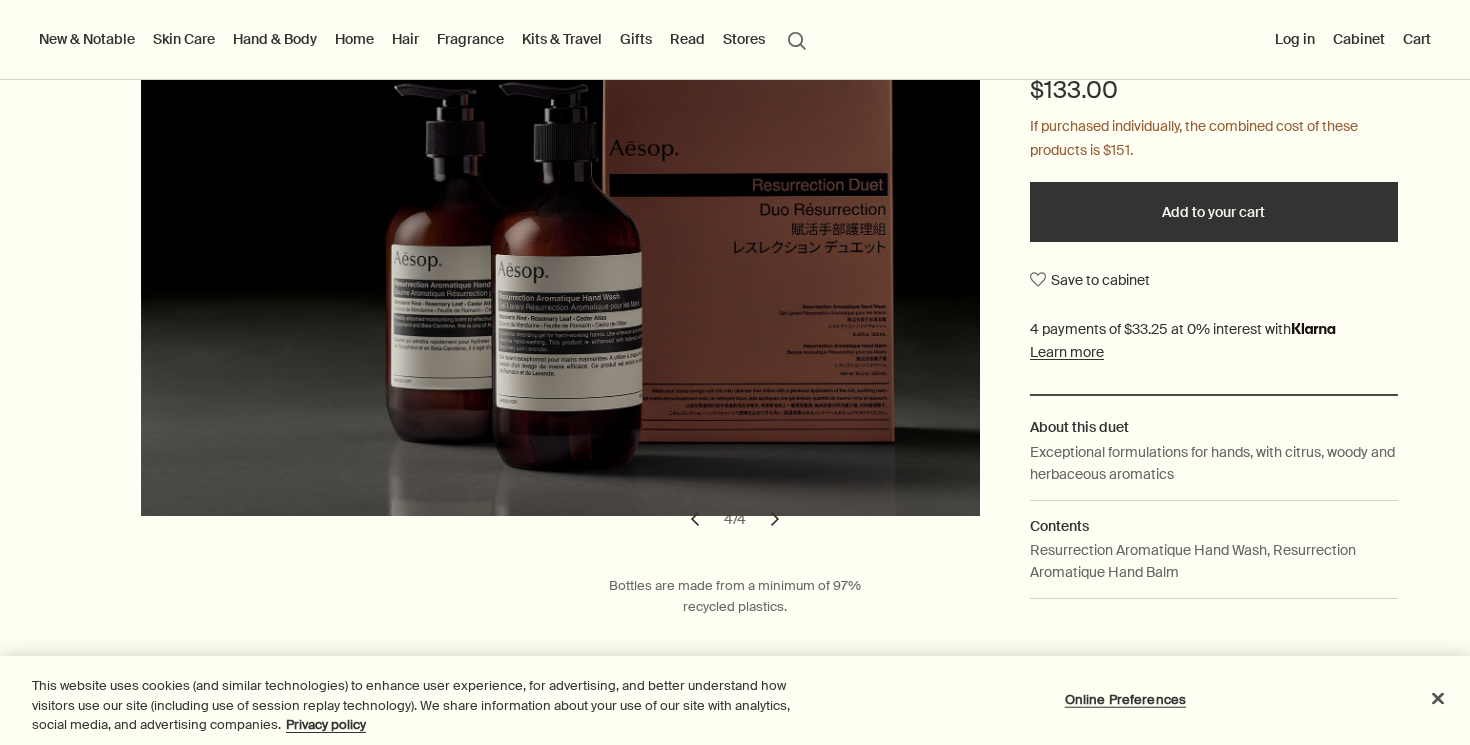 scroll, scrollTop: 368, scrollLeft: 0, axis: vertical 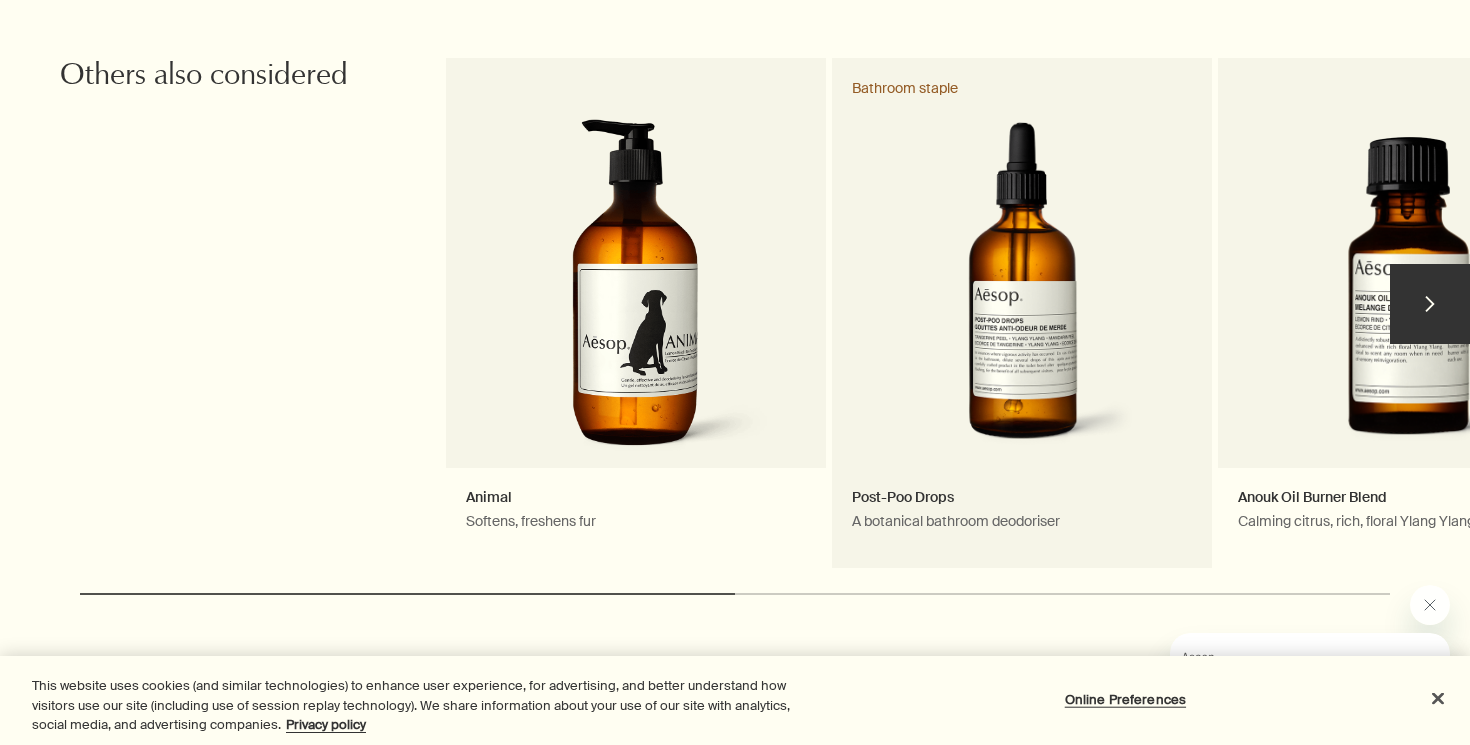 click on "Post-Poo Drops A botanical bathroom deodoriser Bathroom staple" at bounding box center [1022, 313] 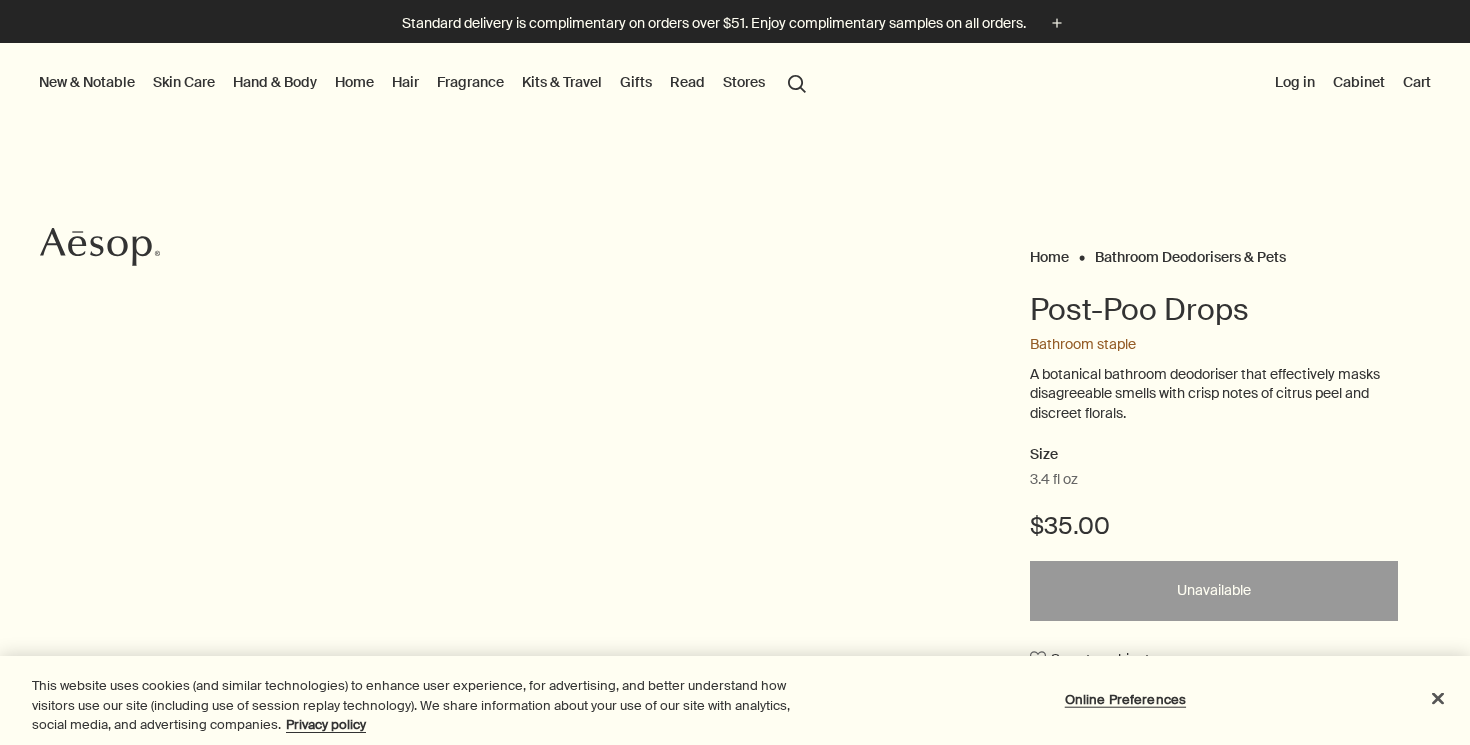 scroll, scrollTop: 0, scrollLeft: 0, axis: both 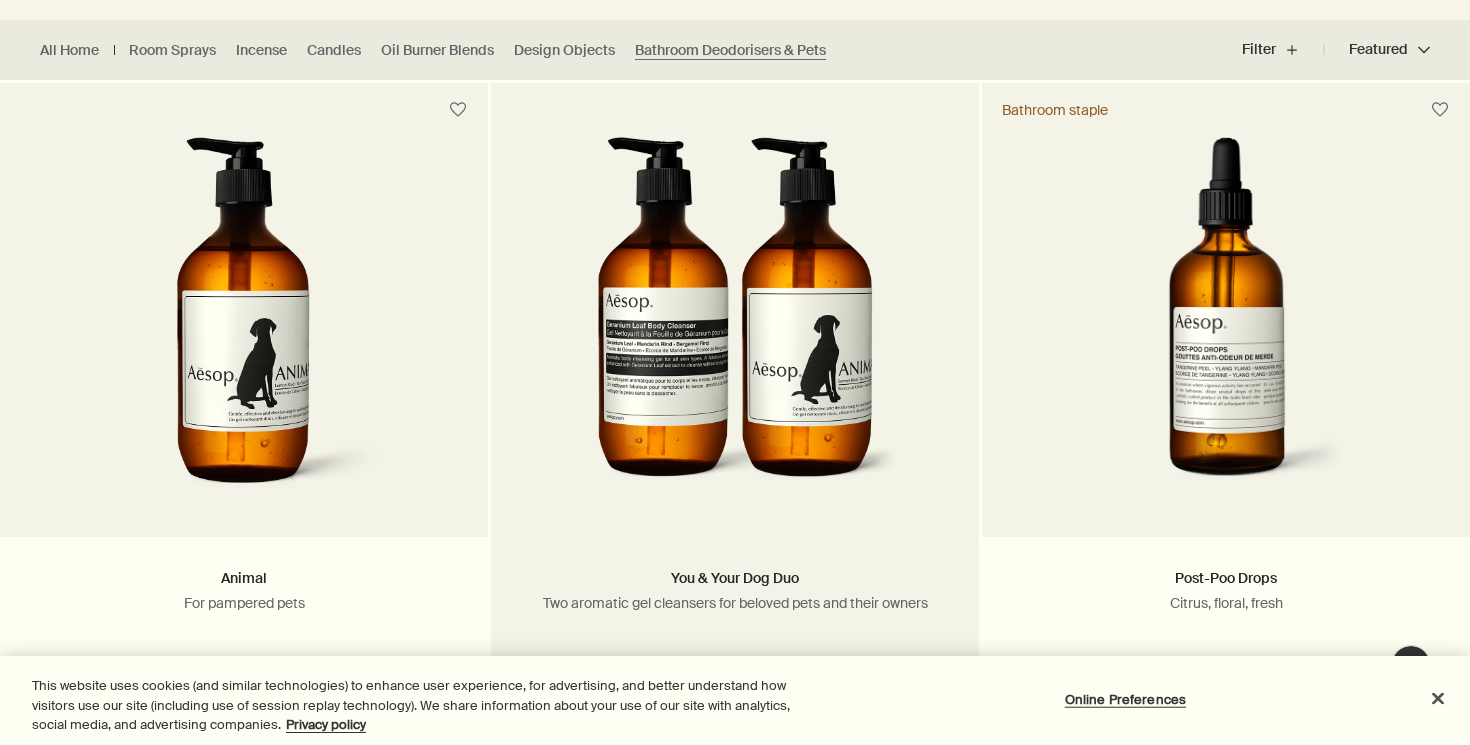 click at bounding box center [735, 322] 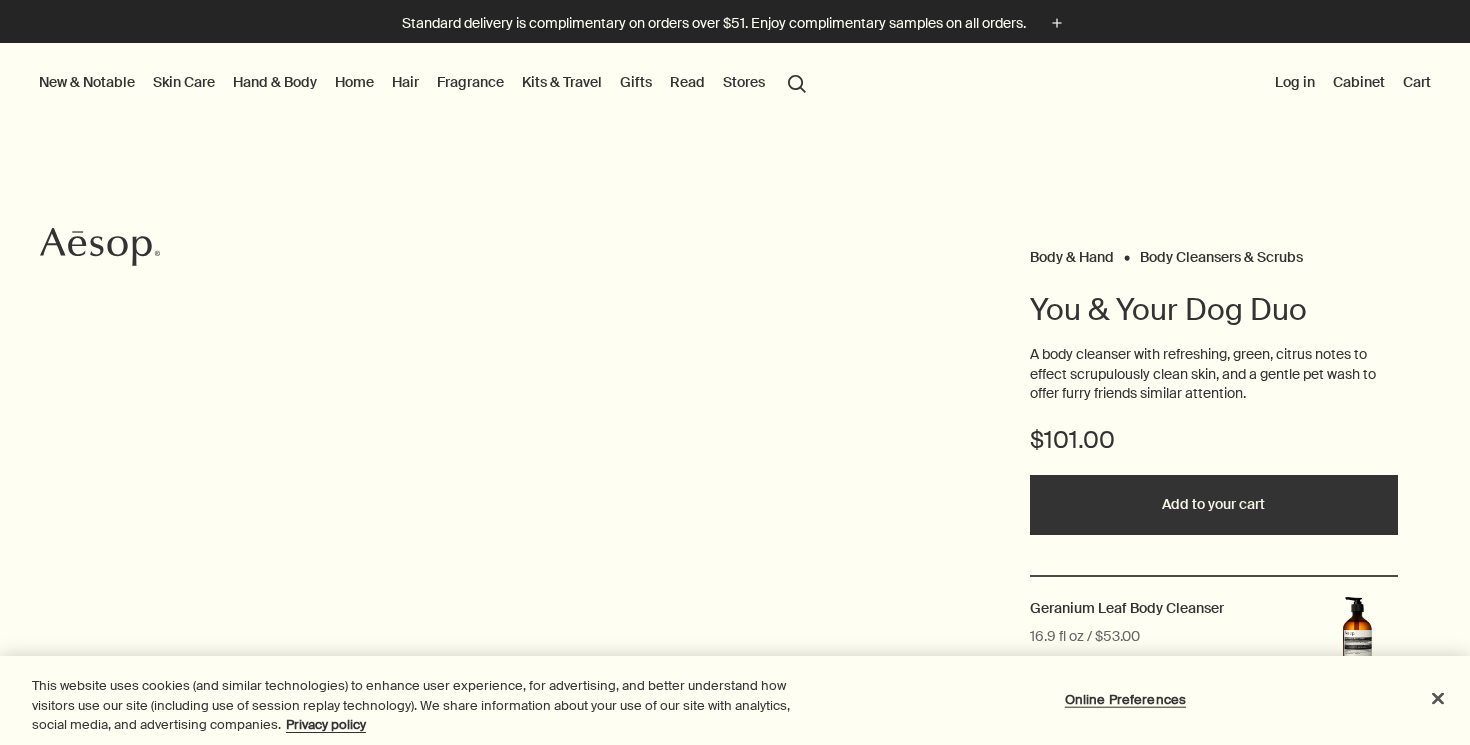 scroll, scrollTop: 0, scrollLeft: 0, axis: both 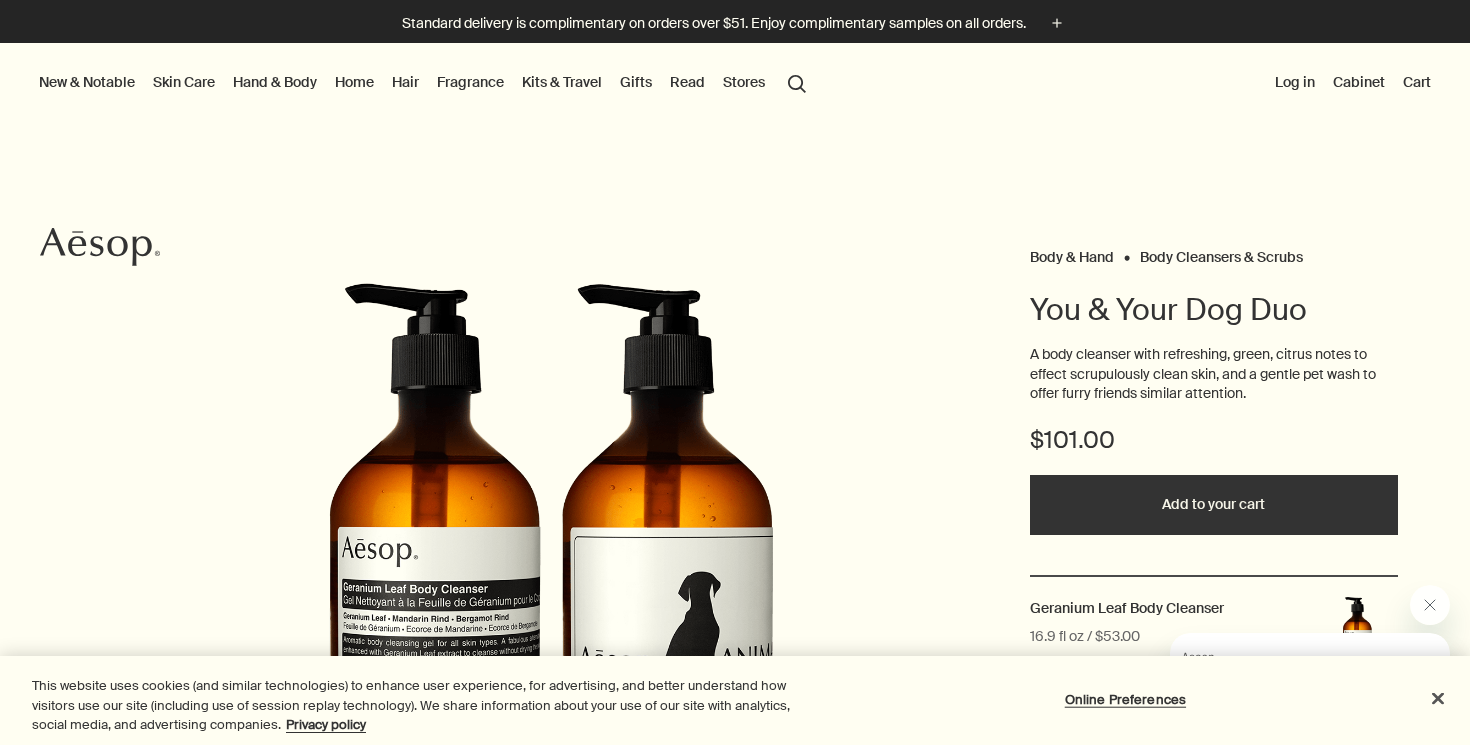 click on "Hand & Body" at bounding box center (275, 82) 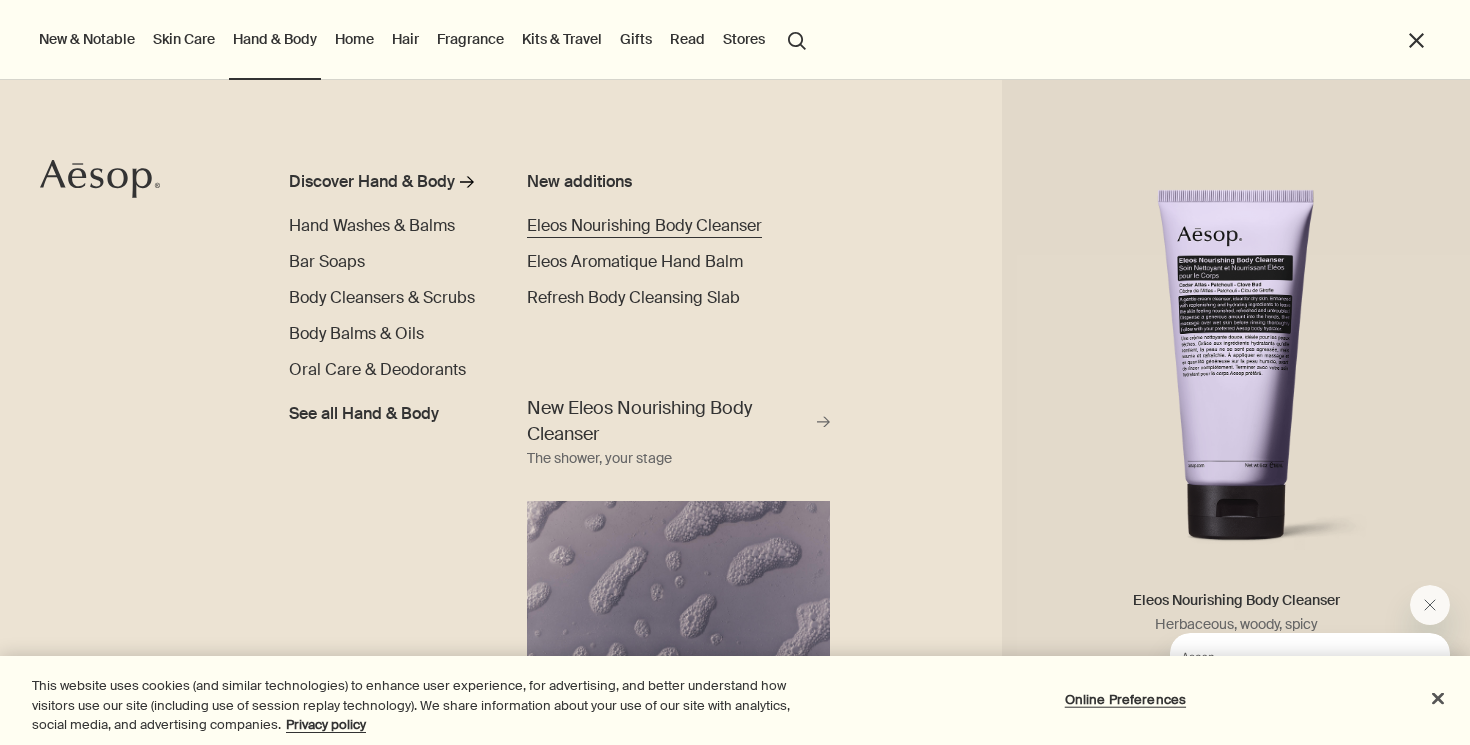 click on "Eleos Nourishing Body Cleanser" at bounding box center [644, 225] 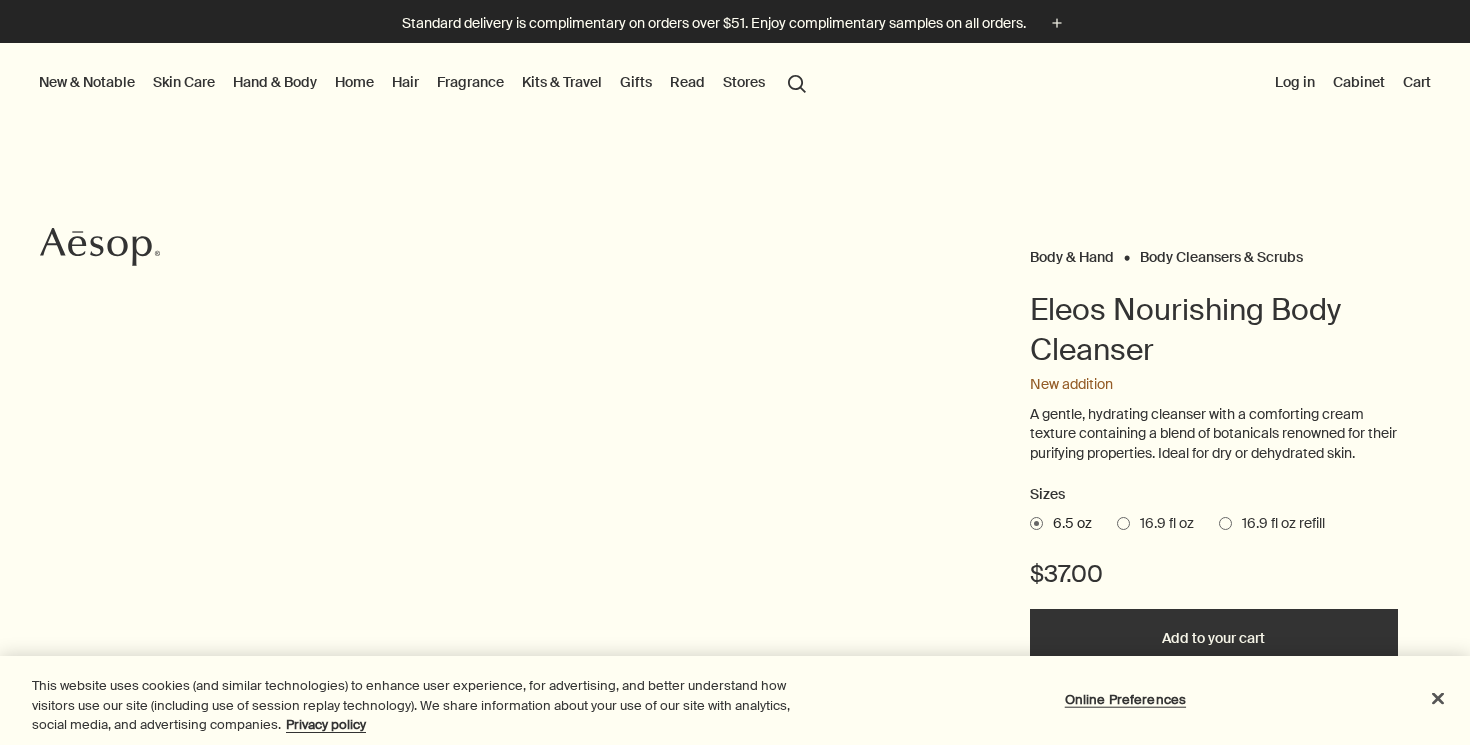 scroll, scrollTop: 0, scrollLeft: 0, axis: both 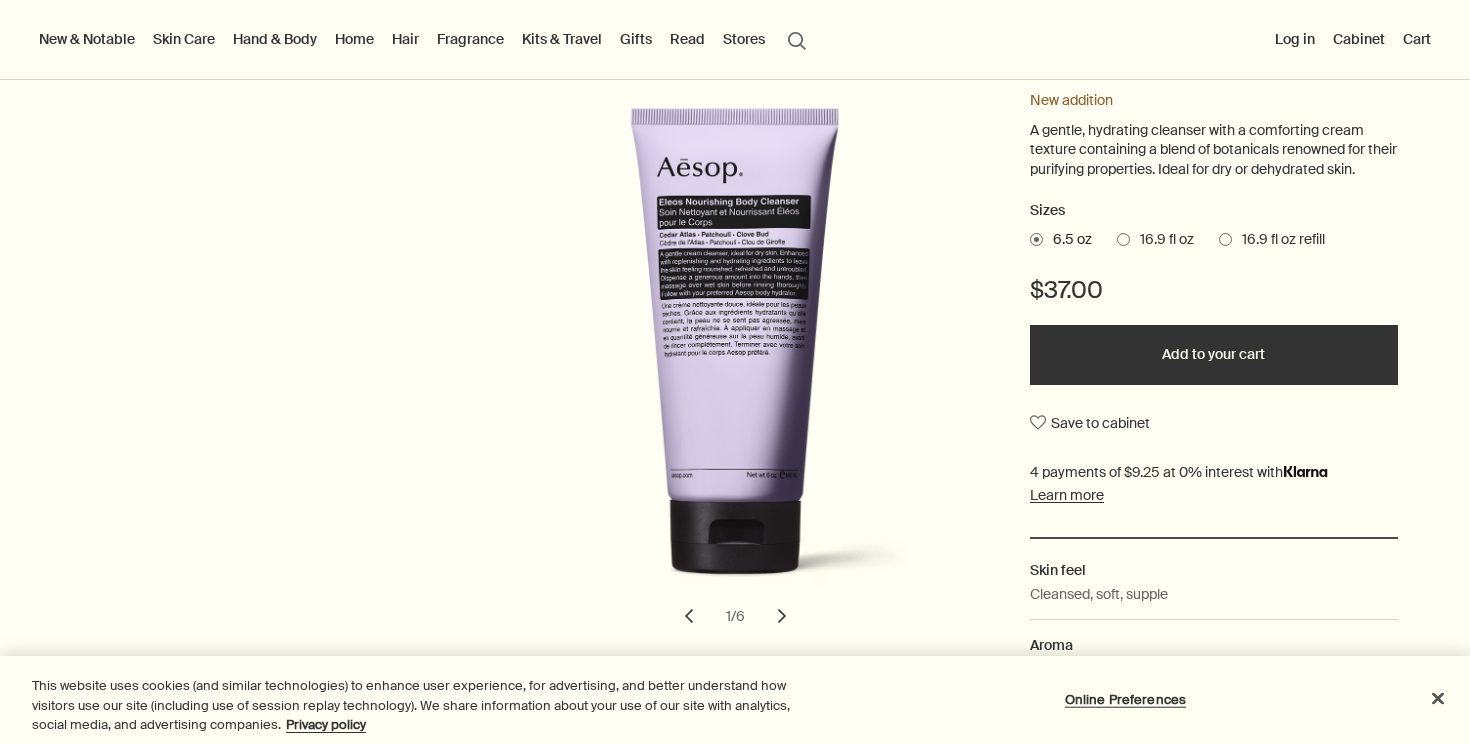 click on "New & Notable" at bounding box center (87, 39) 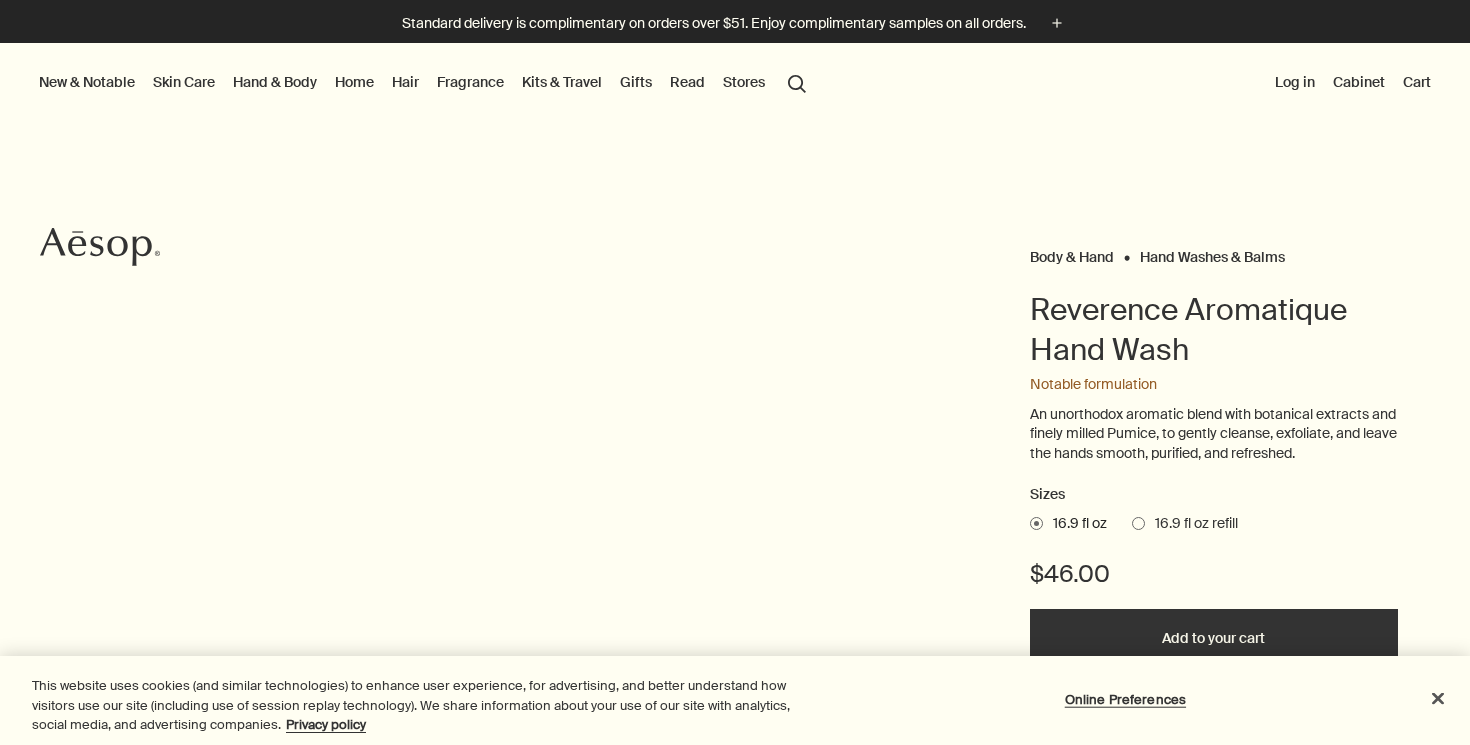 scroll, scrollTop: 0, scrollLeft: 0, axis: both 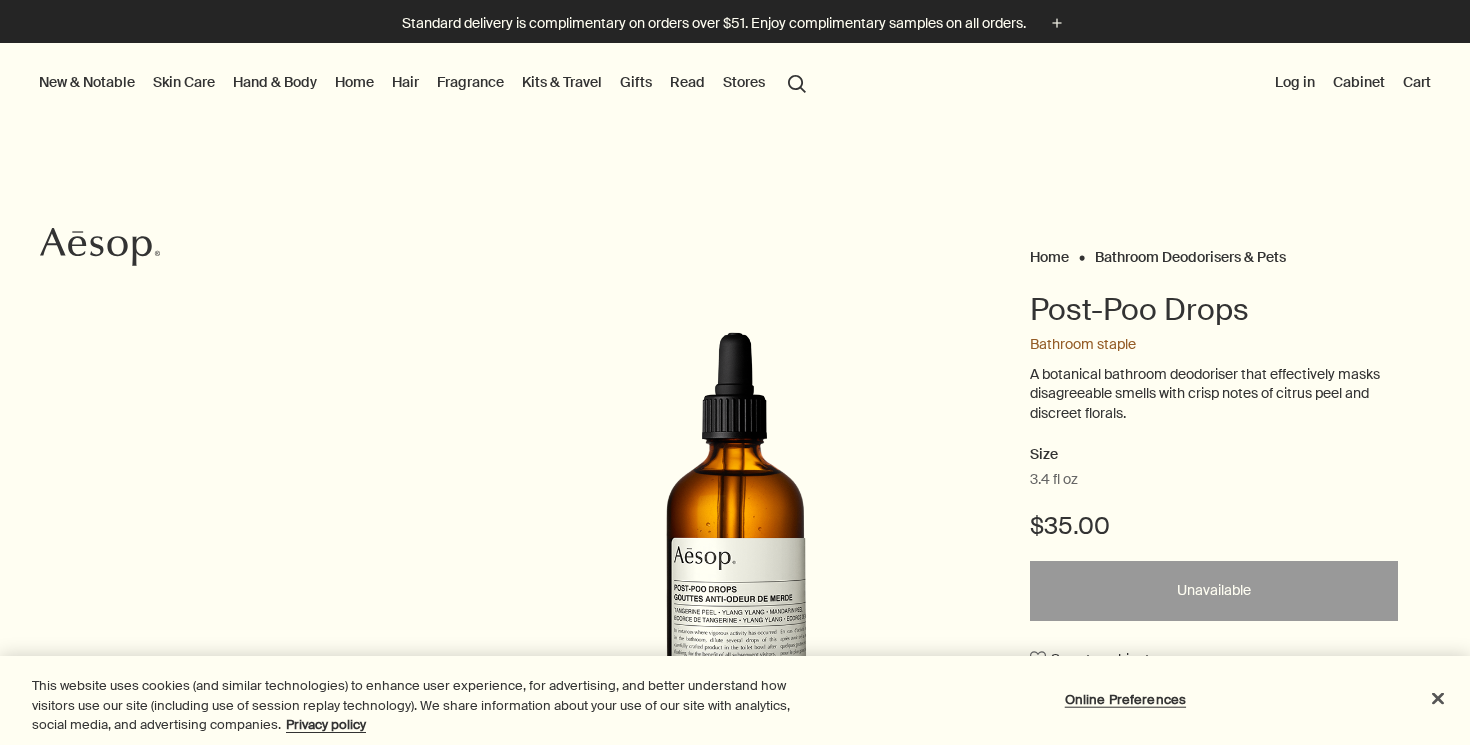click on "Kits & Travel" at bounding box center (562, 82) 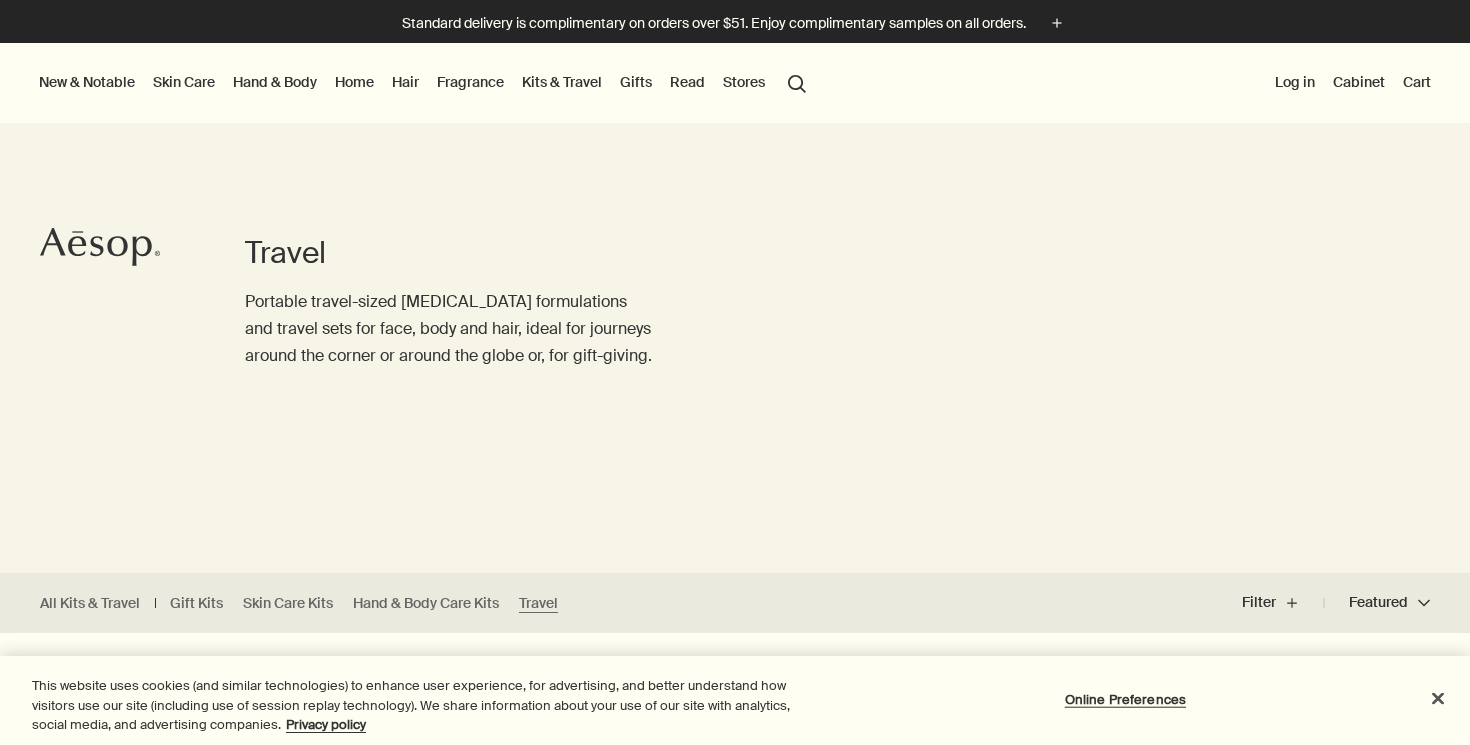 scroll, scrollTop: 0, scrollLeft: 0, axis: both 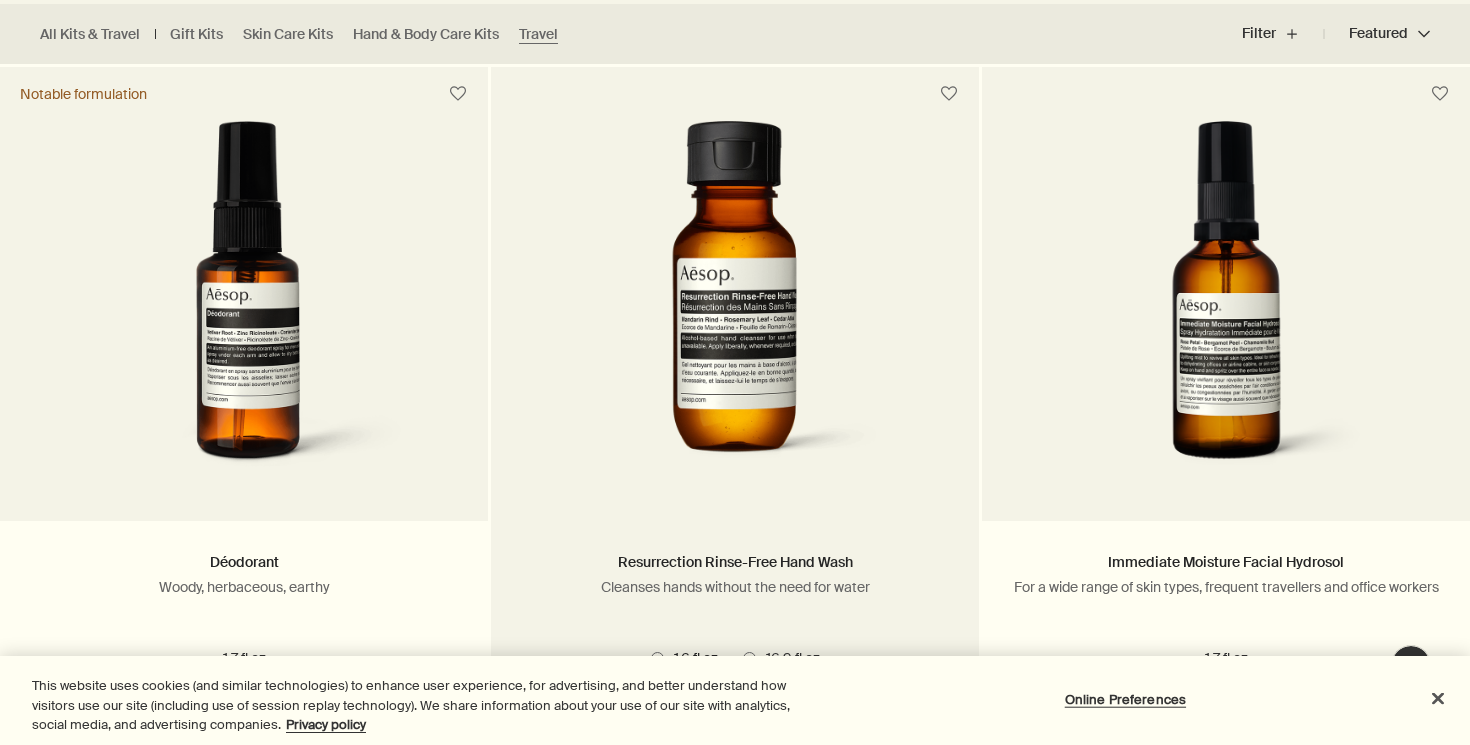 click at bounding box center (734, 306) 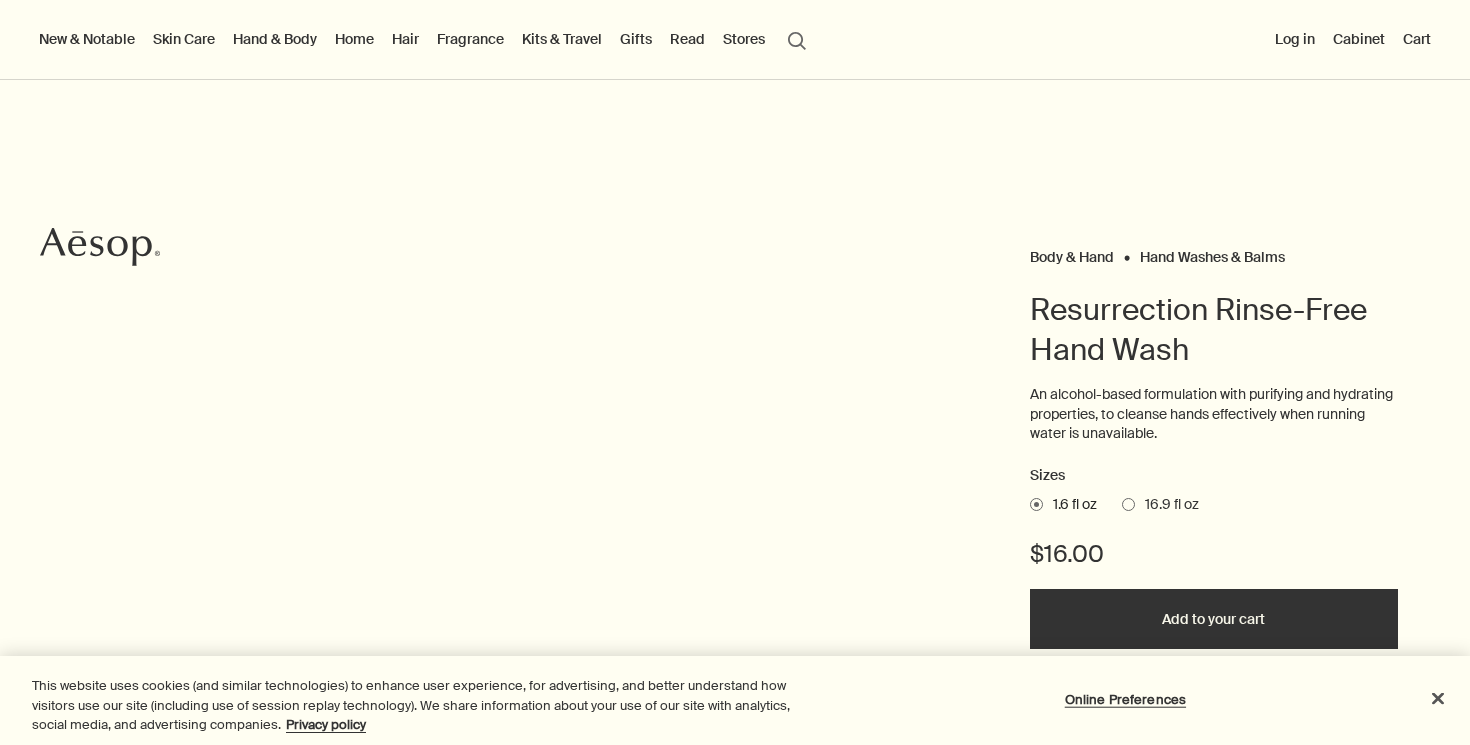 scroll, scrollTop: 0, scrollLeft: 0, axis: both 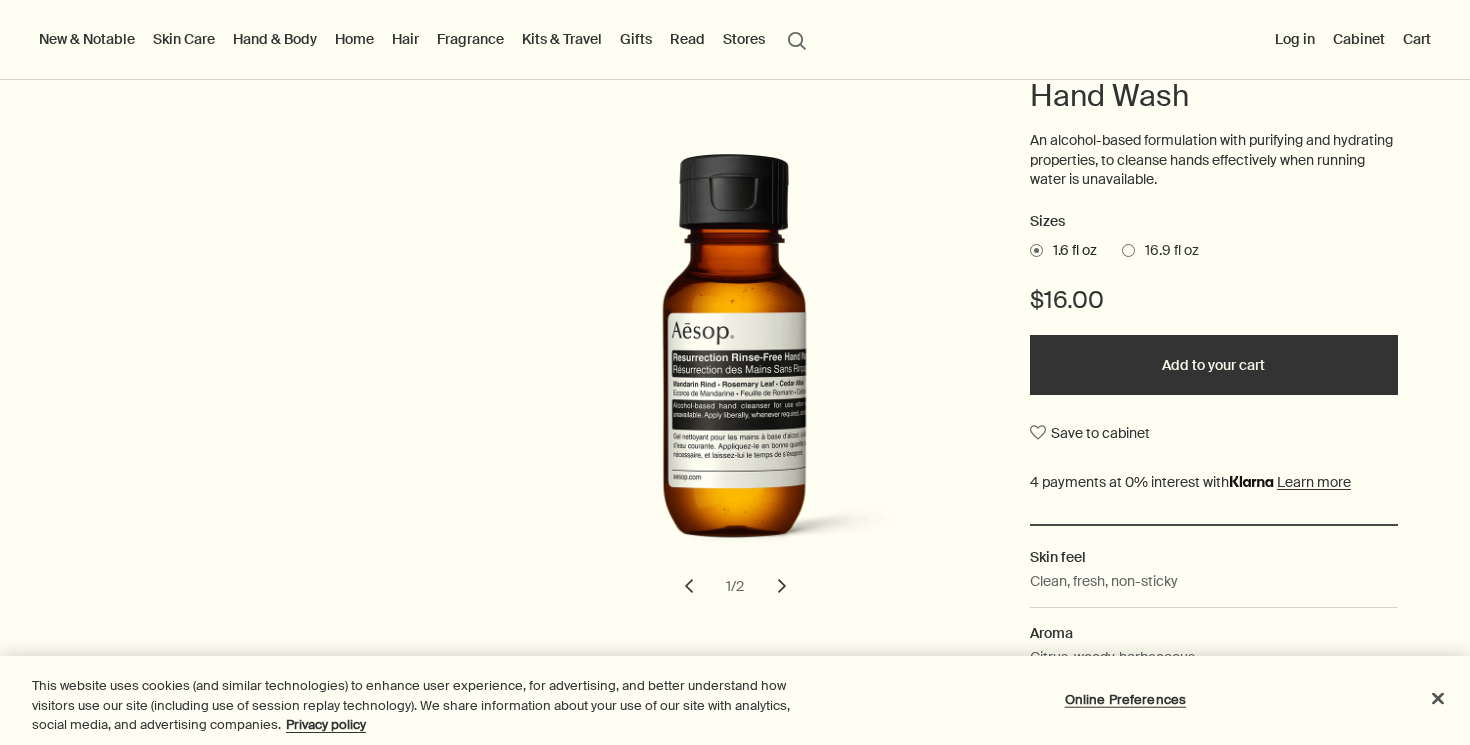 click on "Add to your cart" at bounding box center (1214, 365) 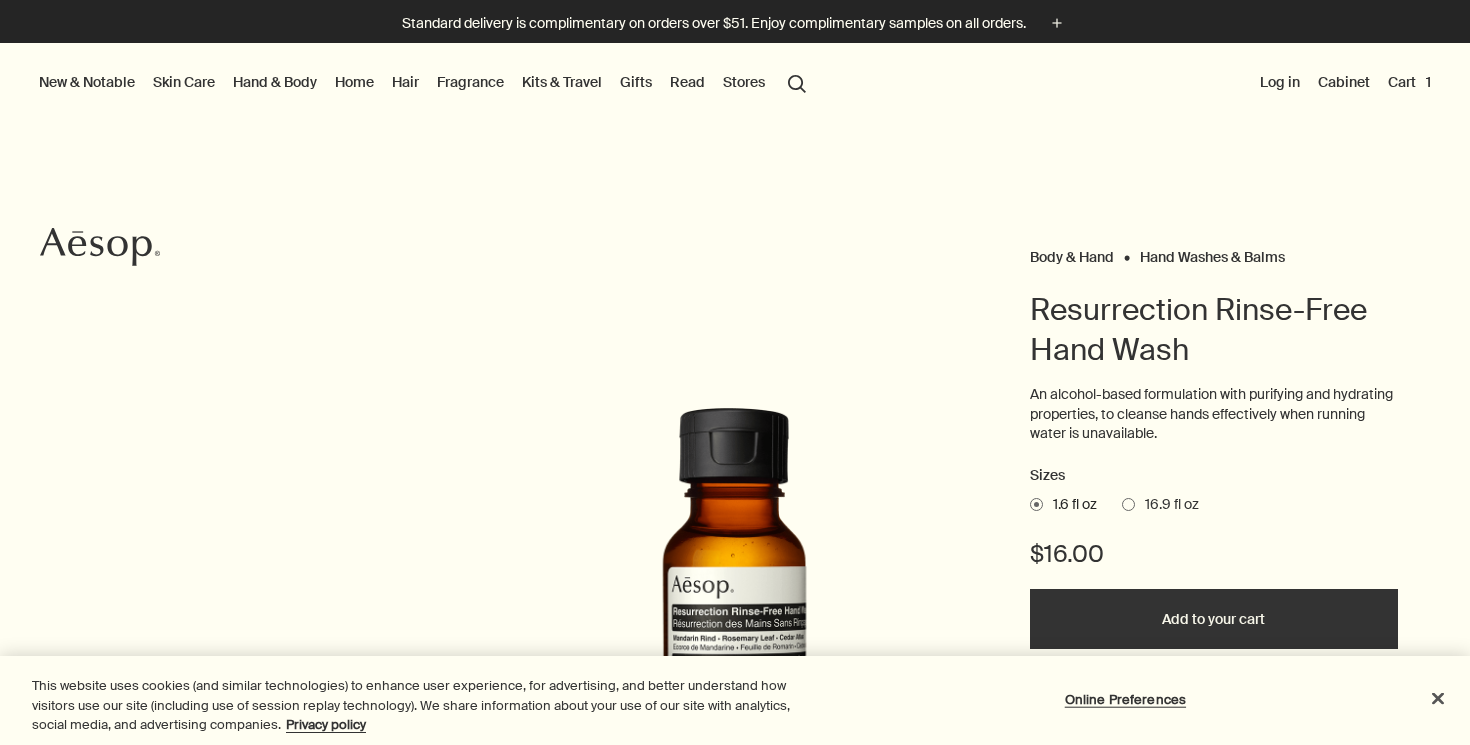 scroll, scrollTop: 0, scrollLeft: 0, axis: both 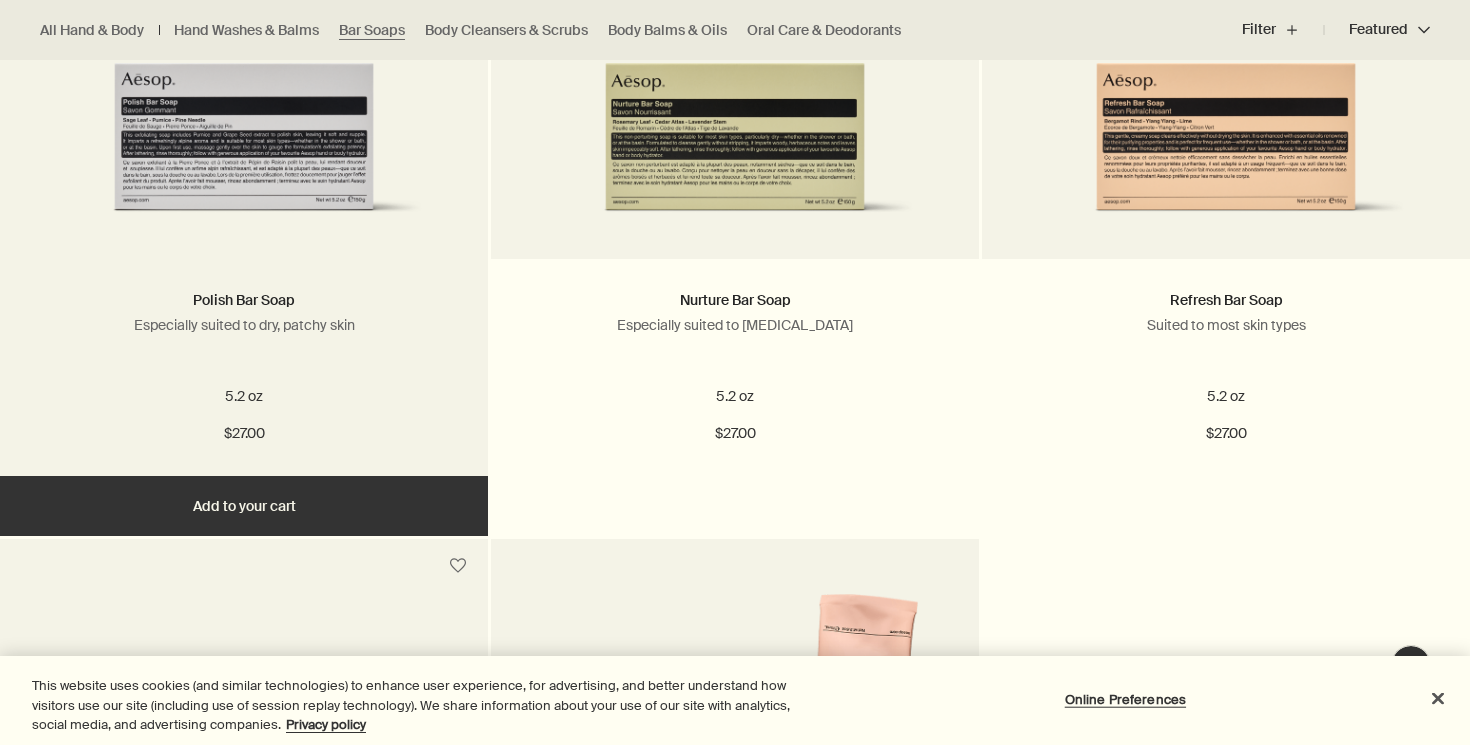 click at bounding box center [244, 99] 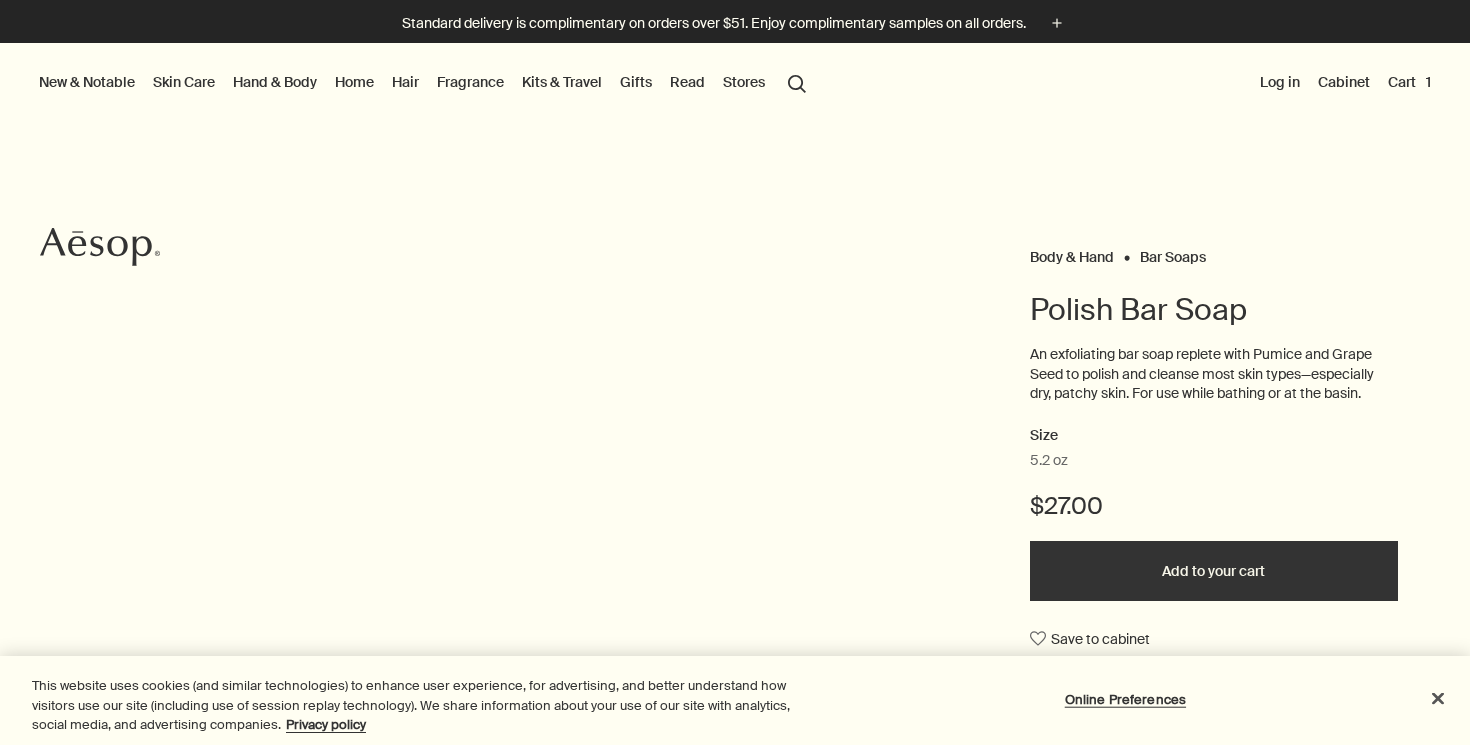 scroll, scrollTop: 0, scrollLeft: 0, axis: both 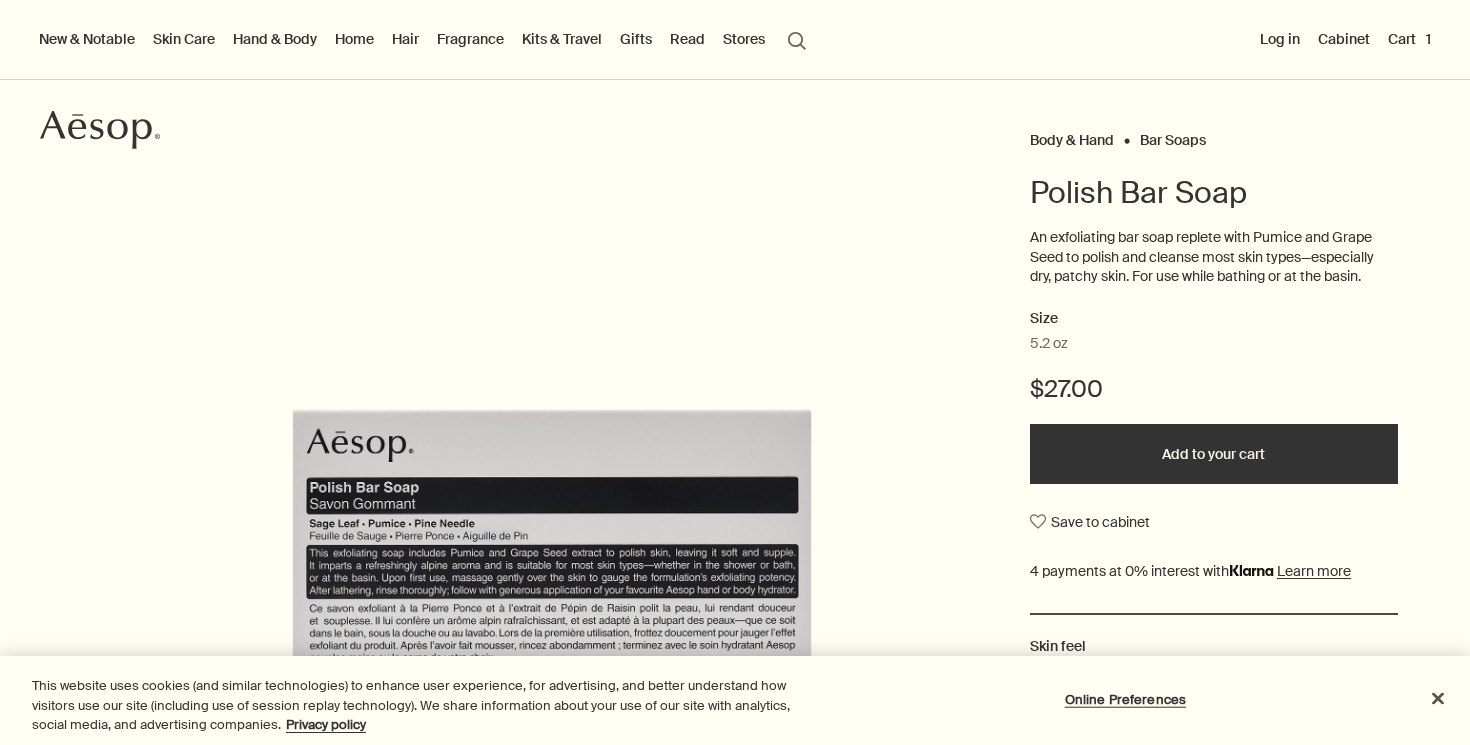 click on "Add to your cart" at bounding box center (1214, 454) 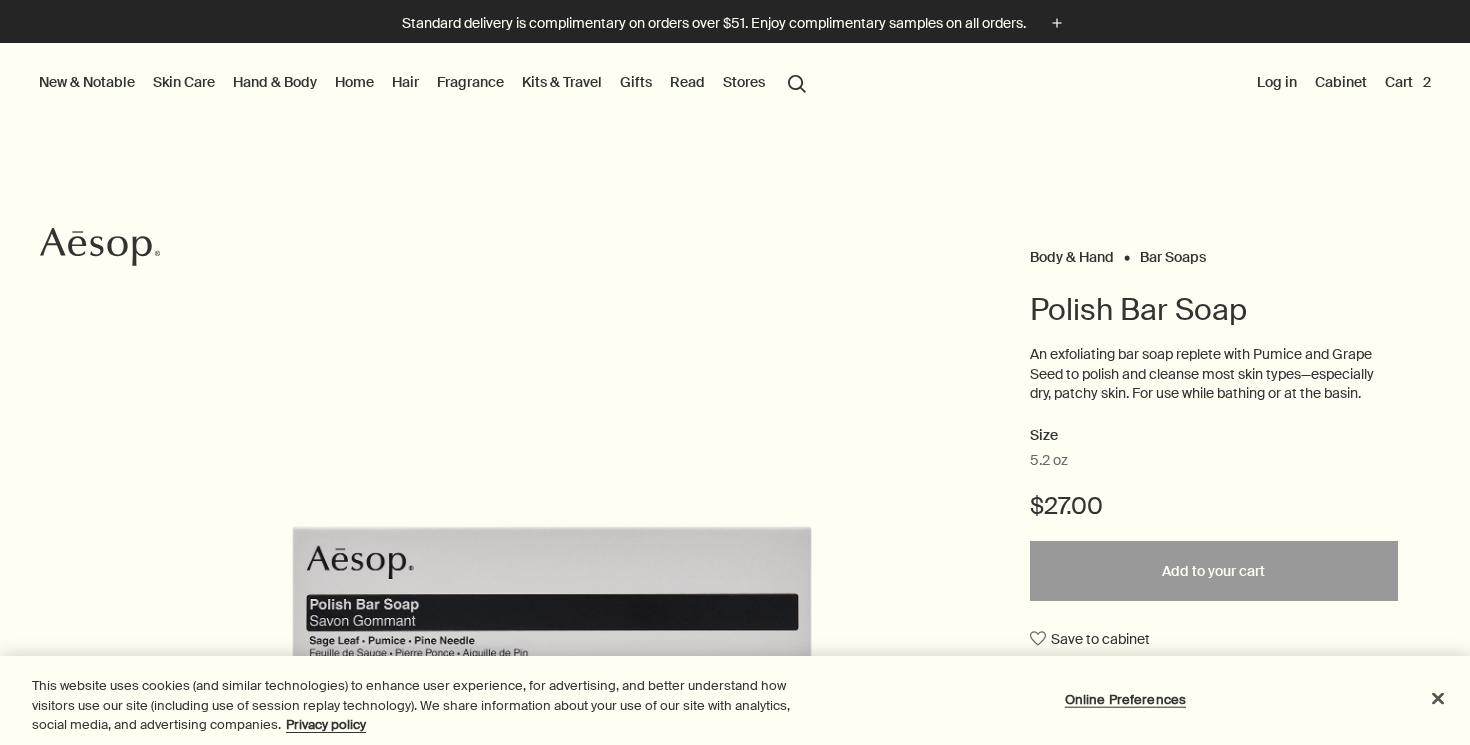 scroll, scrollTop: 0, scrollLeft: 0, axis: both 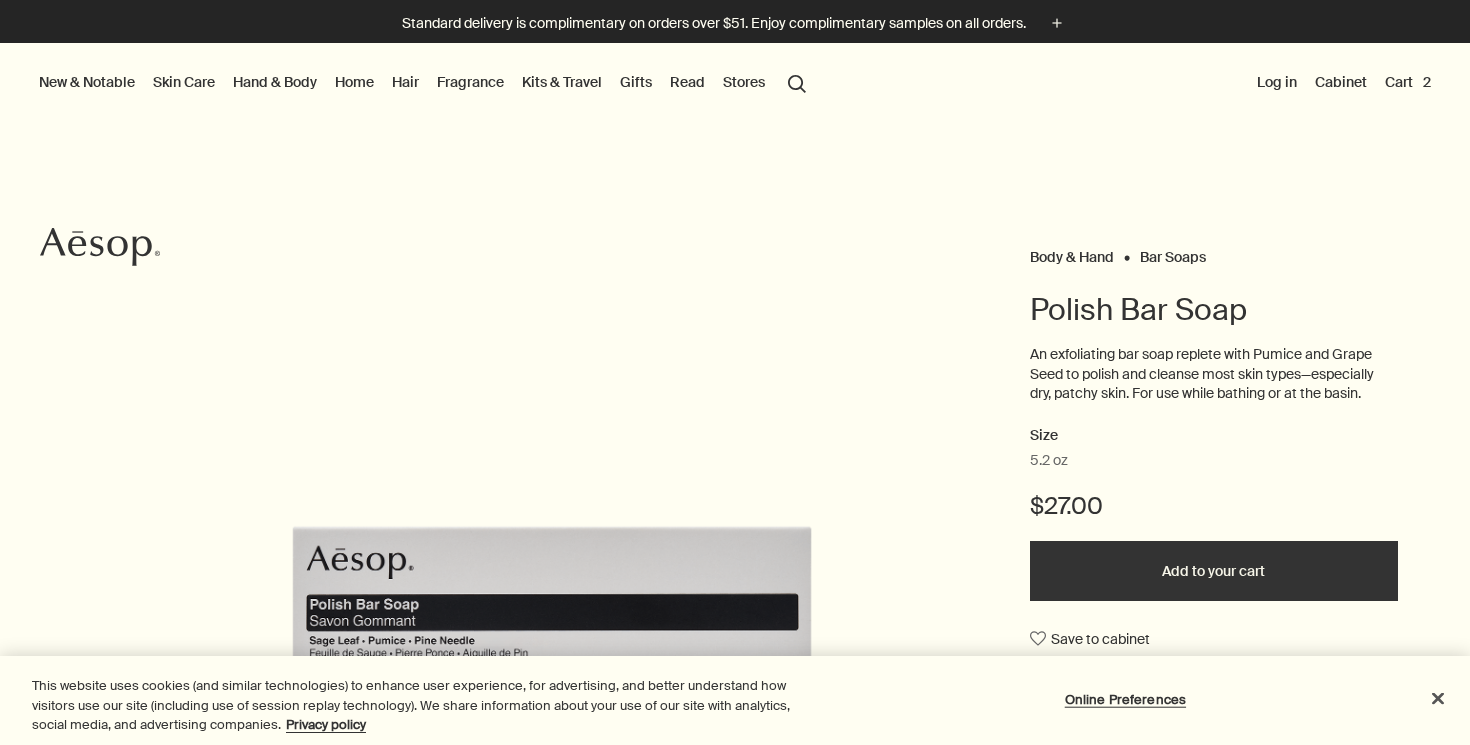 click on "Hand & Body" at bounding box center (275, 82) 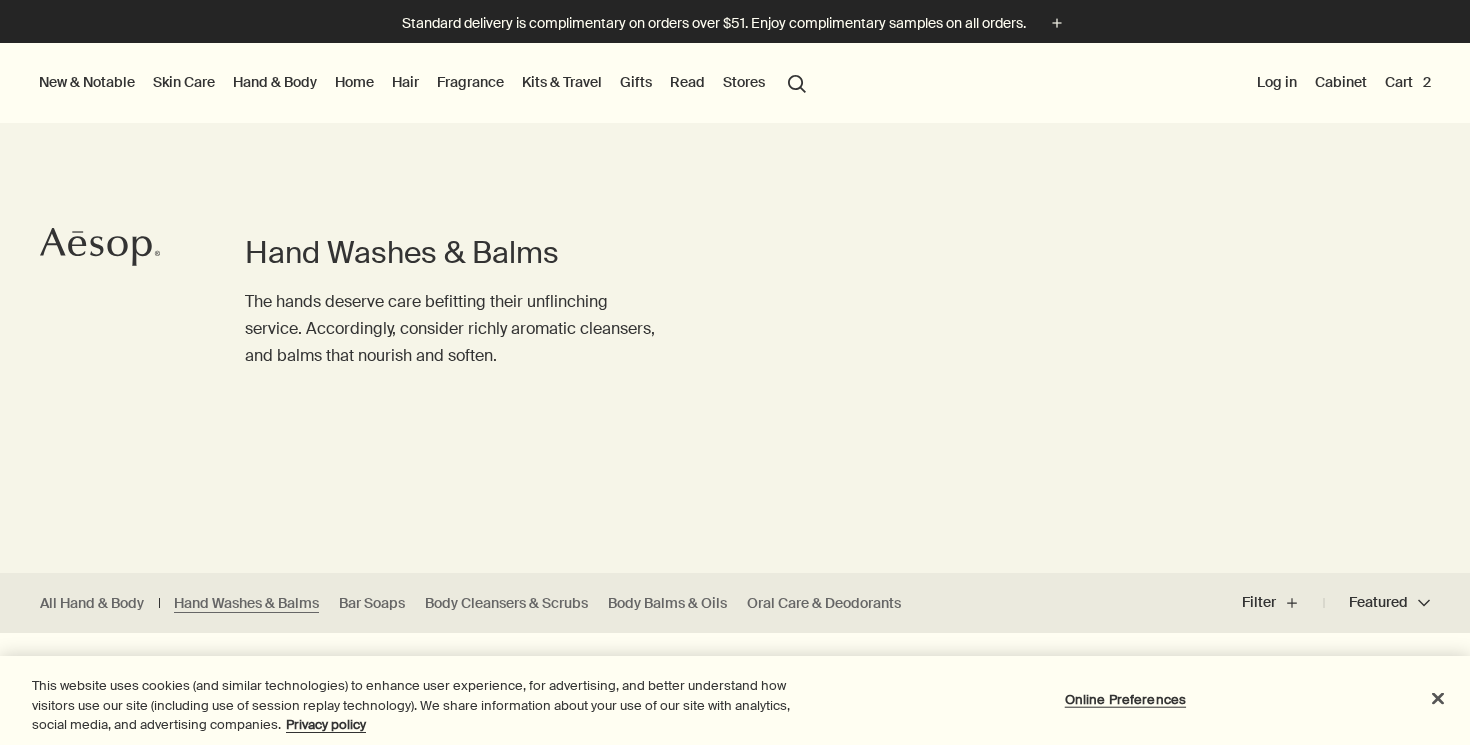 scroll, scrollTop: 0, scrollLeft: 0, axis: both 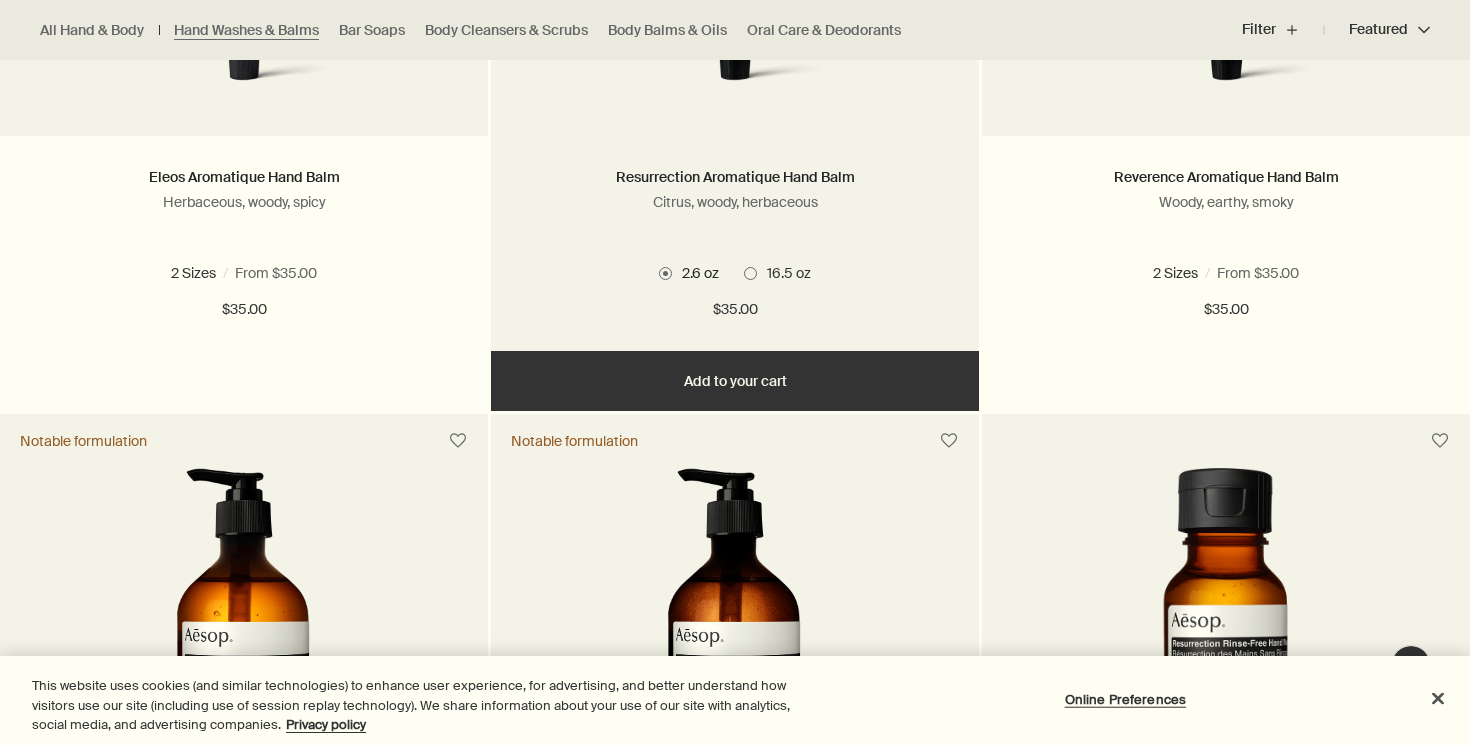 click on "Add Add to your cart" at bounding box center [735, 381] 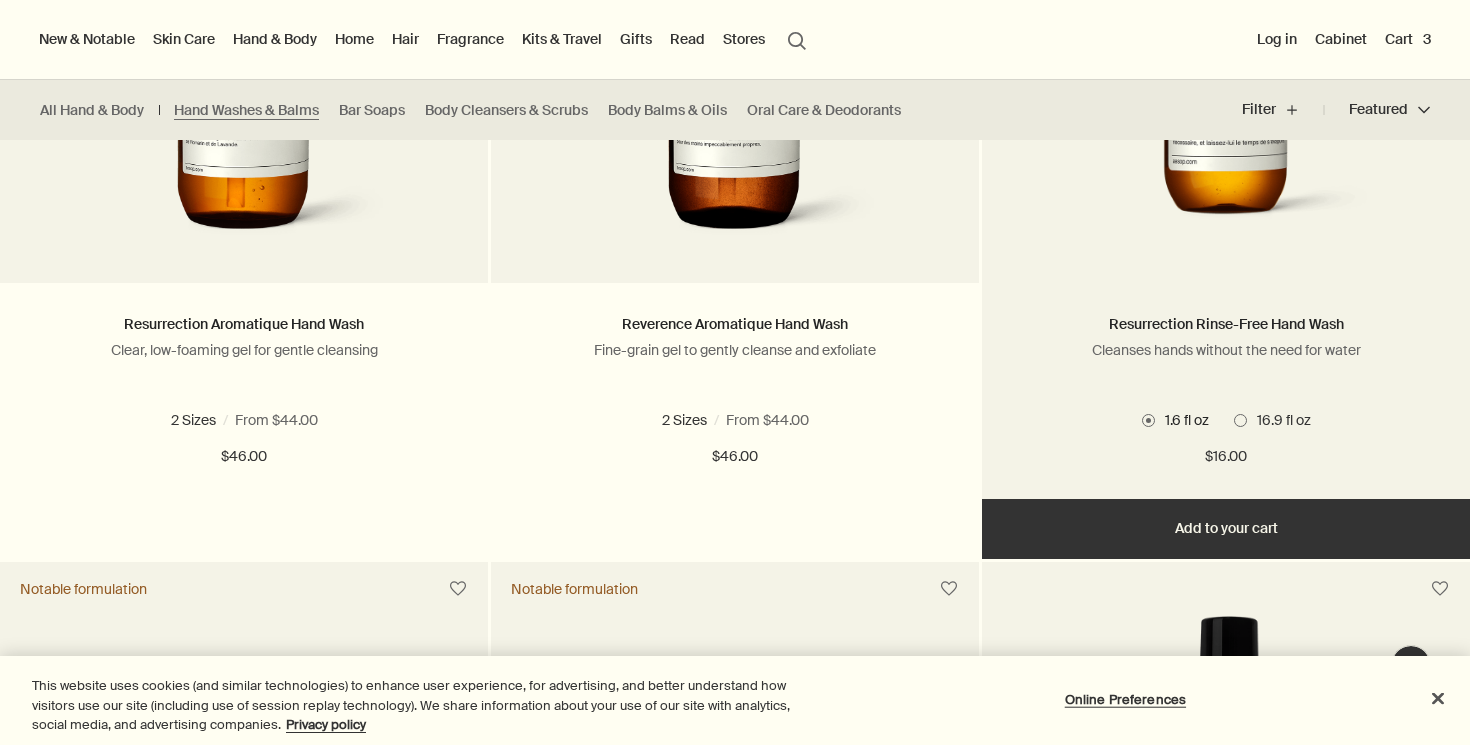 scroll, scrollTop: 1538, scrollLeft: 1, axis: both 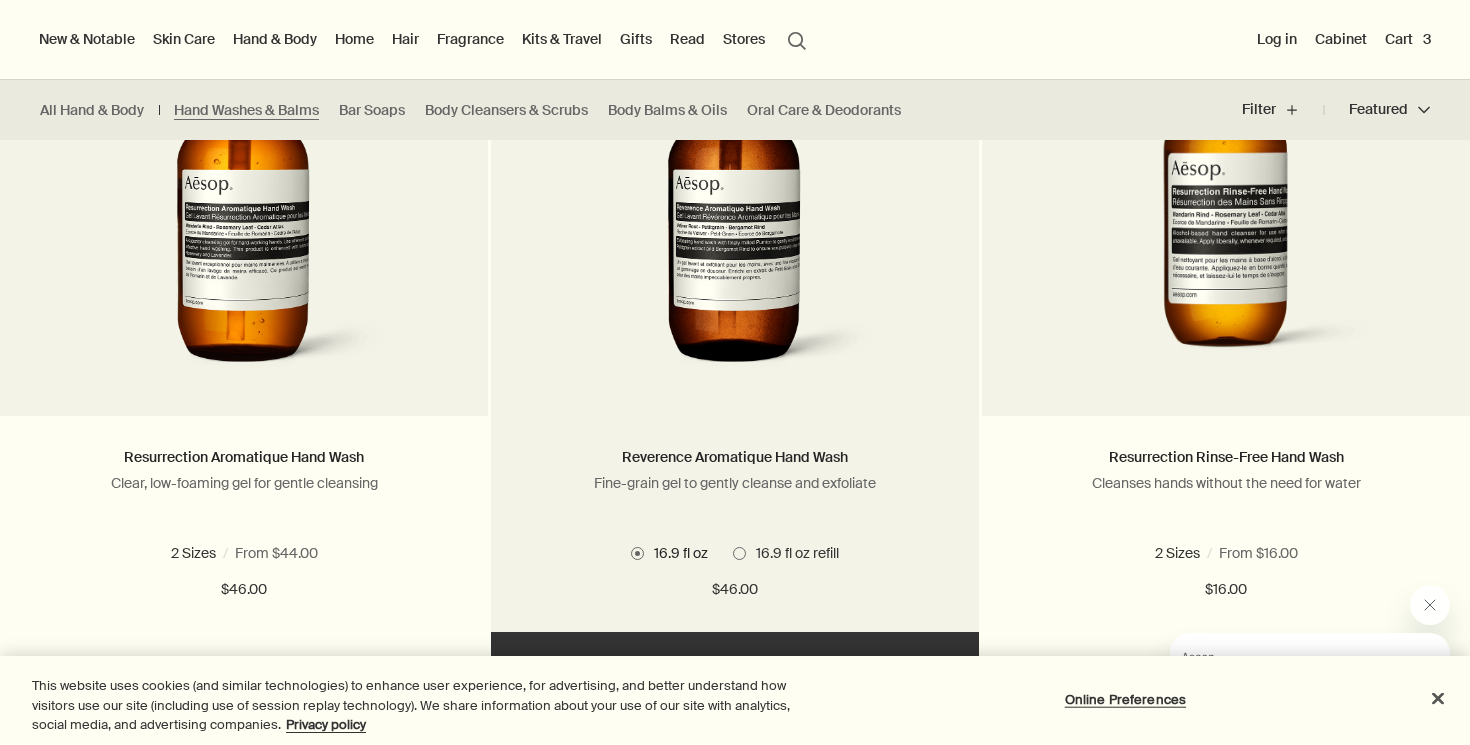 click at bounding box center [735, 201] 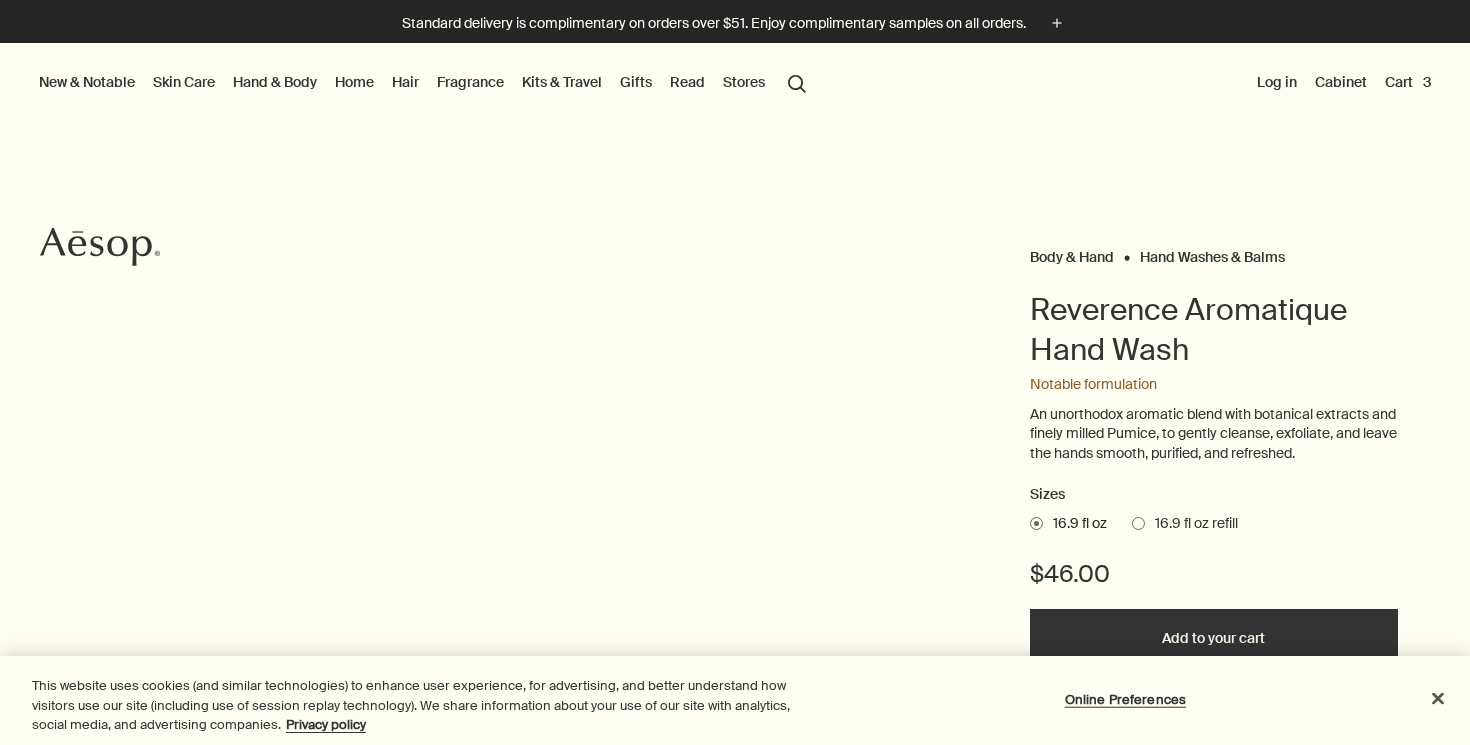 scroll, scrollTop: 0, scrollLeft: 0, axis: both 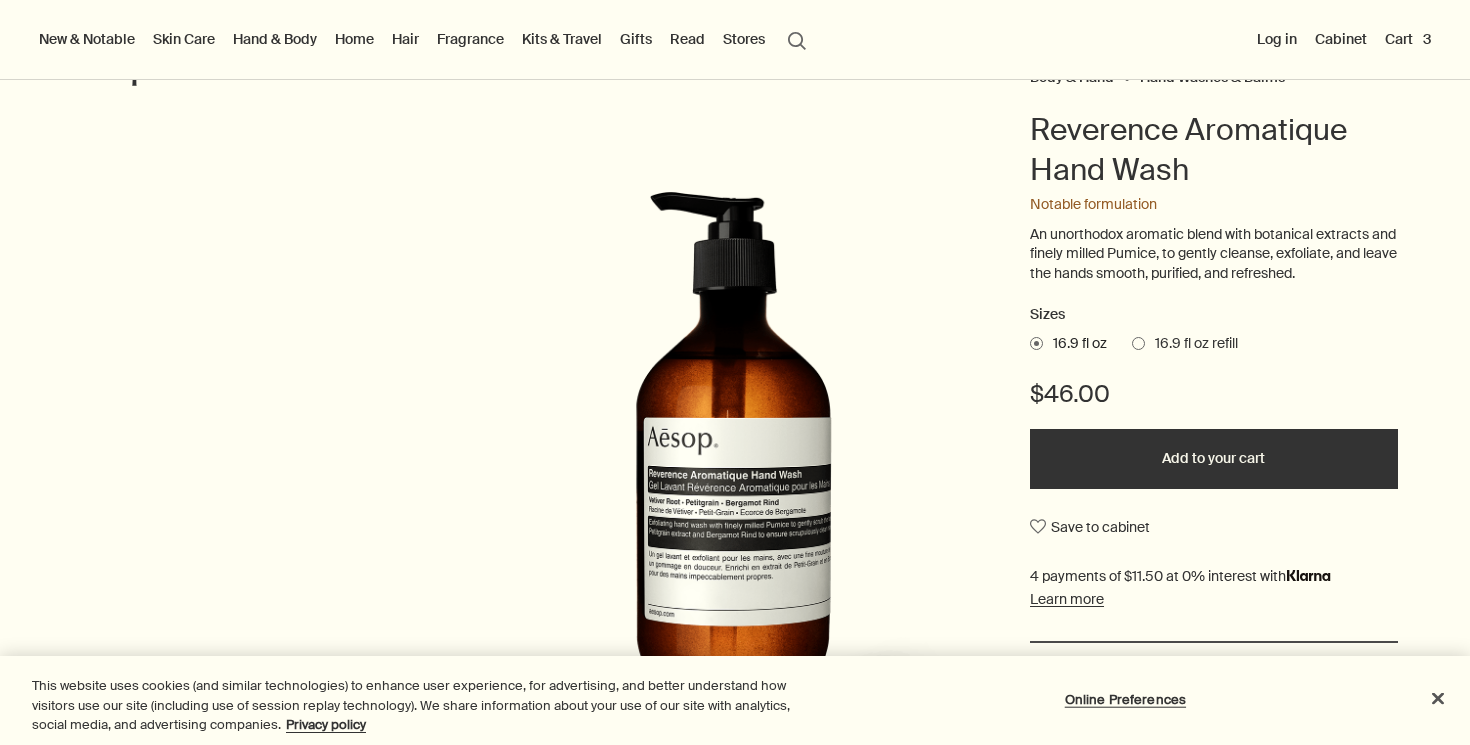click at bounding box center [1138, 343] 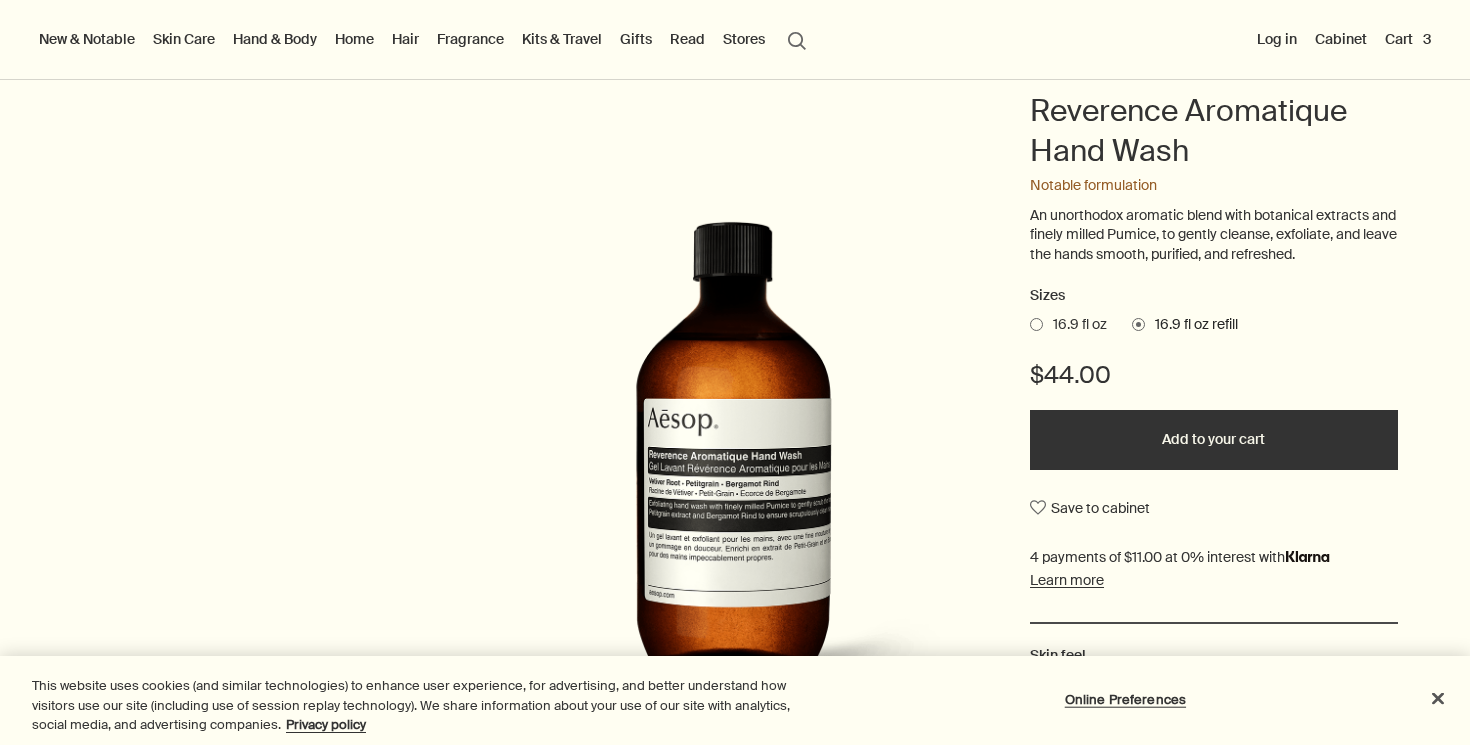 scroll, scrollTop: 350, scrollLeft: 0, axis: vertical 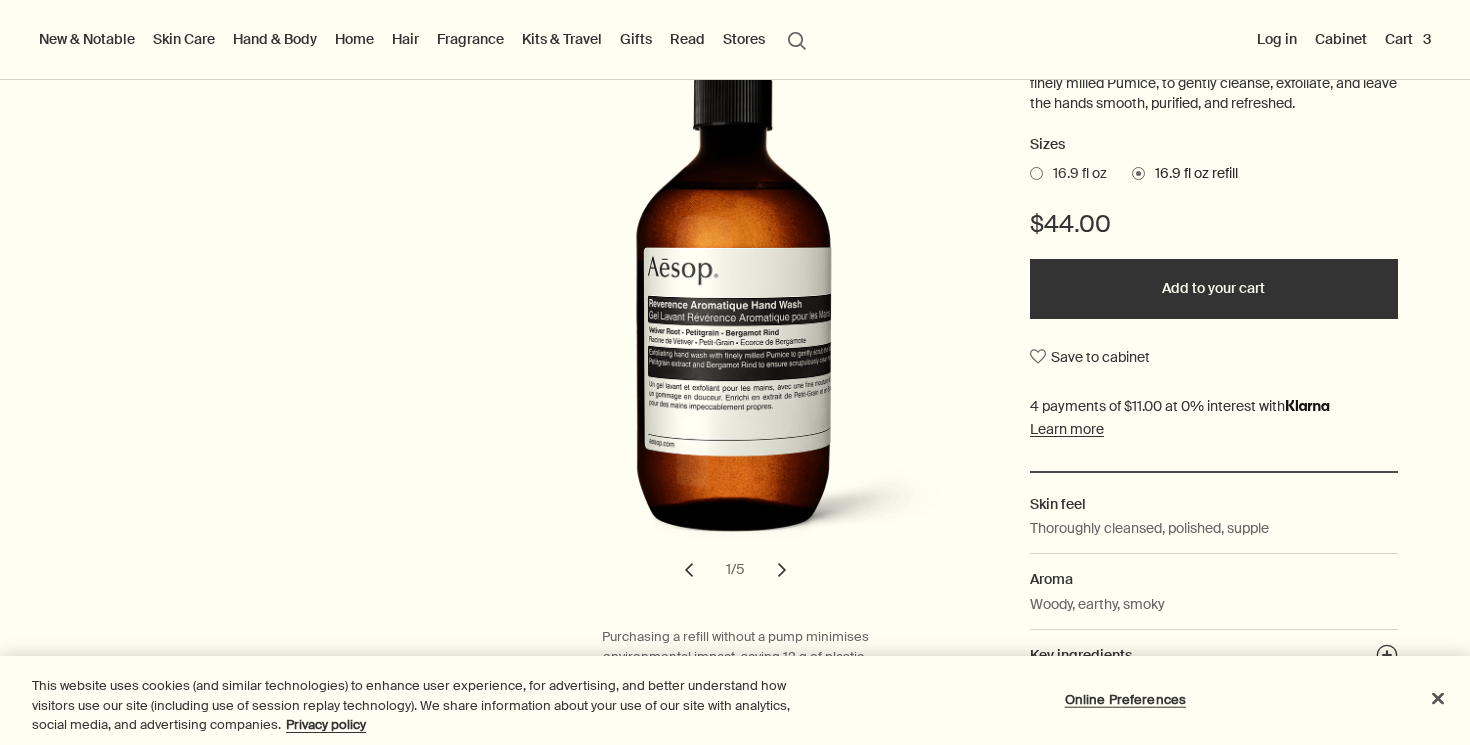click on "Add to your cart" at bounding box center [1214, 289] 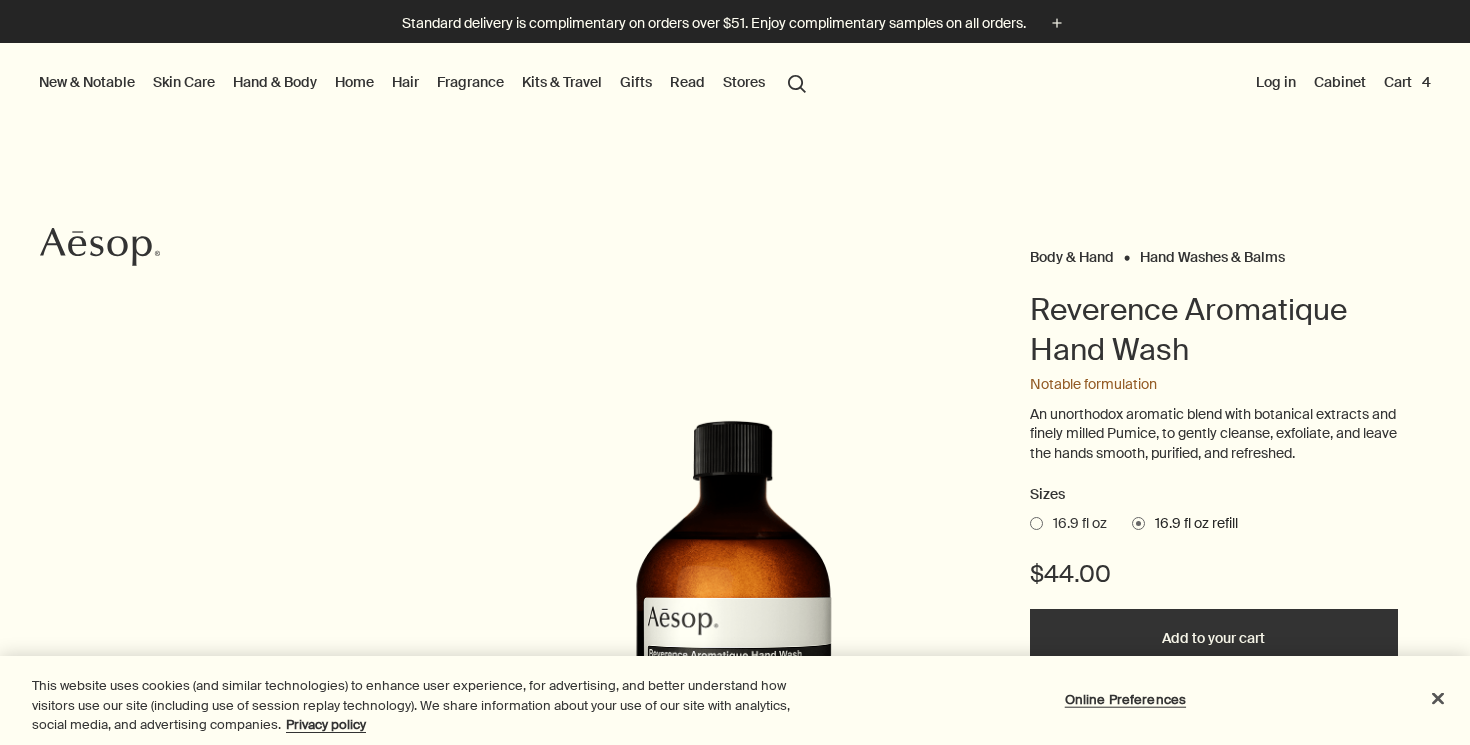 scroll, scrollTop: 0, scrollLeft: 0, axis: both 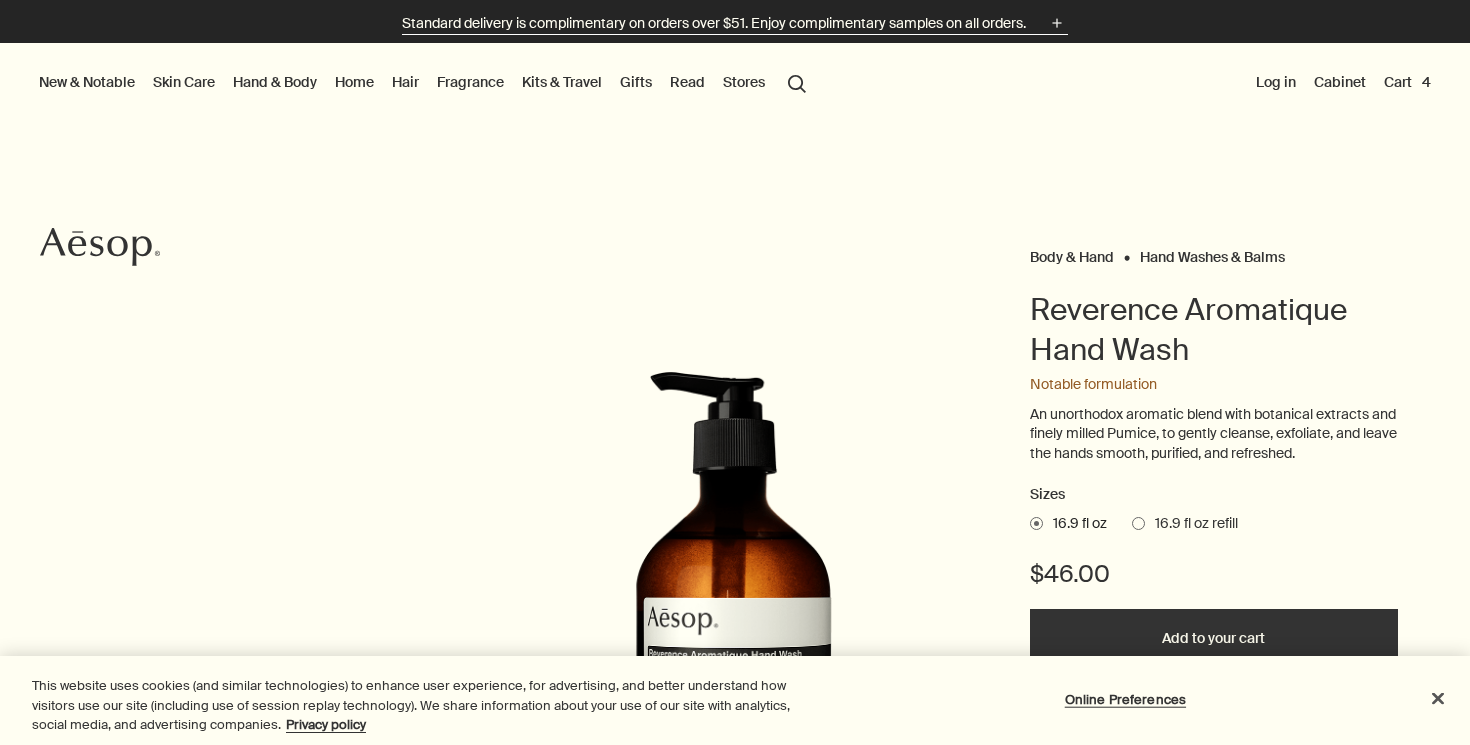 click on "plus" 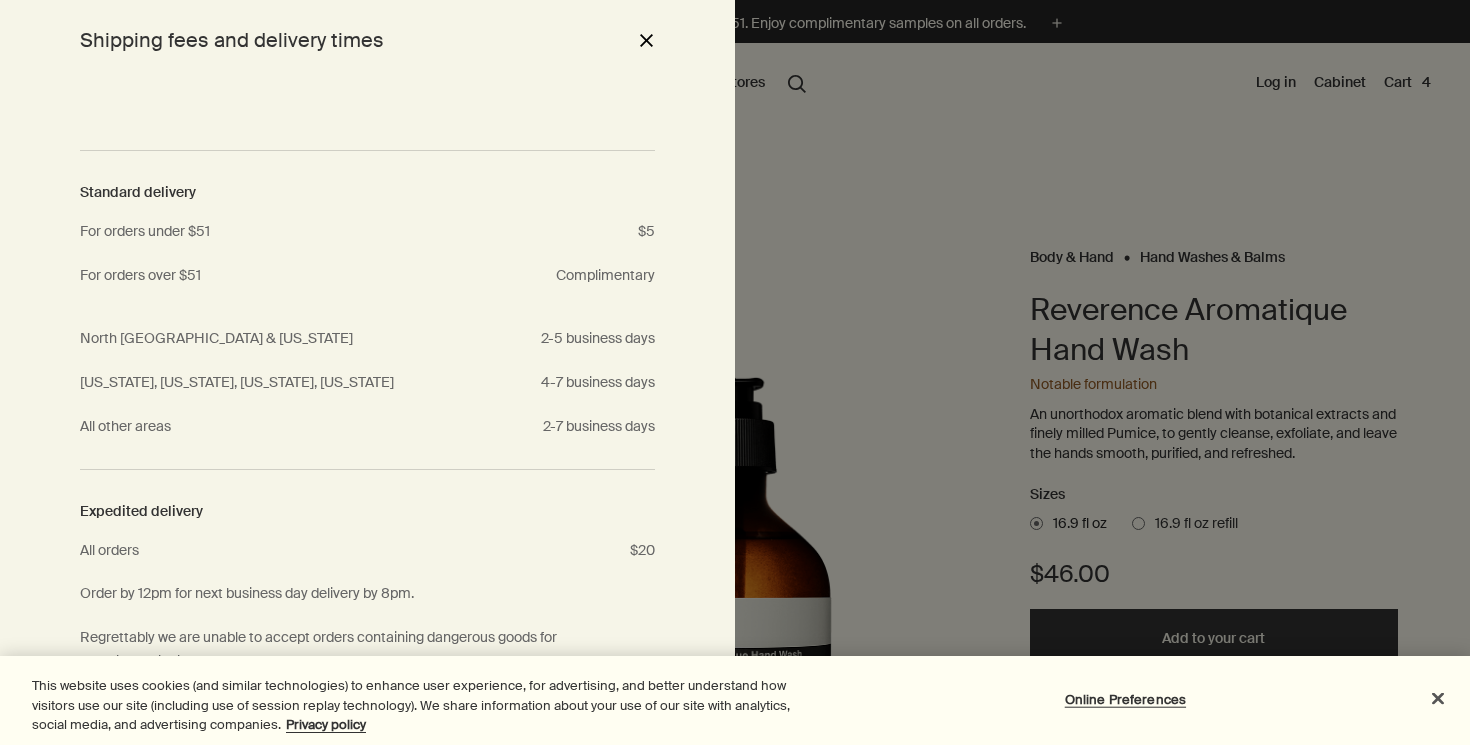 click on "close" at bounding box center [646, 40] 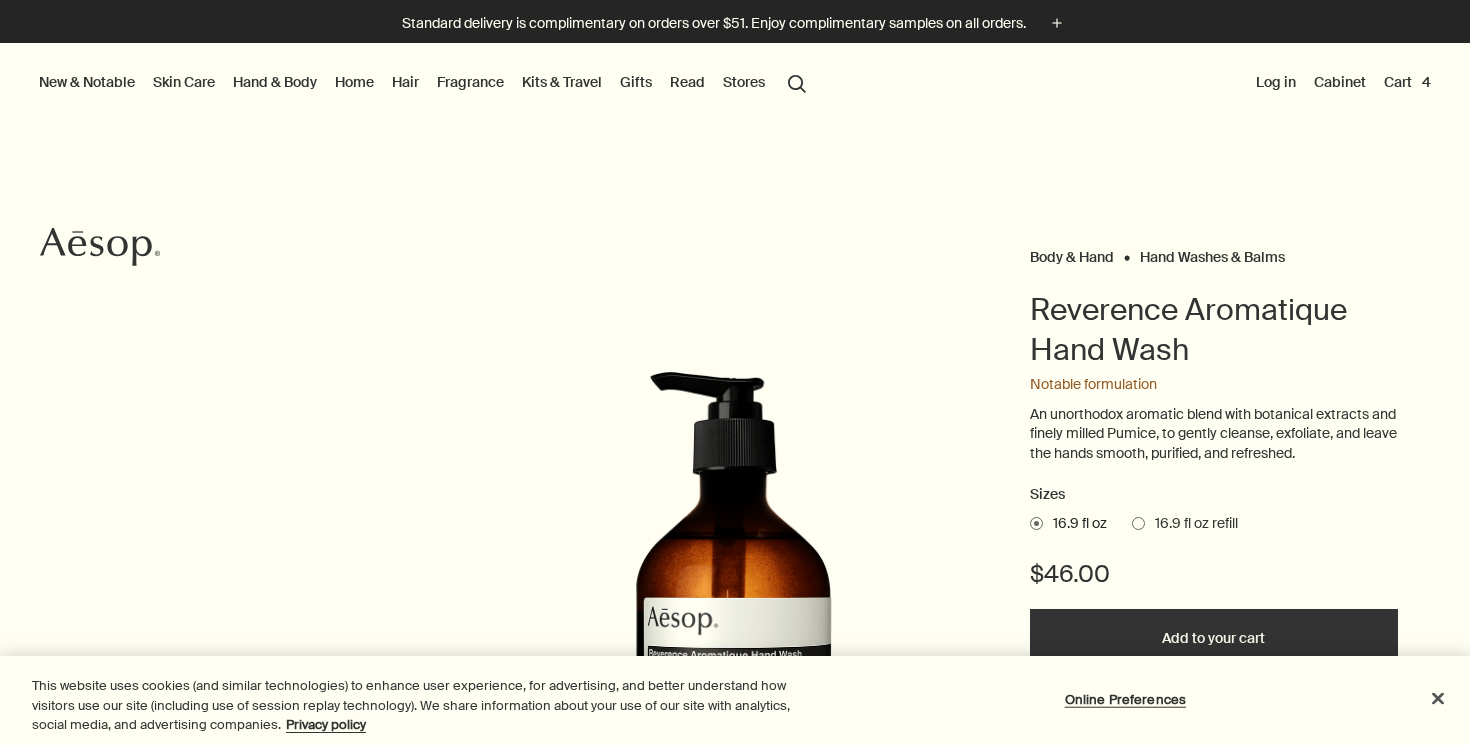 click on "Kits & Travel" at bounding box center (562, 82) 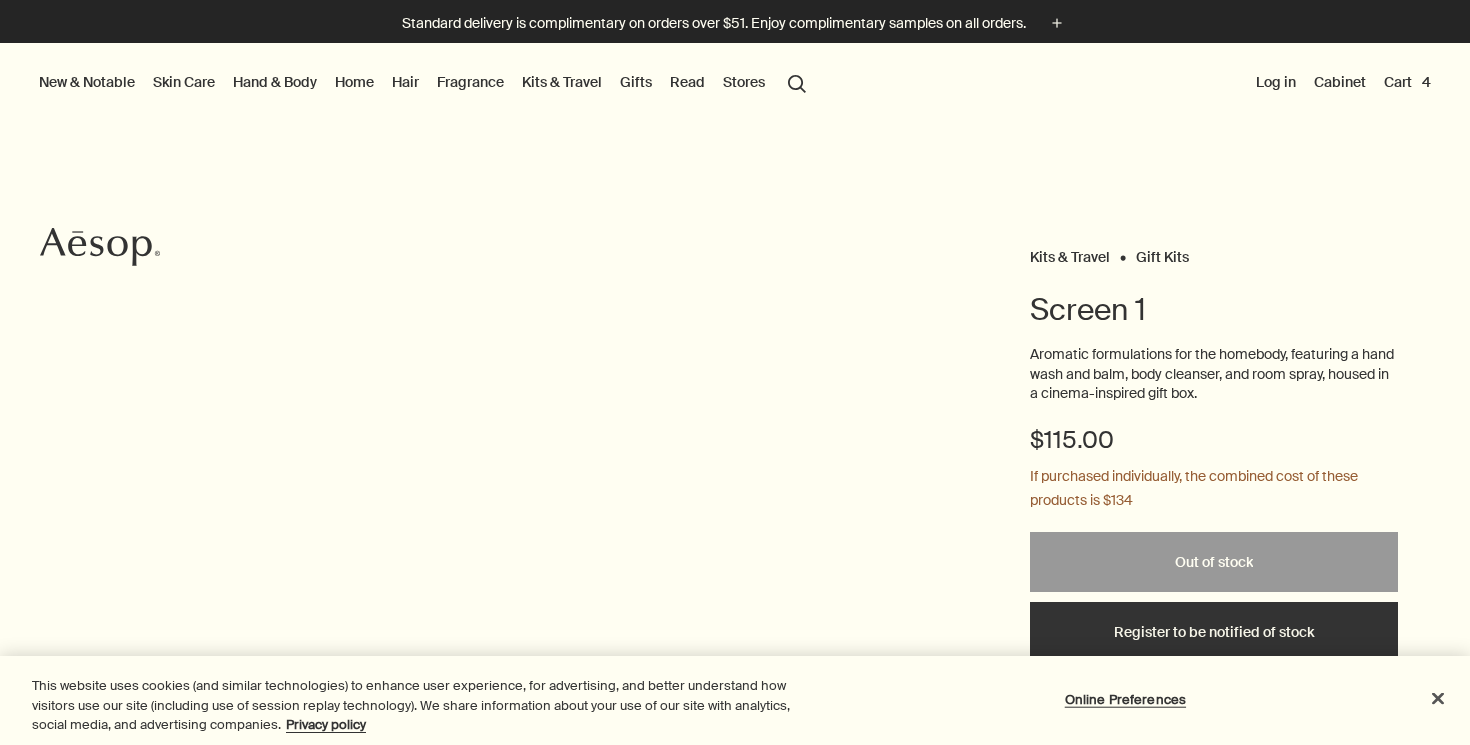 scroll, scrollTop: 0, scrollLeft: 0, axis: both 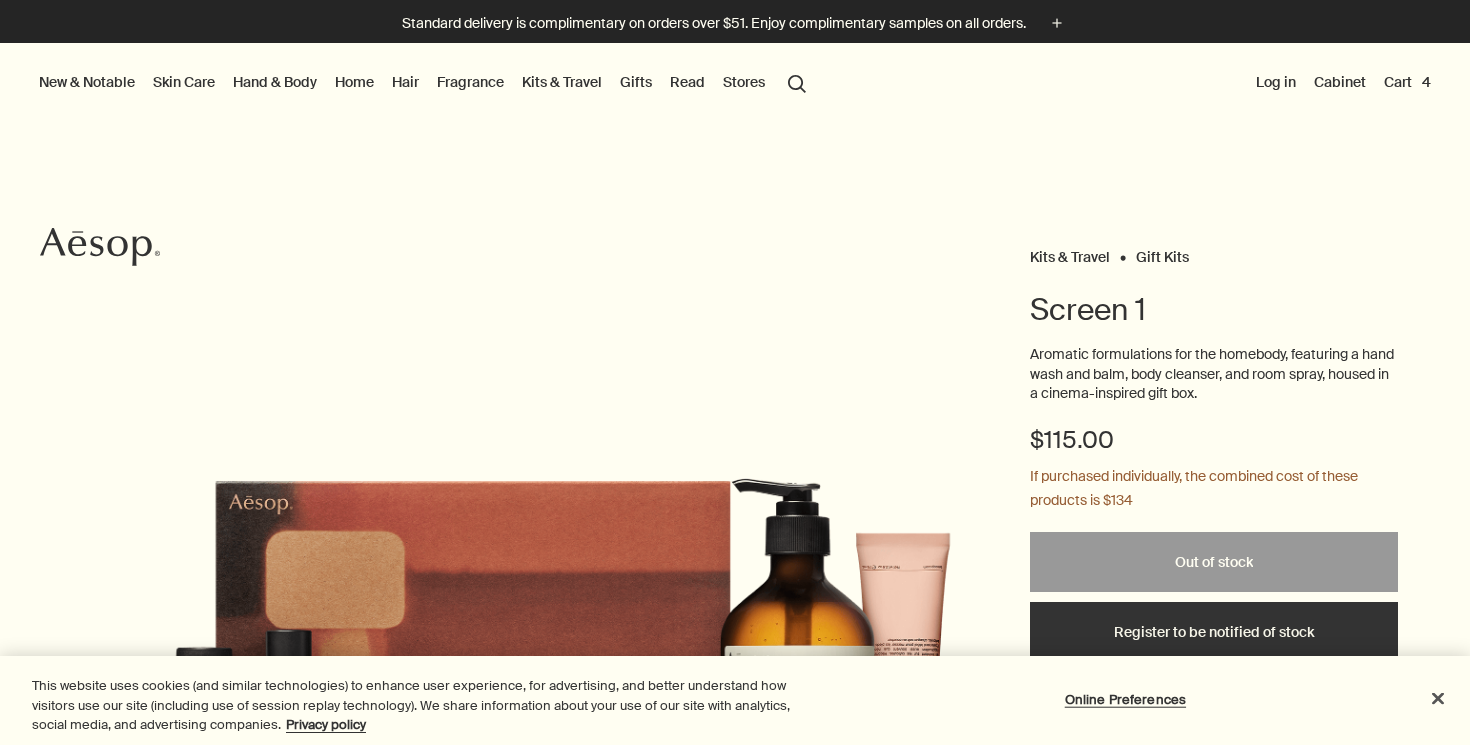 click on "Skin Care" at bounding box center (184, 82) 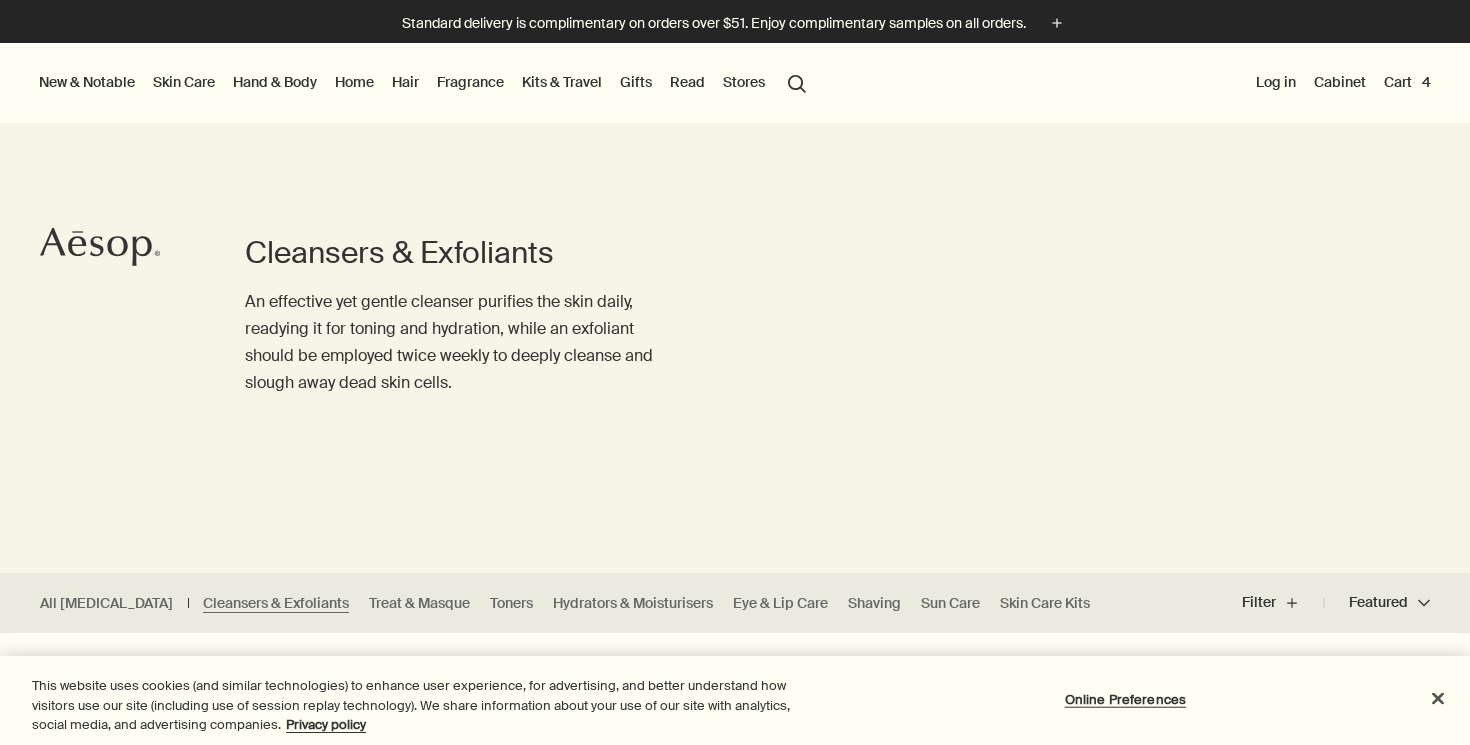scroll, scrollTop: 0, scrollLeft: 0, axis: both 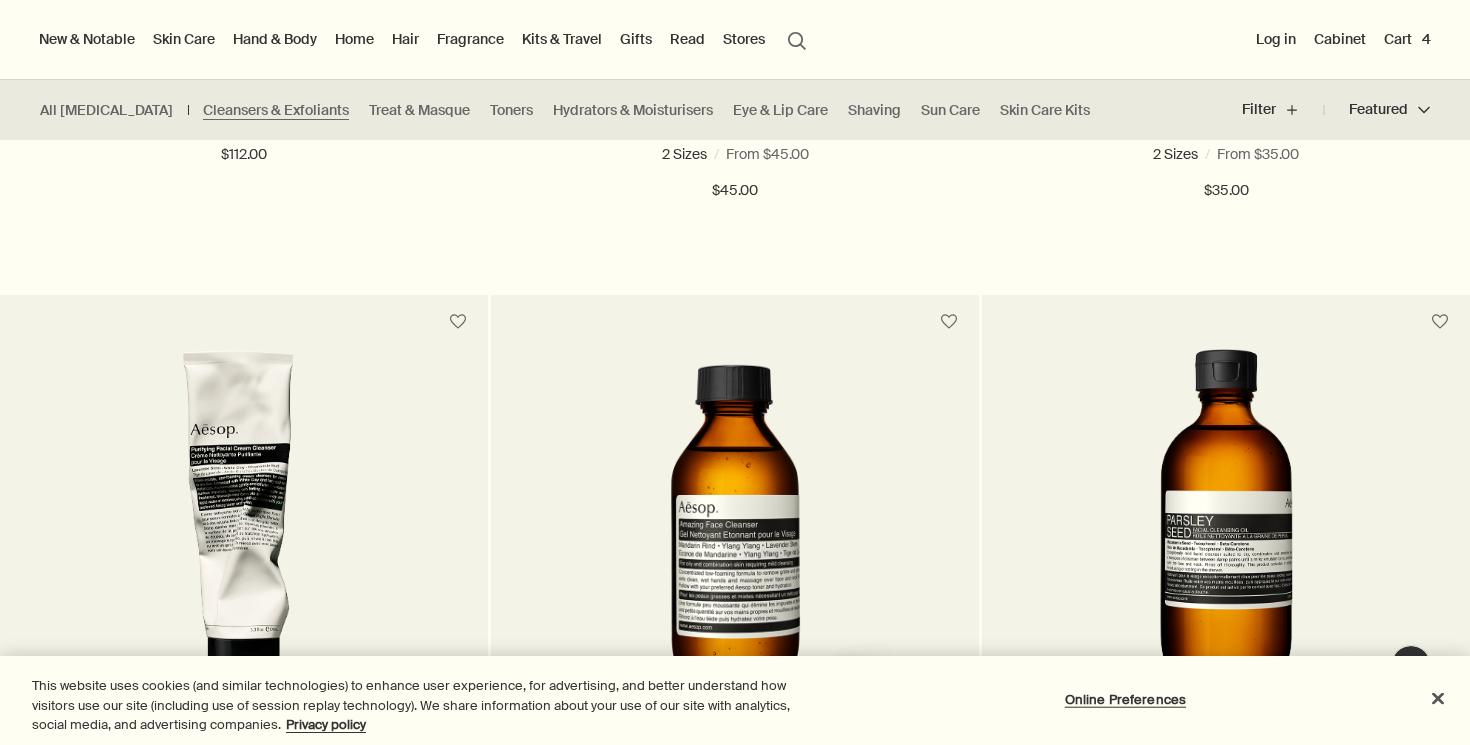 click on "Hand & Body" at bounding box center [275, 39] 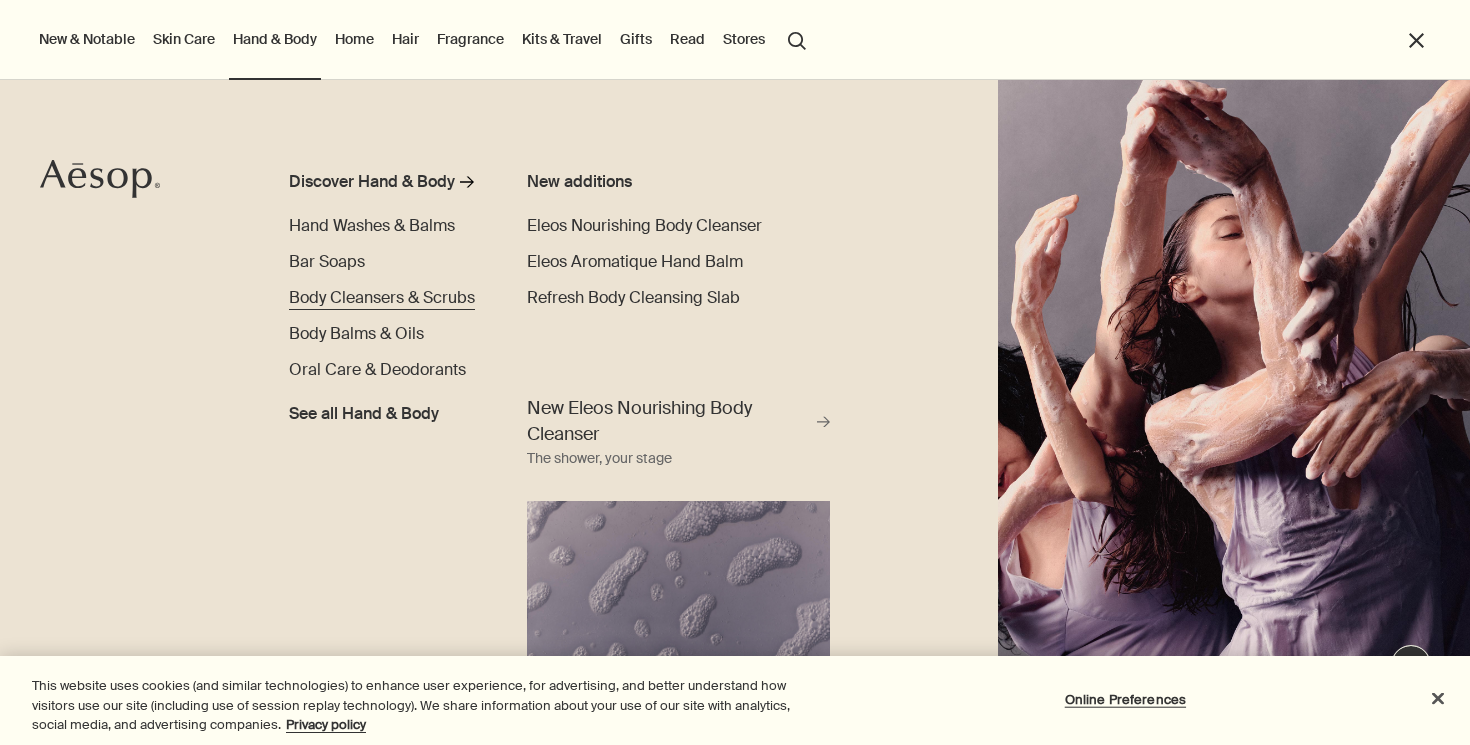 click on "Body Cleansers & Scrubs" at bounding box center (382, 297) 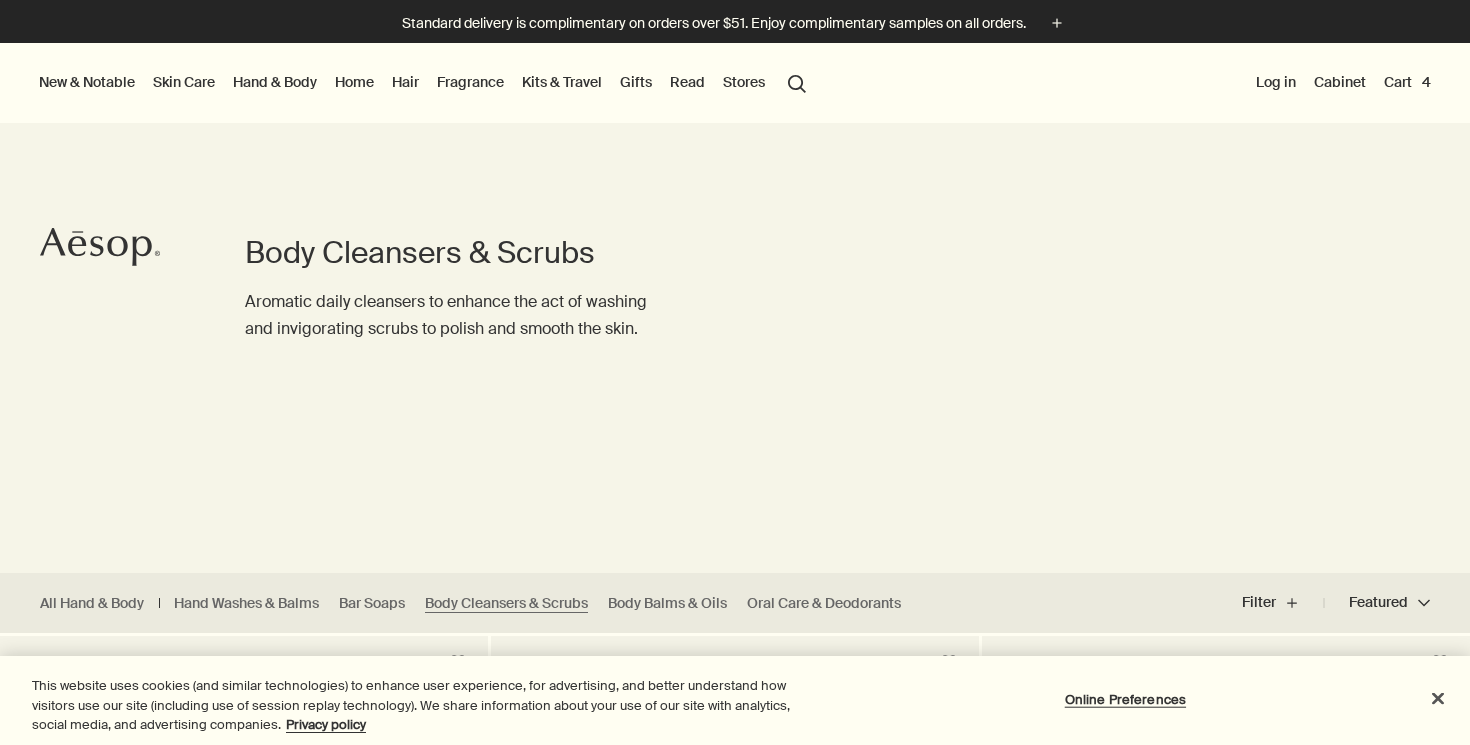 scroll, scrollTop: 299, scrollLeft: 0, axis: vertical 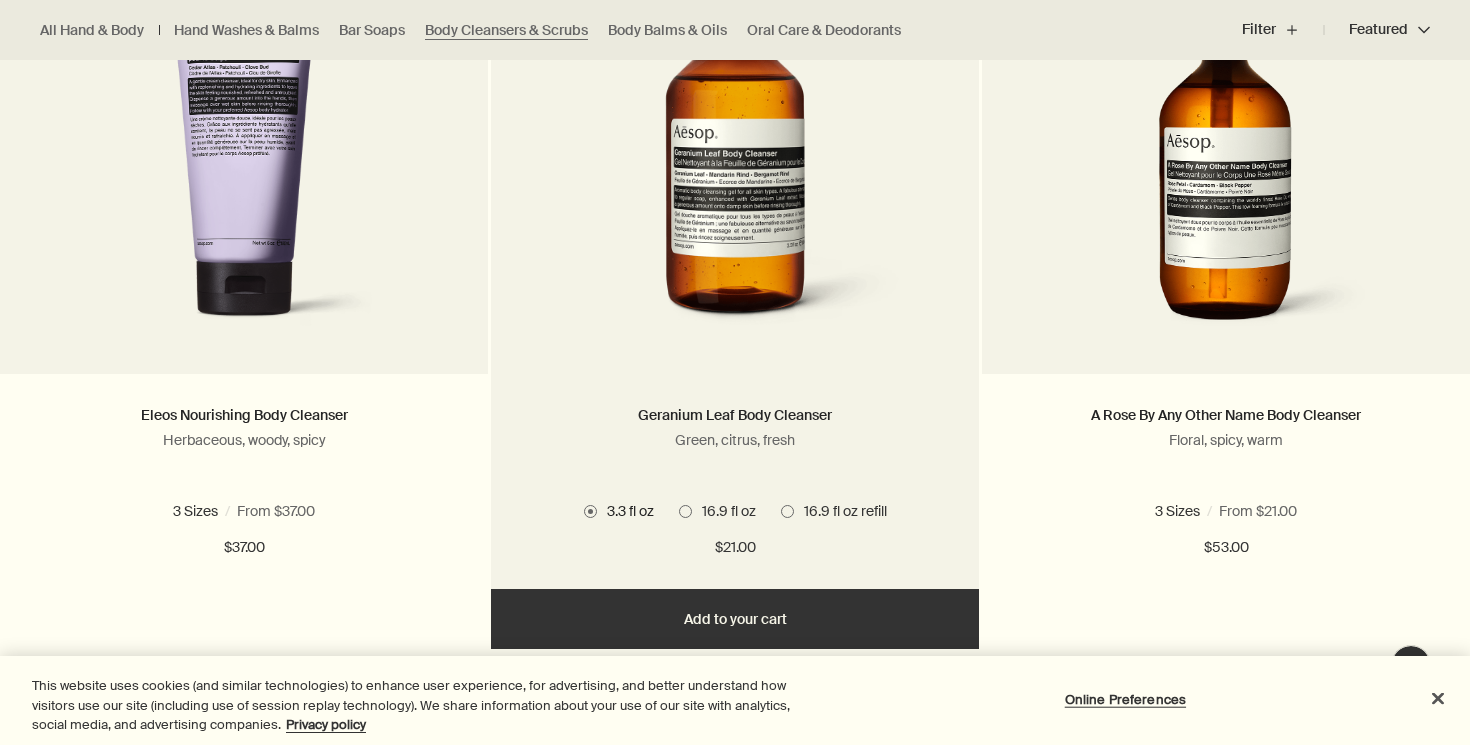 click at bounding box center (685, 511) 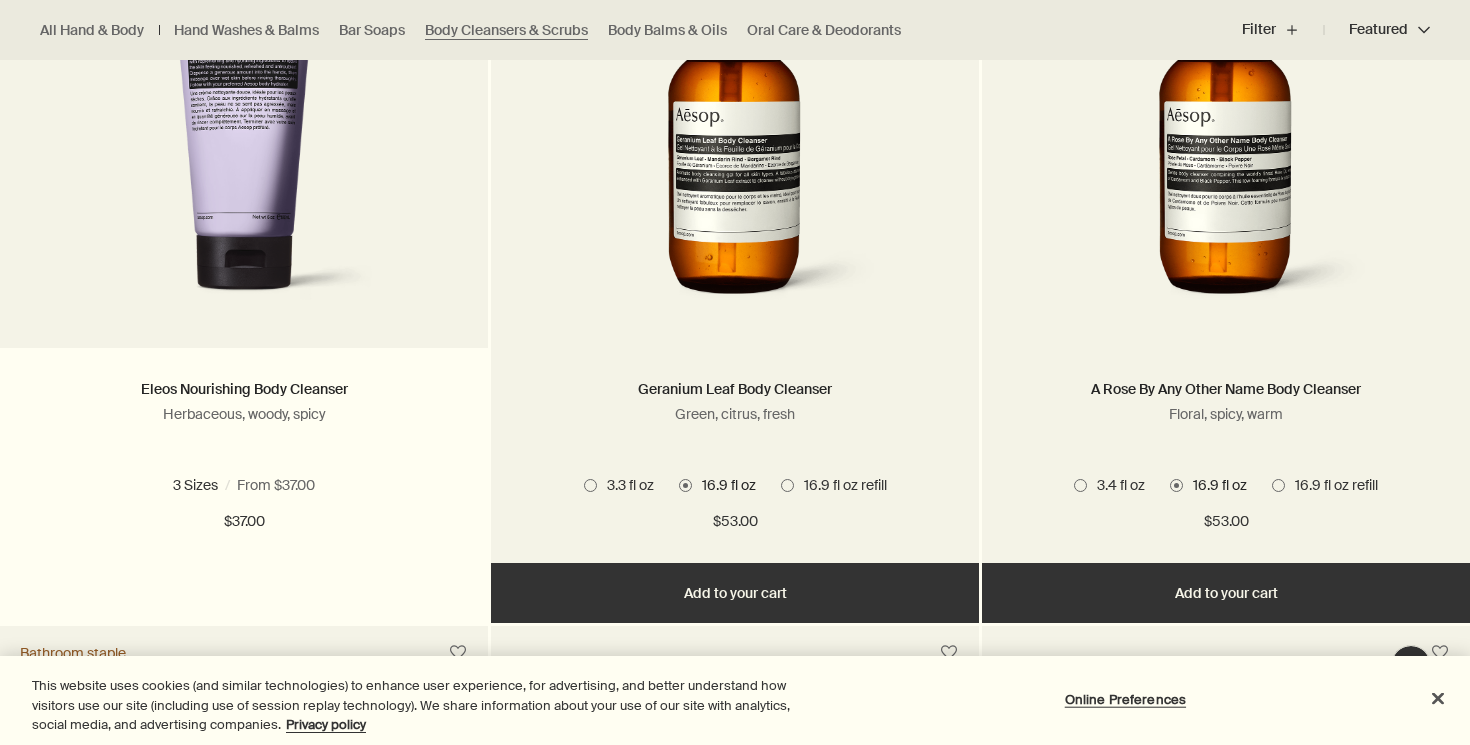 scroll, scrollTop: 740, scrollLeft: 0, axis: vertical 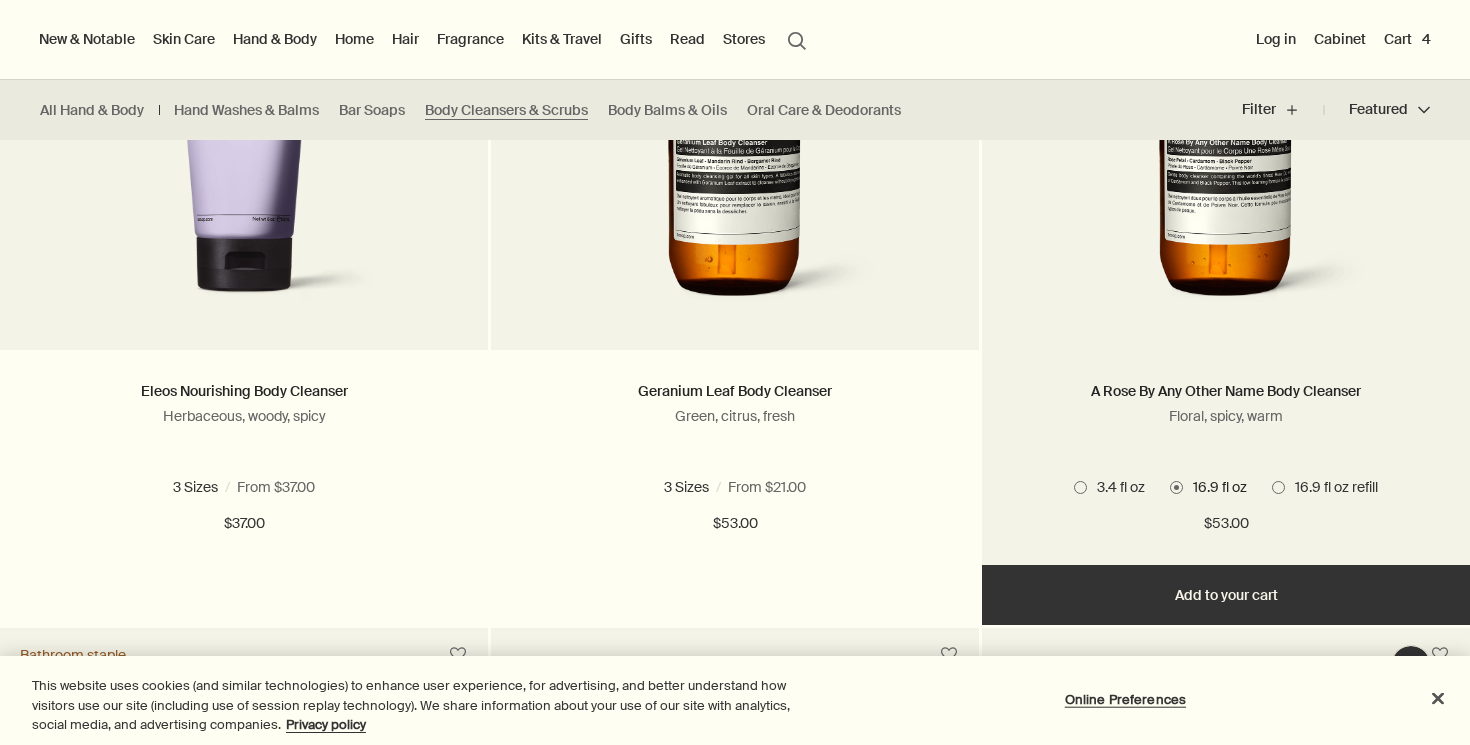 click on "Add Add to your cart" at bounding box center [1226, 595] 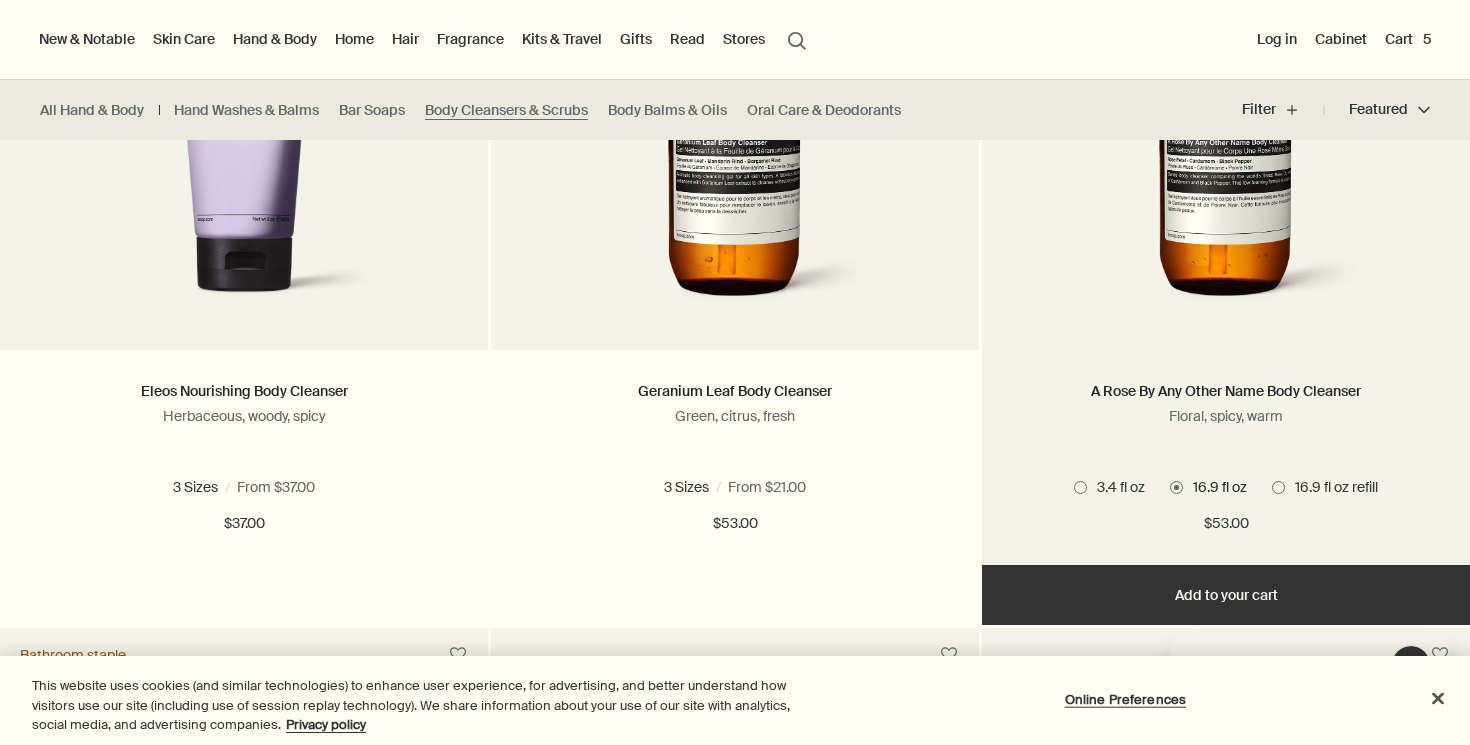 scroll, scrollTop: 0, scrollLeft: 0, axis: both 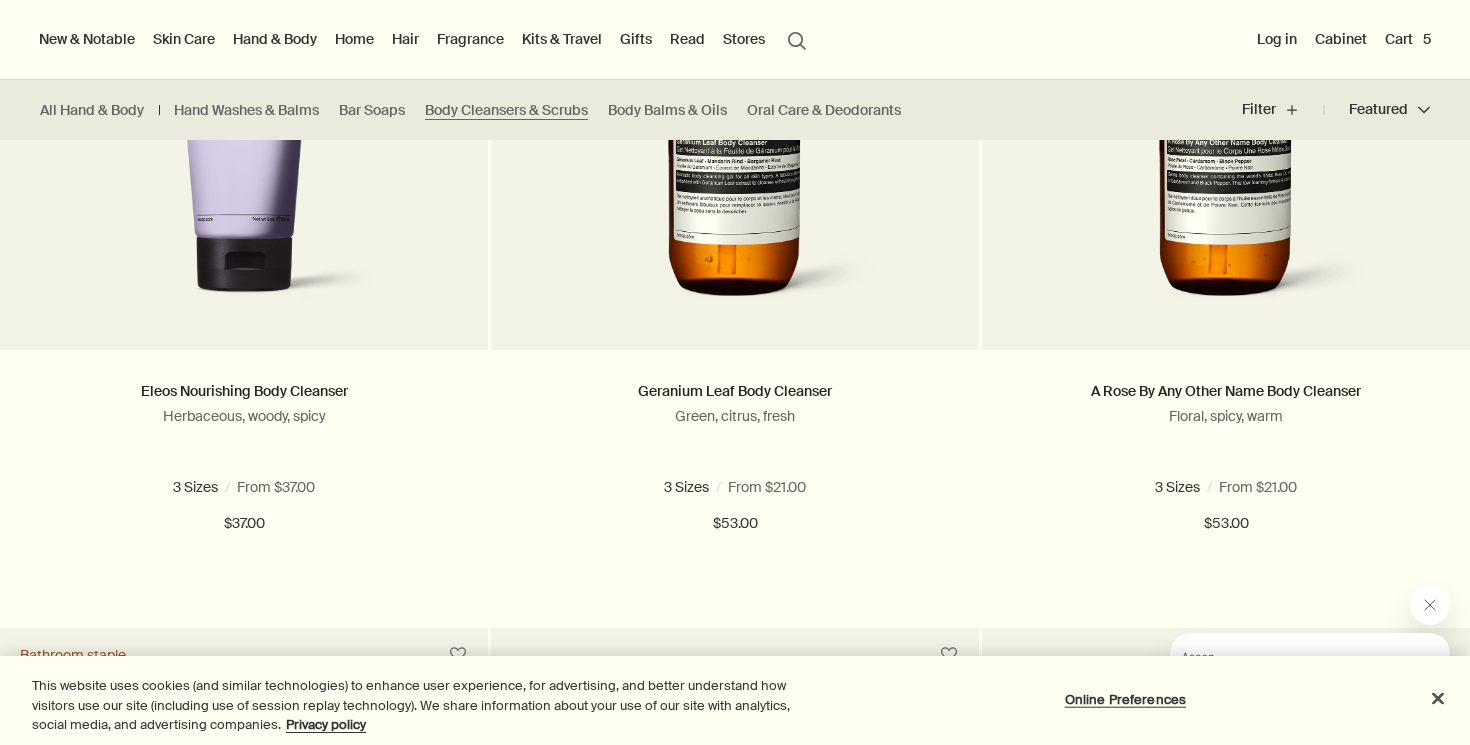 click on "Cart 5" at bounding box center (1408, 39) 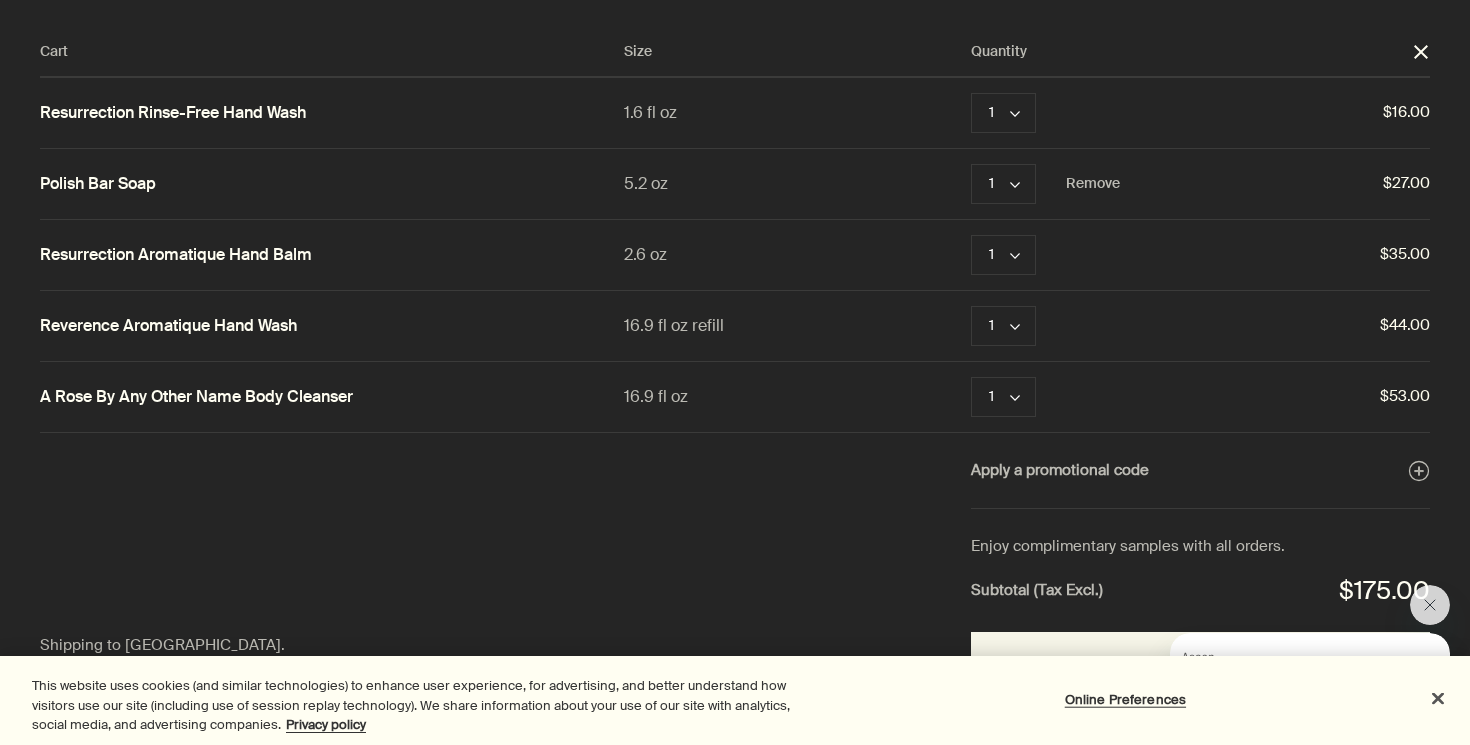 scroll, scrollTop: 68, scrollLeft: 0, axis: vertical 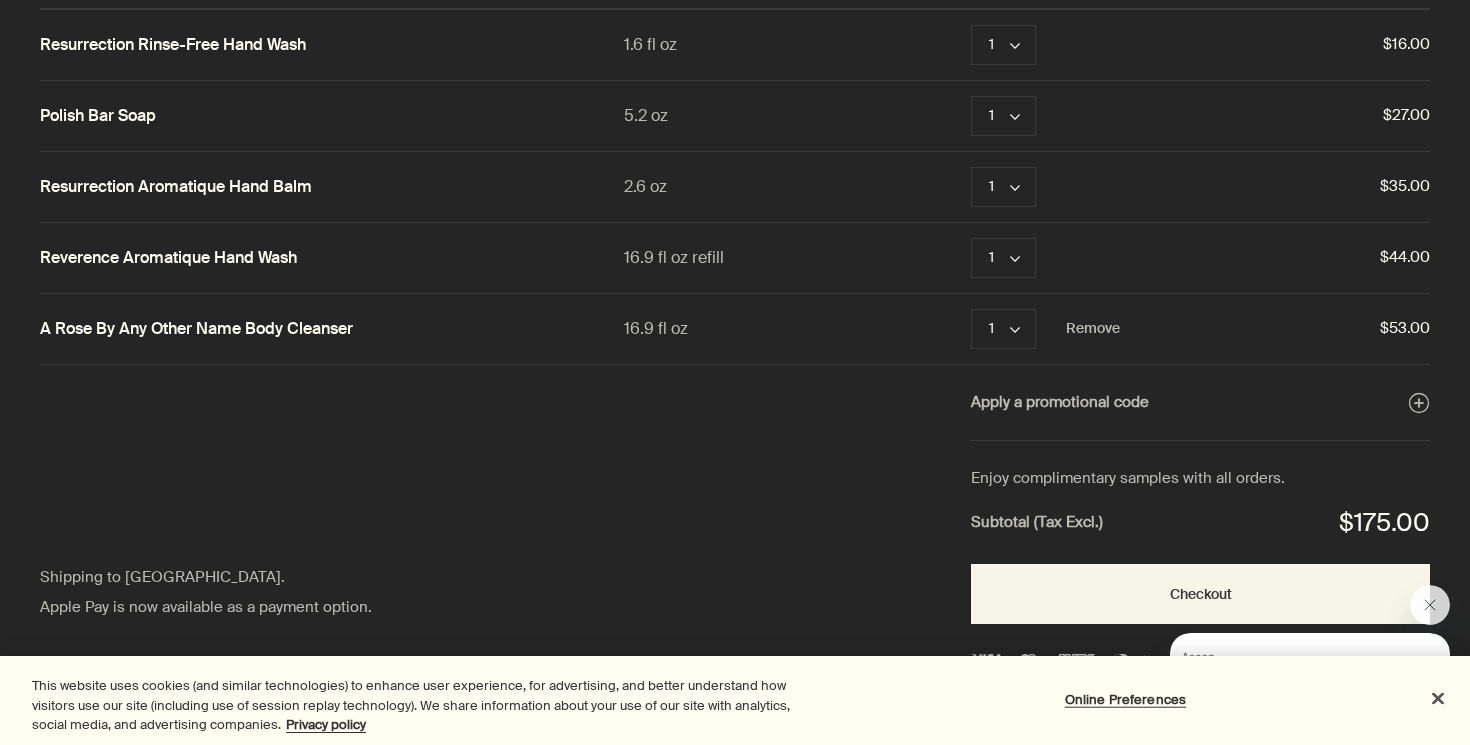 click on "A Rose By Any Other Name Body Cleanser" at bounding box center [196, 329] 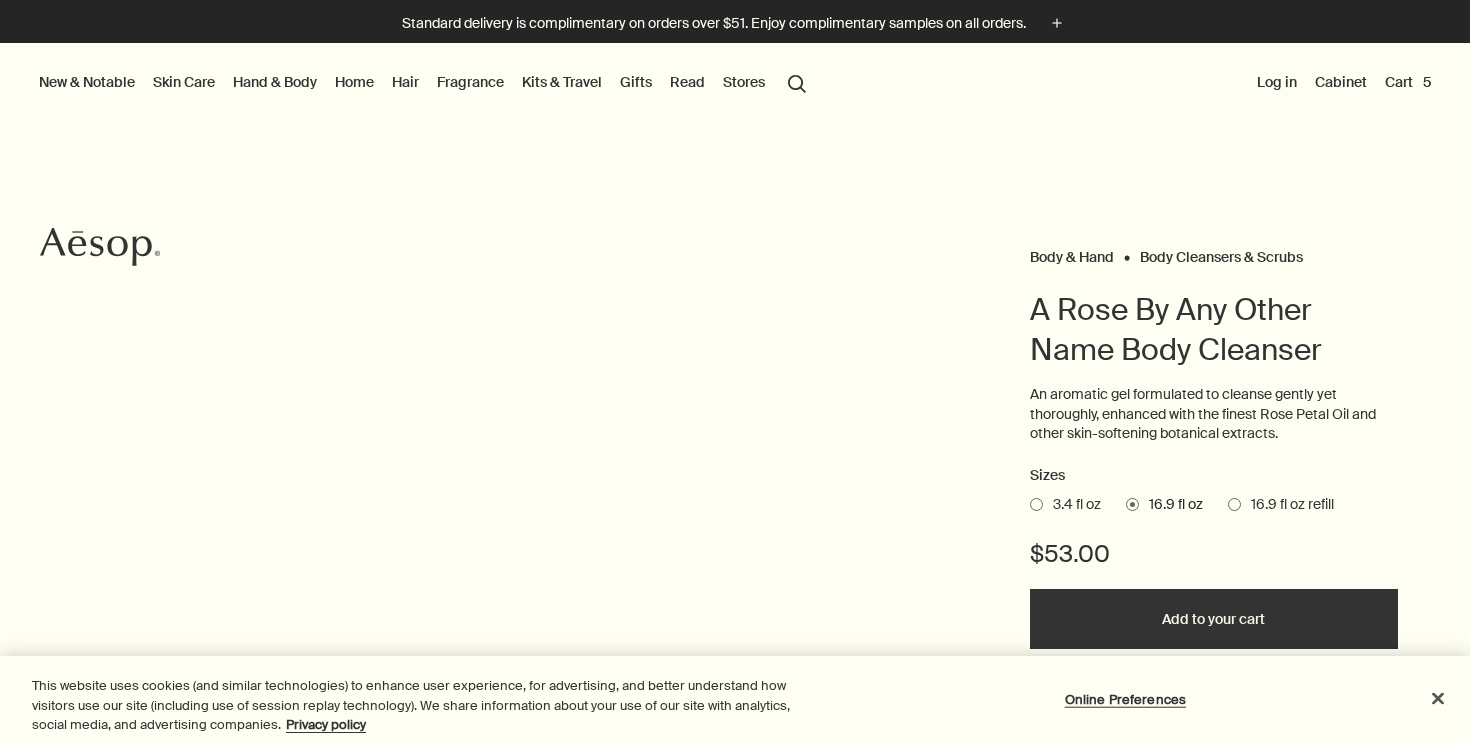 scroll, scrollTop: 0, scrollLeft: 0, axis: both 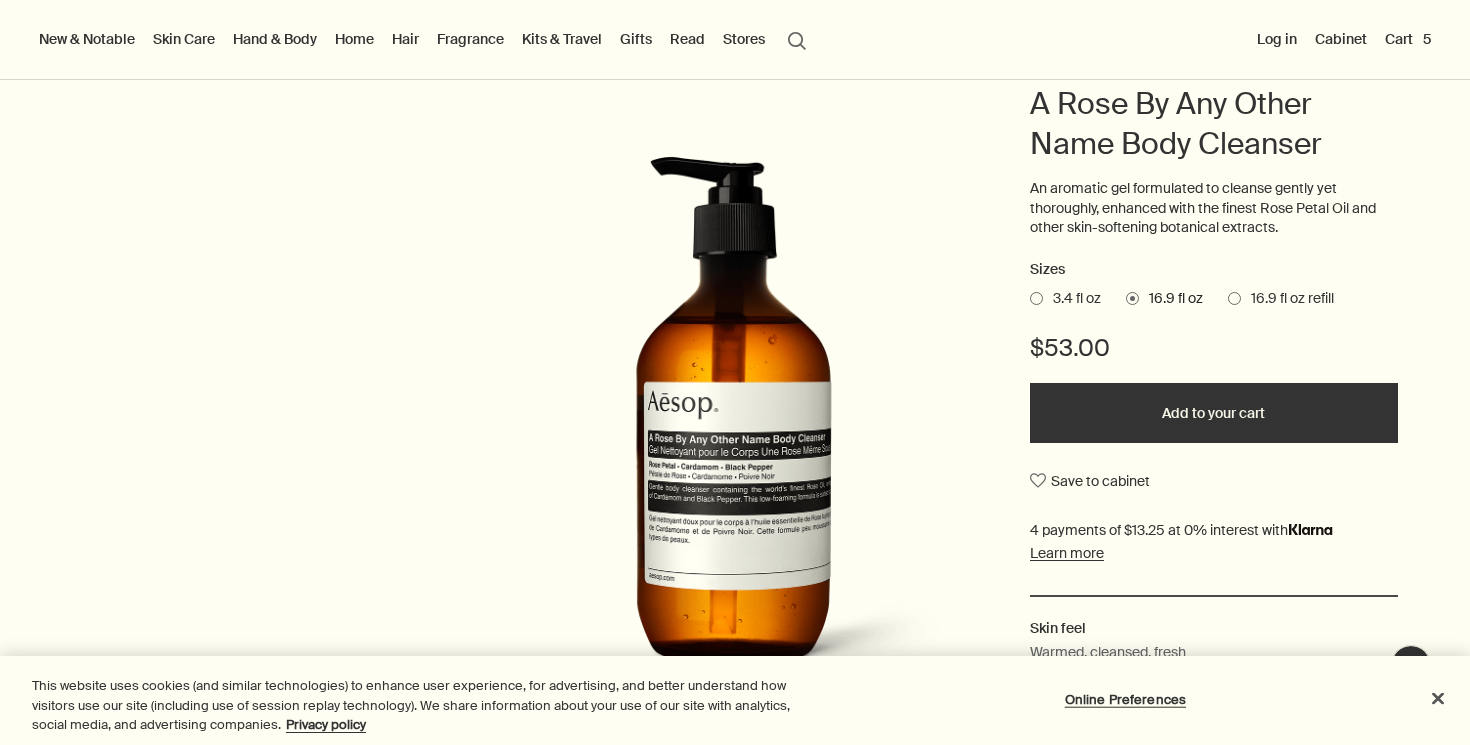 click on "Cart 5" at bounding box center [1408, 39] 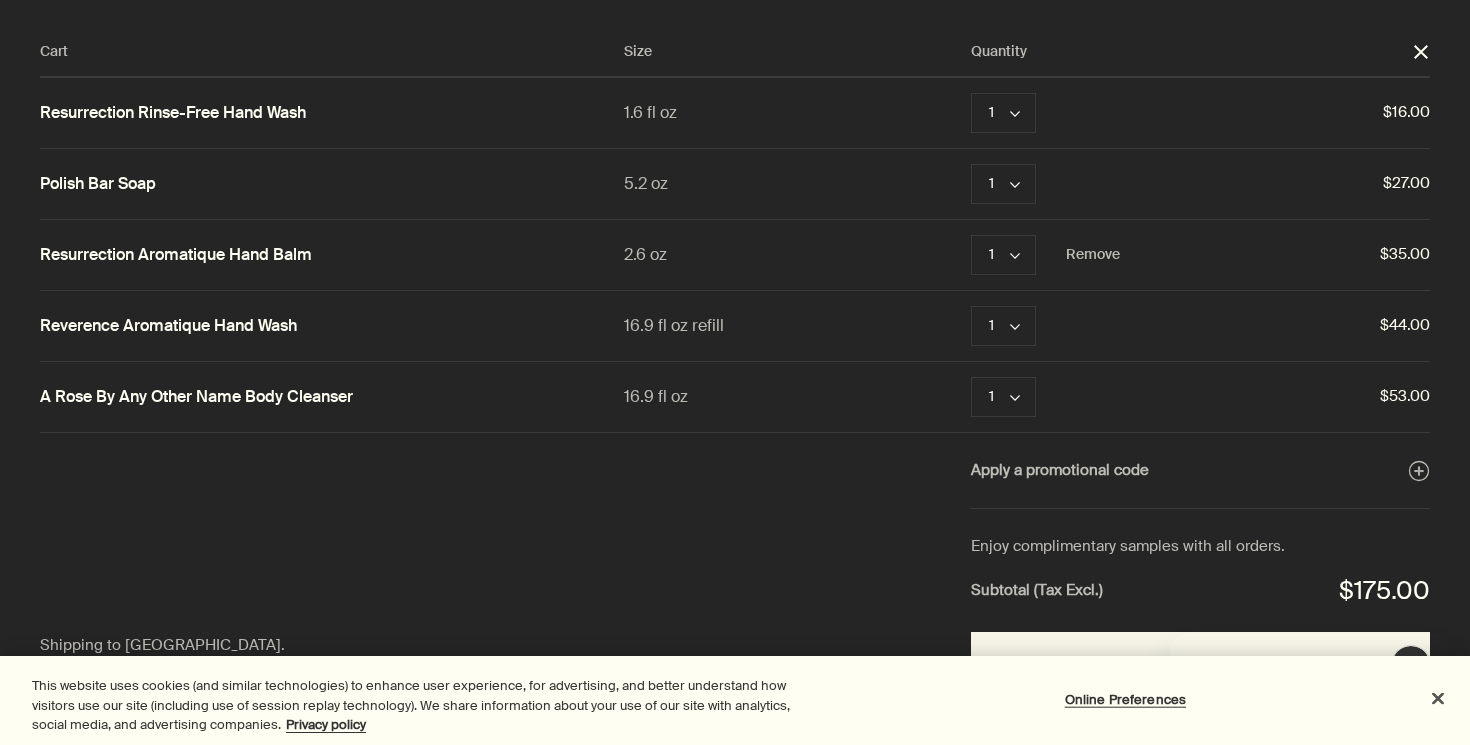 scroll, scrollTop: 0, scrollLeft: 0, axis: both 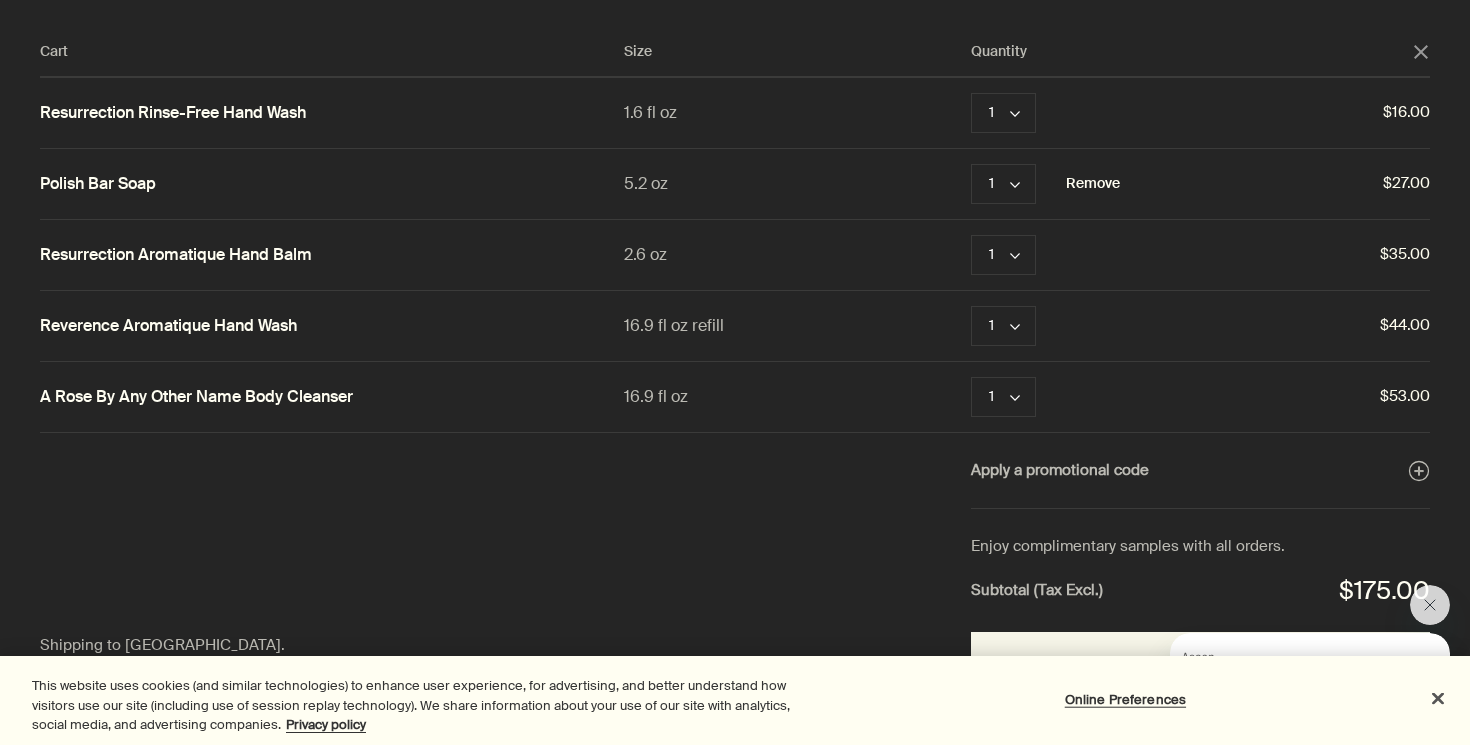 click on "Remove" at bounding box center (1093, 184) 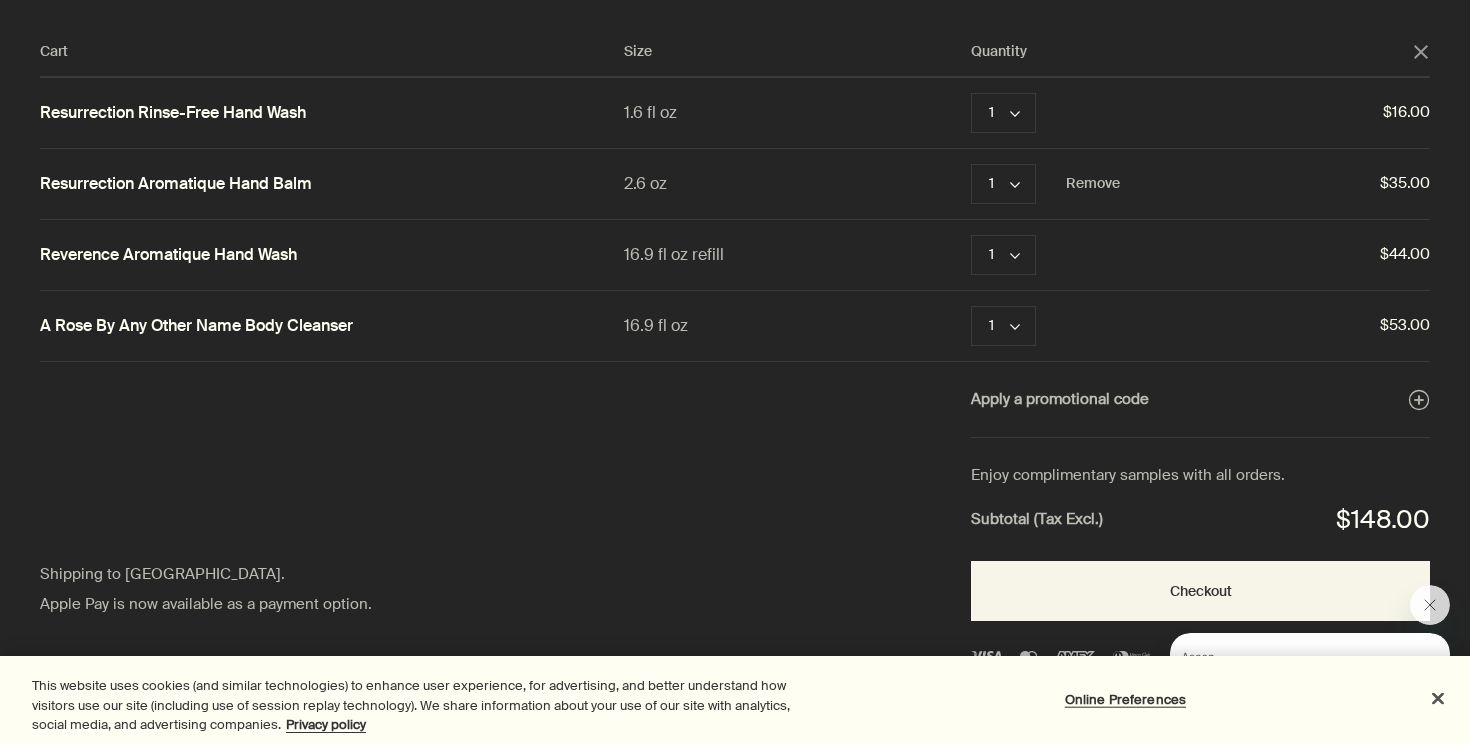 scroll, scrollTop: 0, scrollLeft: 0, axis: both 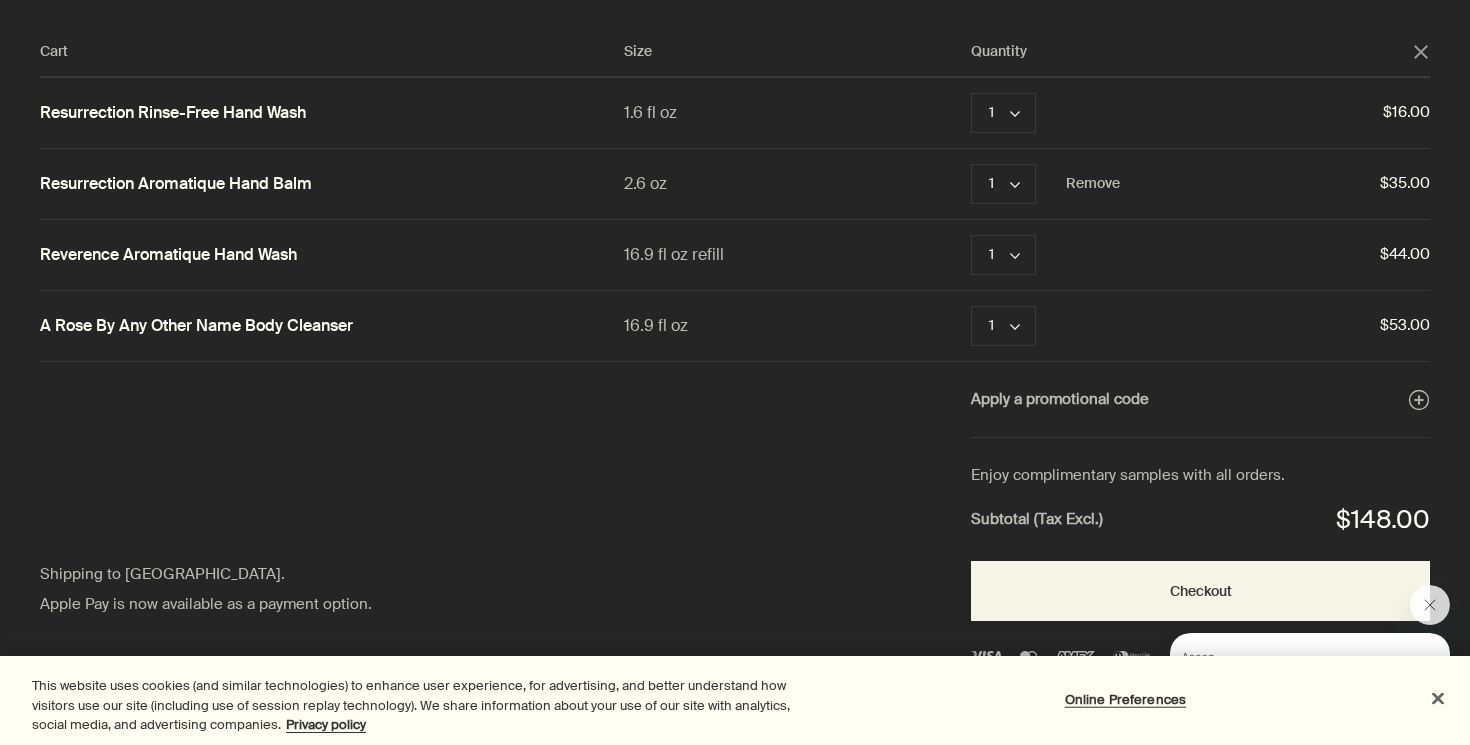 click at bounding box center (1438, 698) 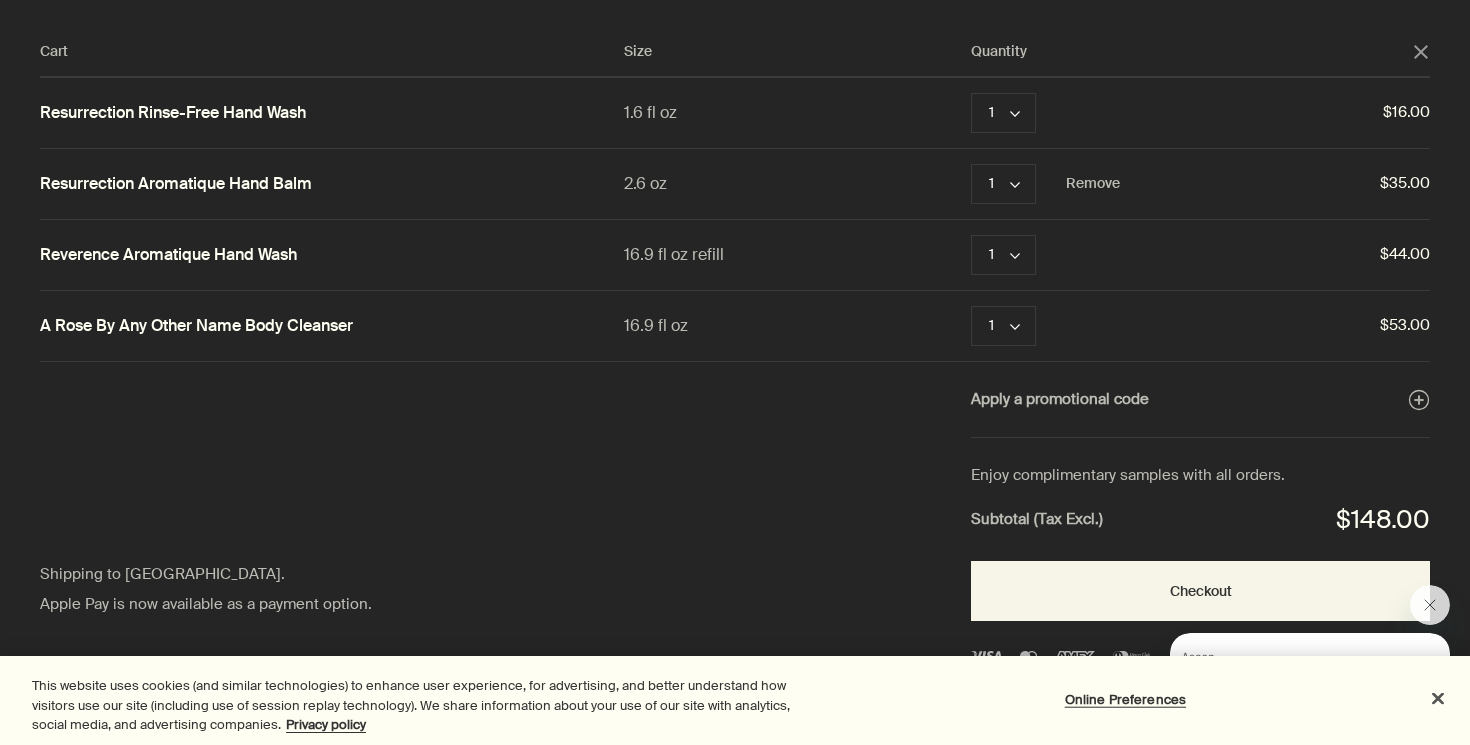click at bounding box center (1286, 655) 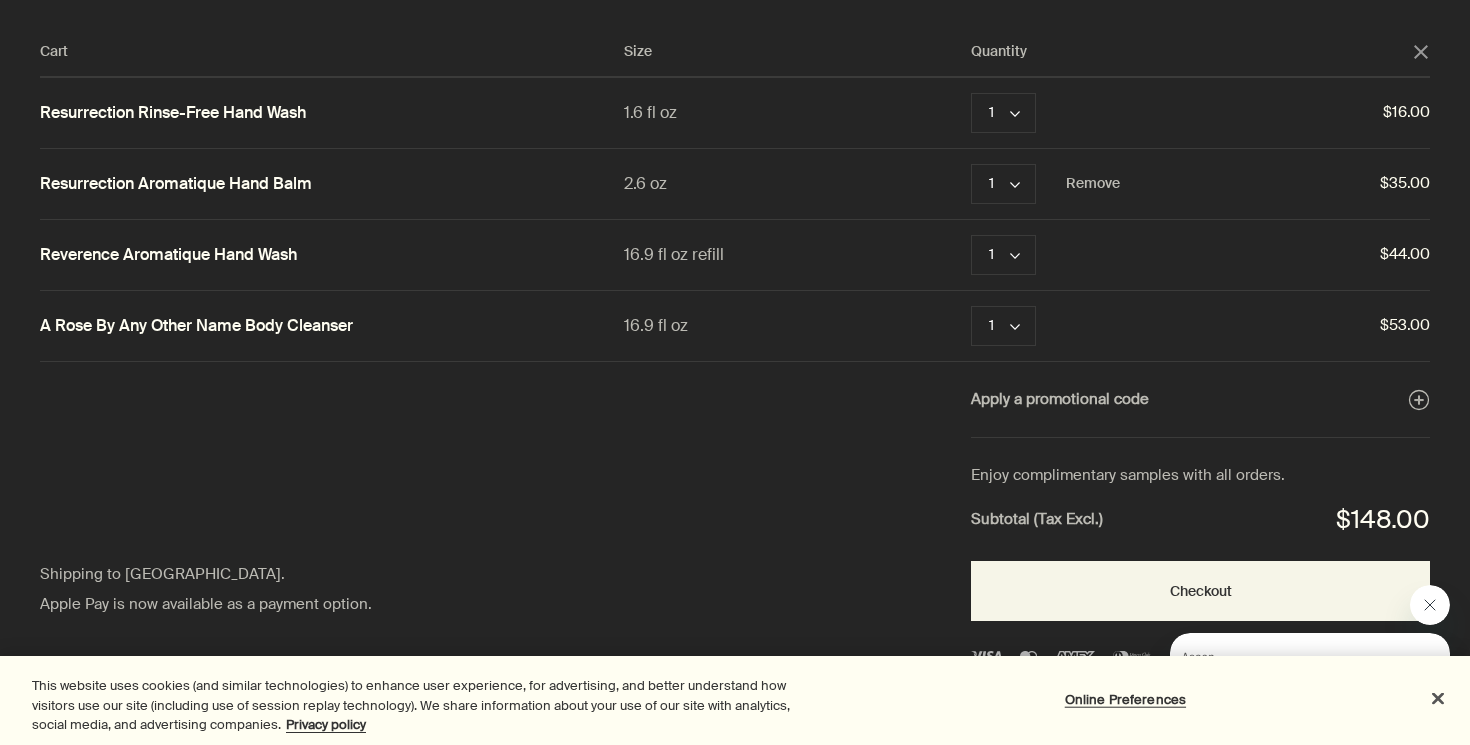 click 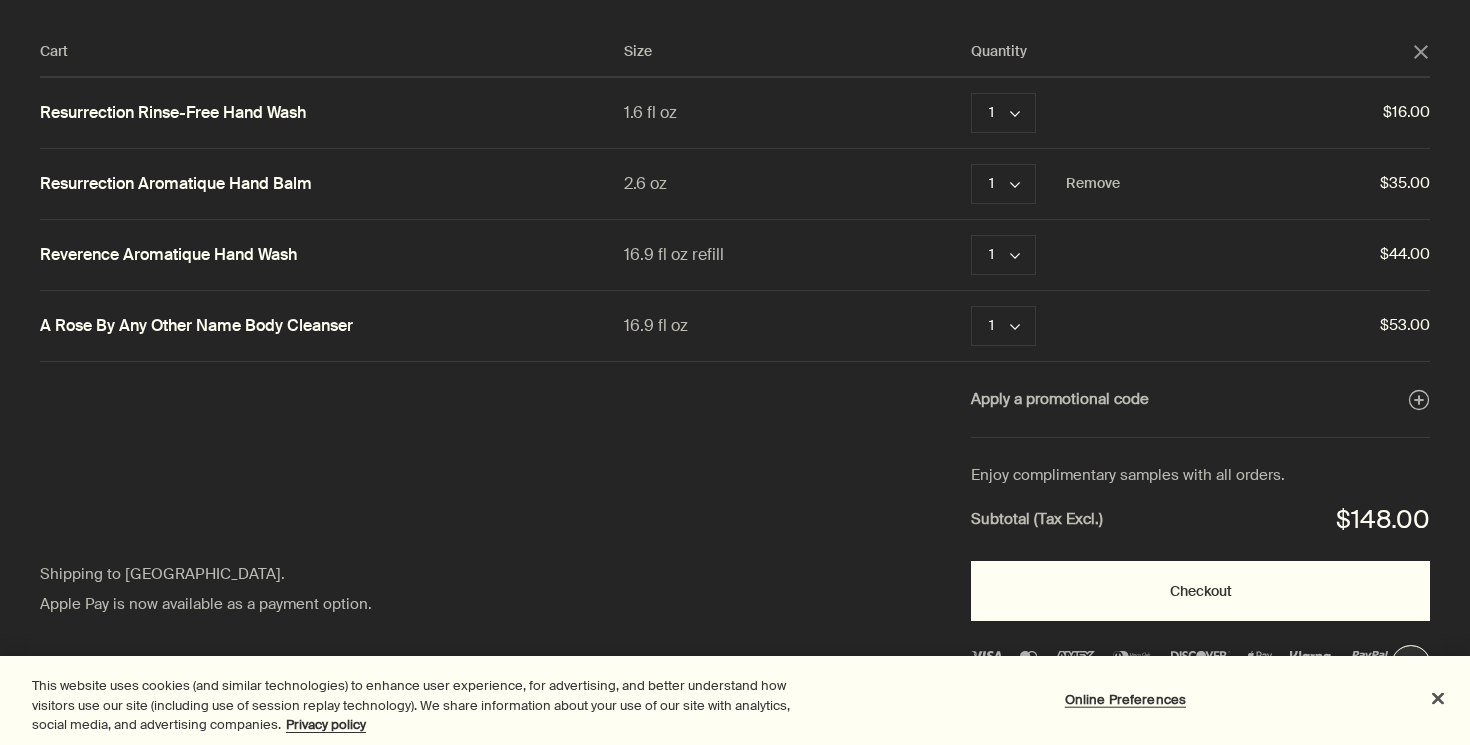 click on "Checkout" at bounding box center (1200, 591) 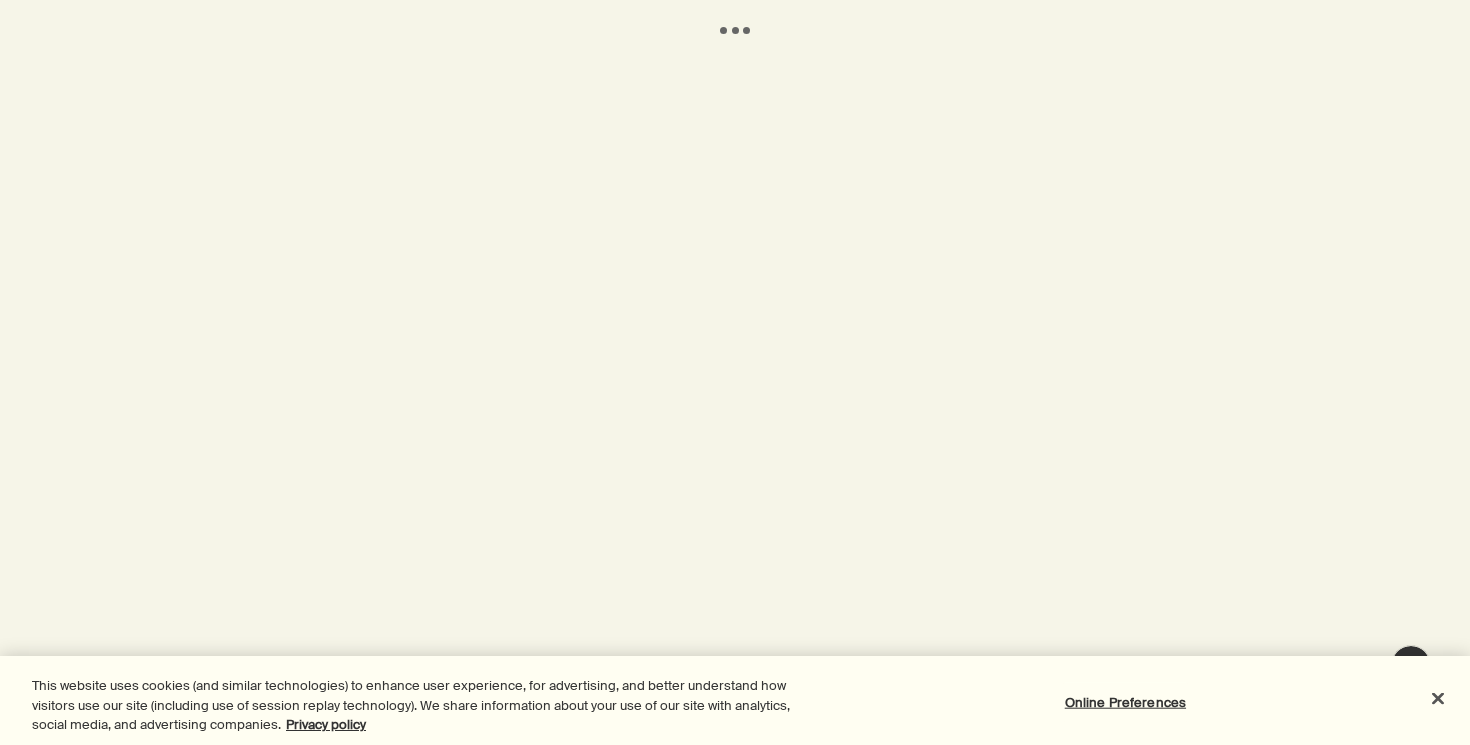 scroll, scrollTop: 0, scrollLeft: 0, axis: both 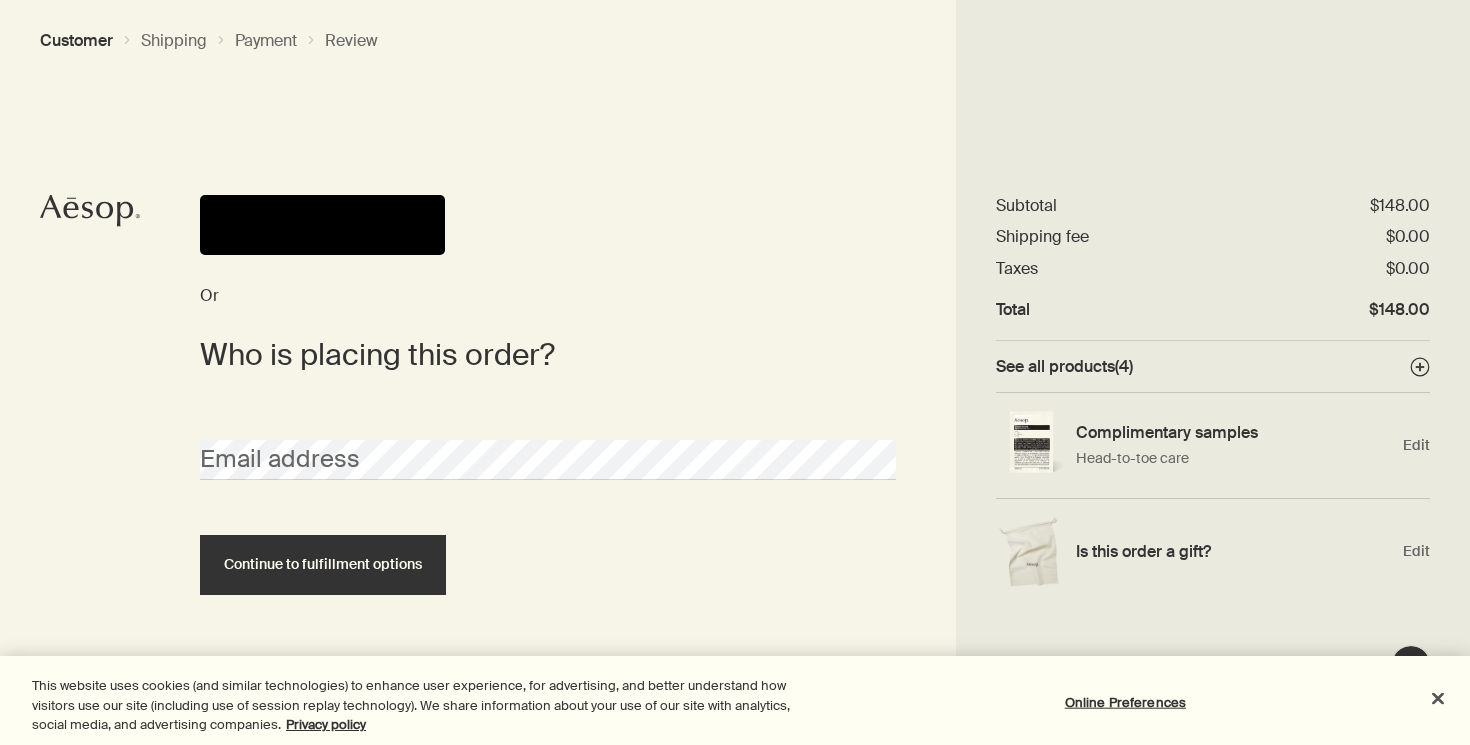 click at bounding box center [322, 225] 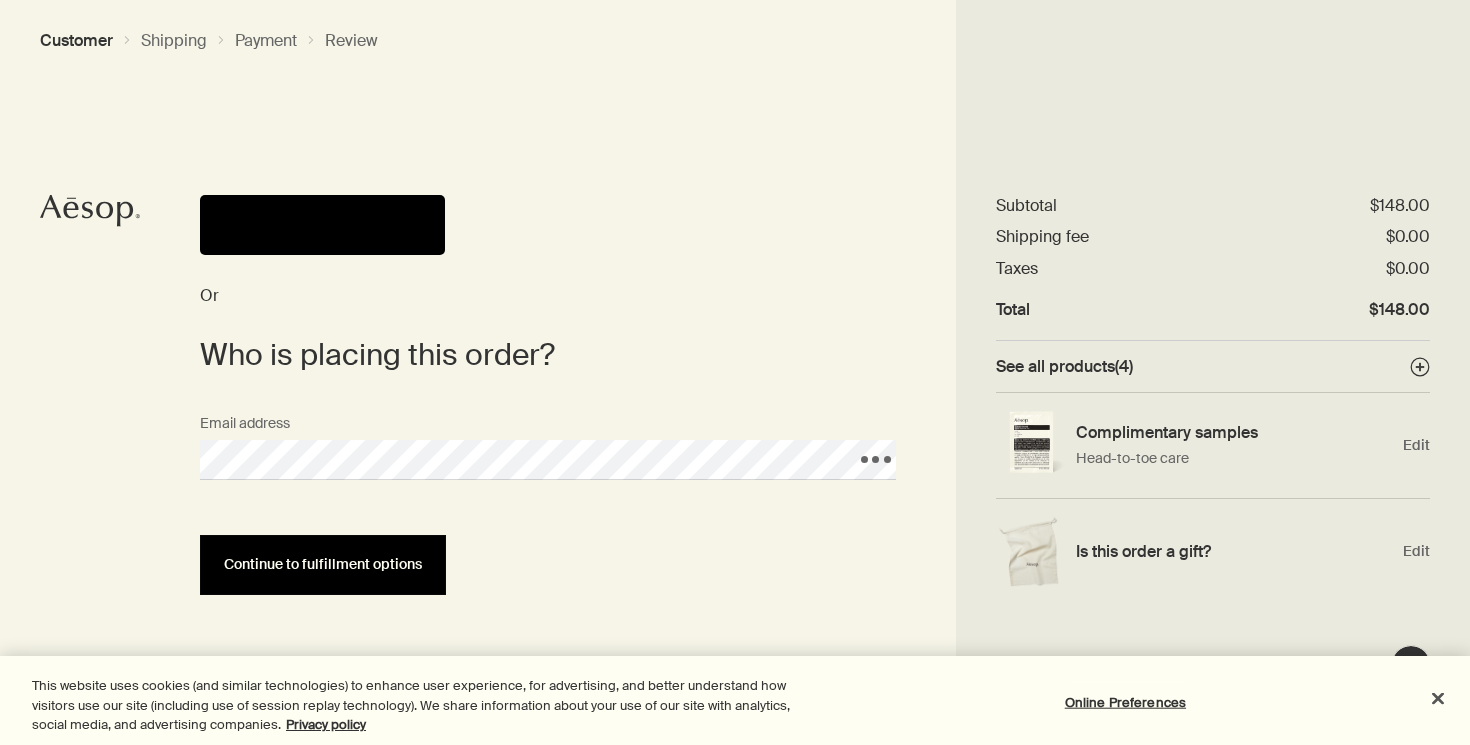 click on "Continue to fulfillment options" at bounding box center [323, 564] 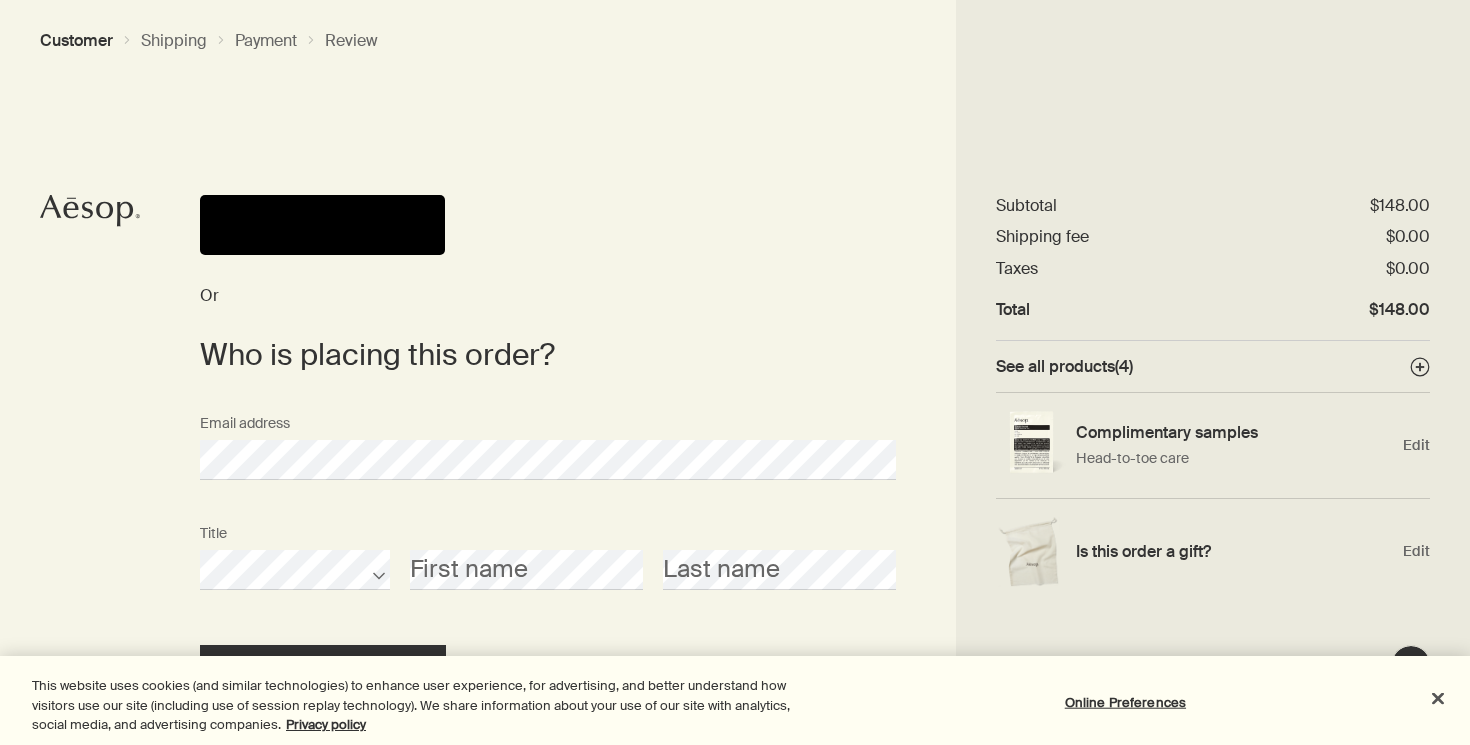 click on "Title First name Last name" at bounding box center (548, 570) 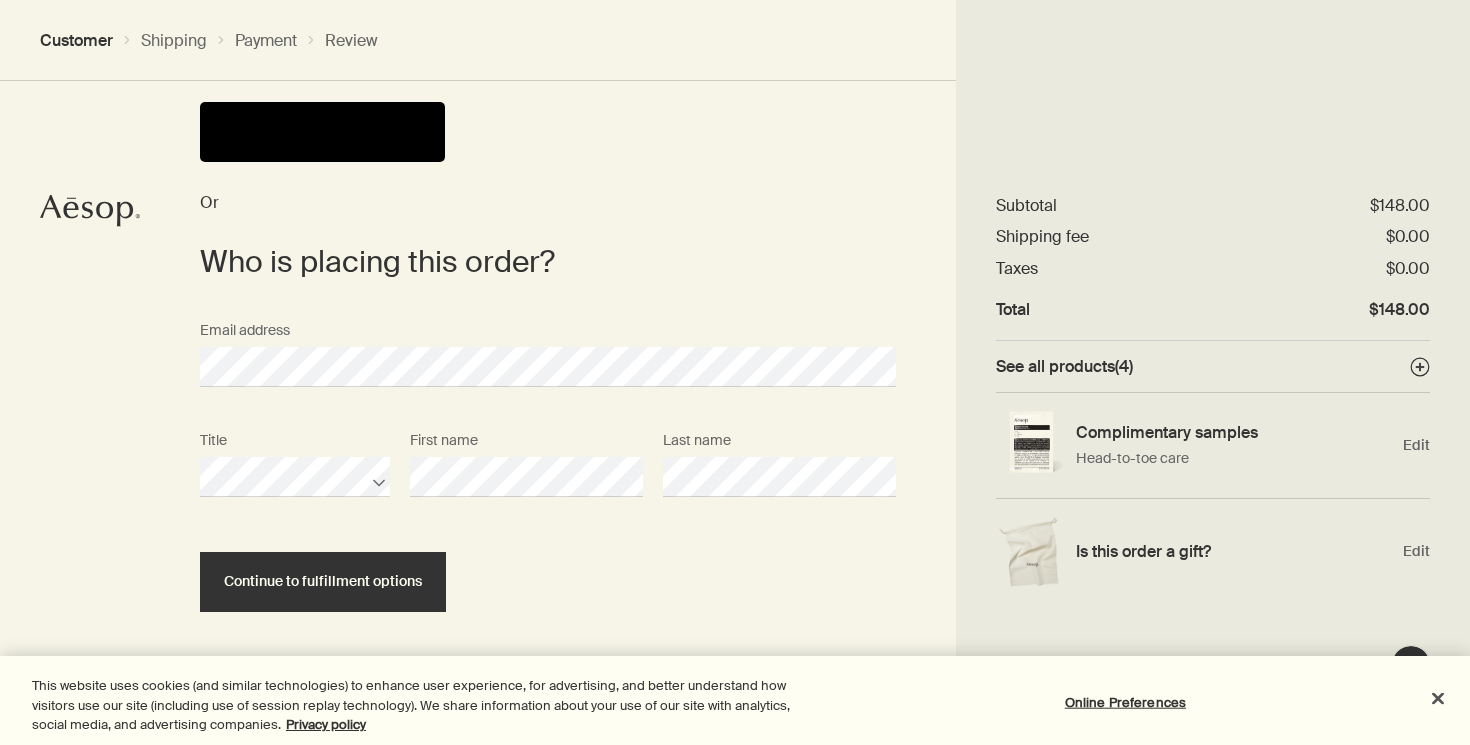 scroll, scrollTop: 92, scrollLeft: 0, axis: vertical 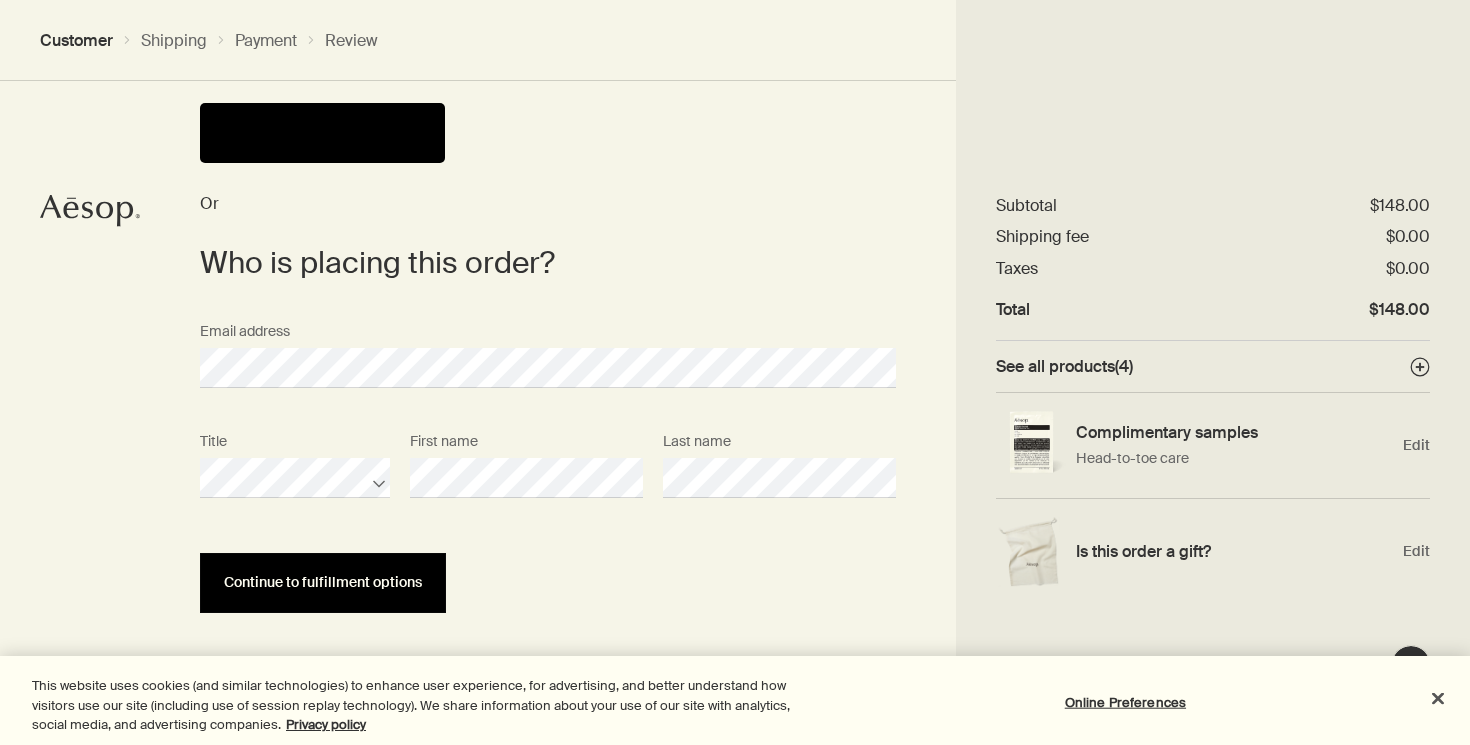 click on "Continue to fulfillment options" at bounding box center (323, 582) 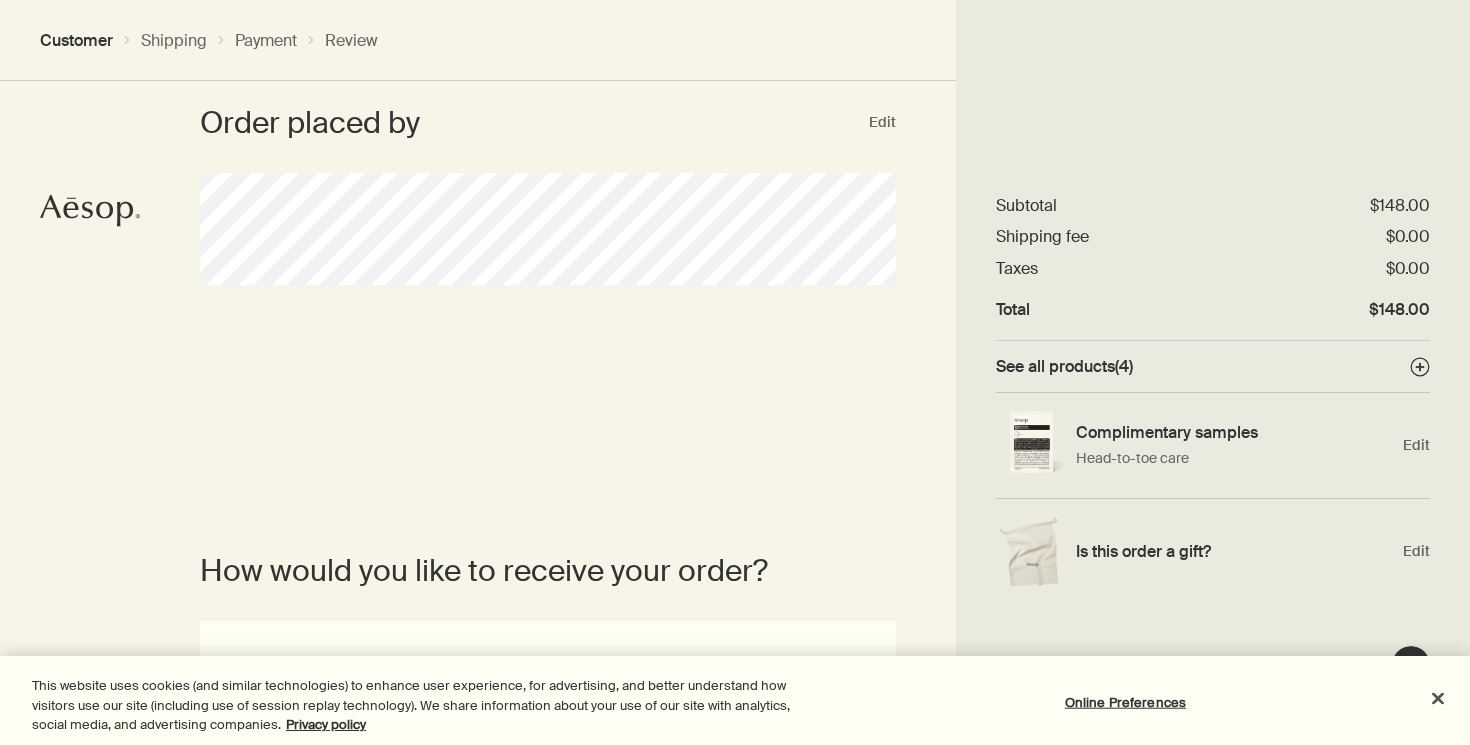 scroll, scrollTop: 0, scrollLeft: 0, axis: both 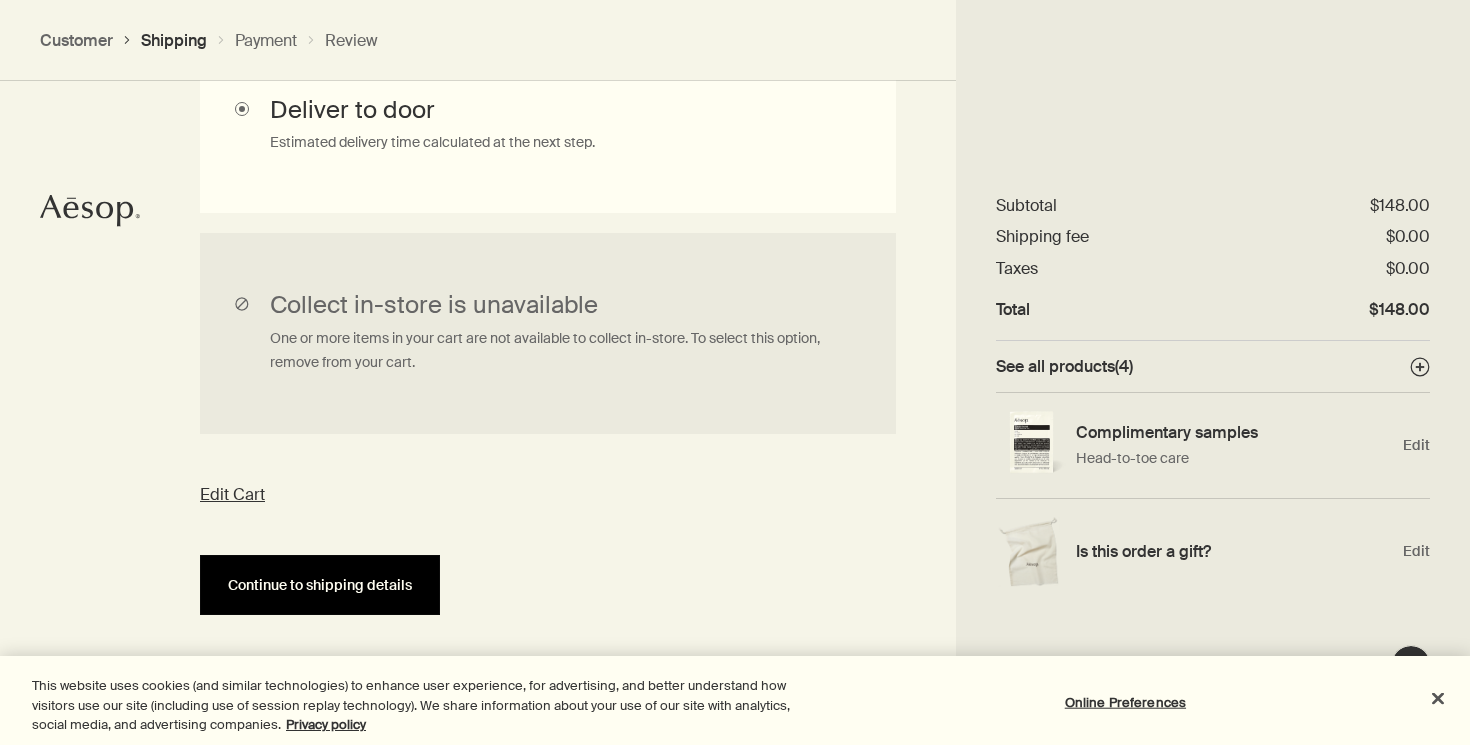 click on "Continue to shipping details" at bounding box center [320, 585] 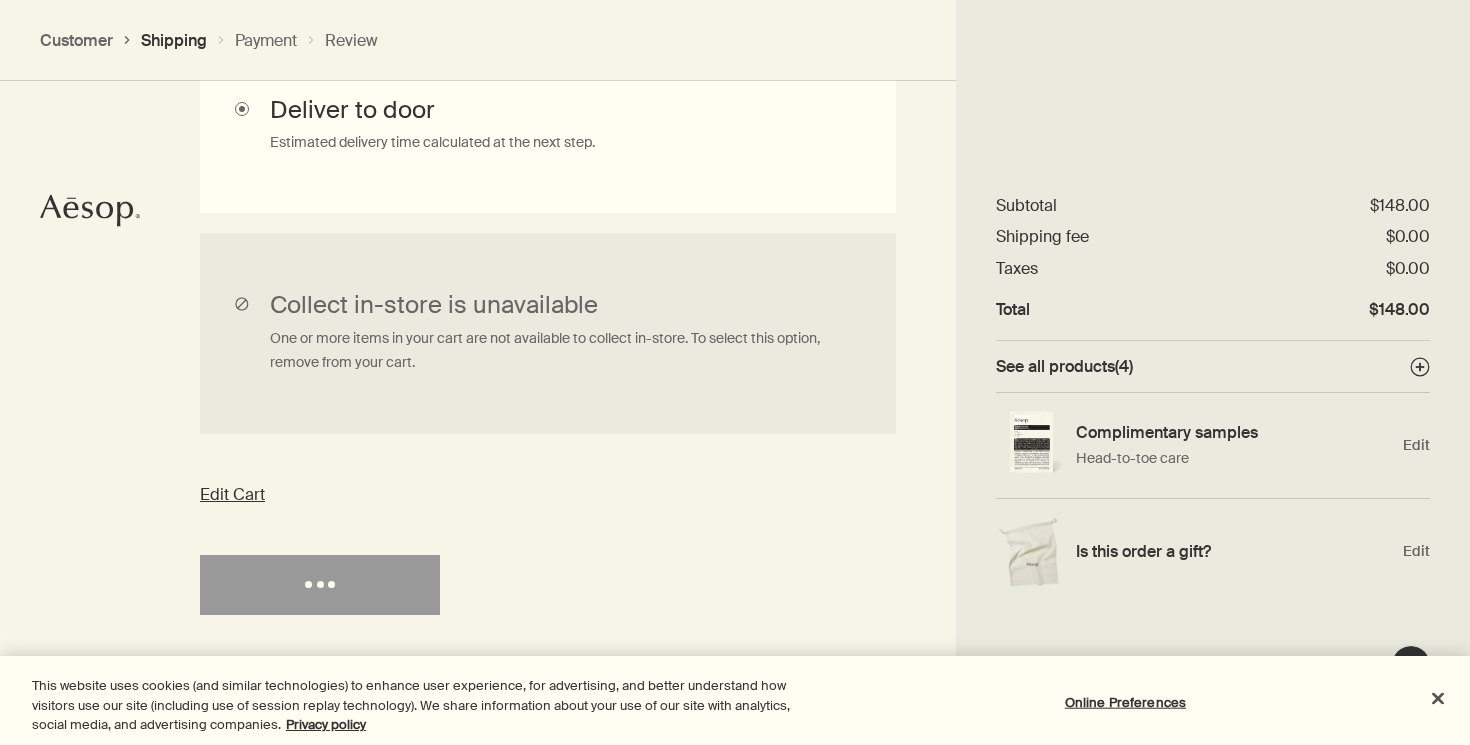 select on "US" 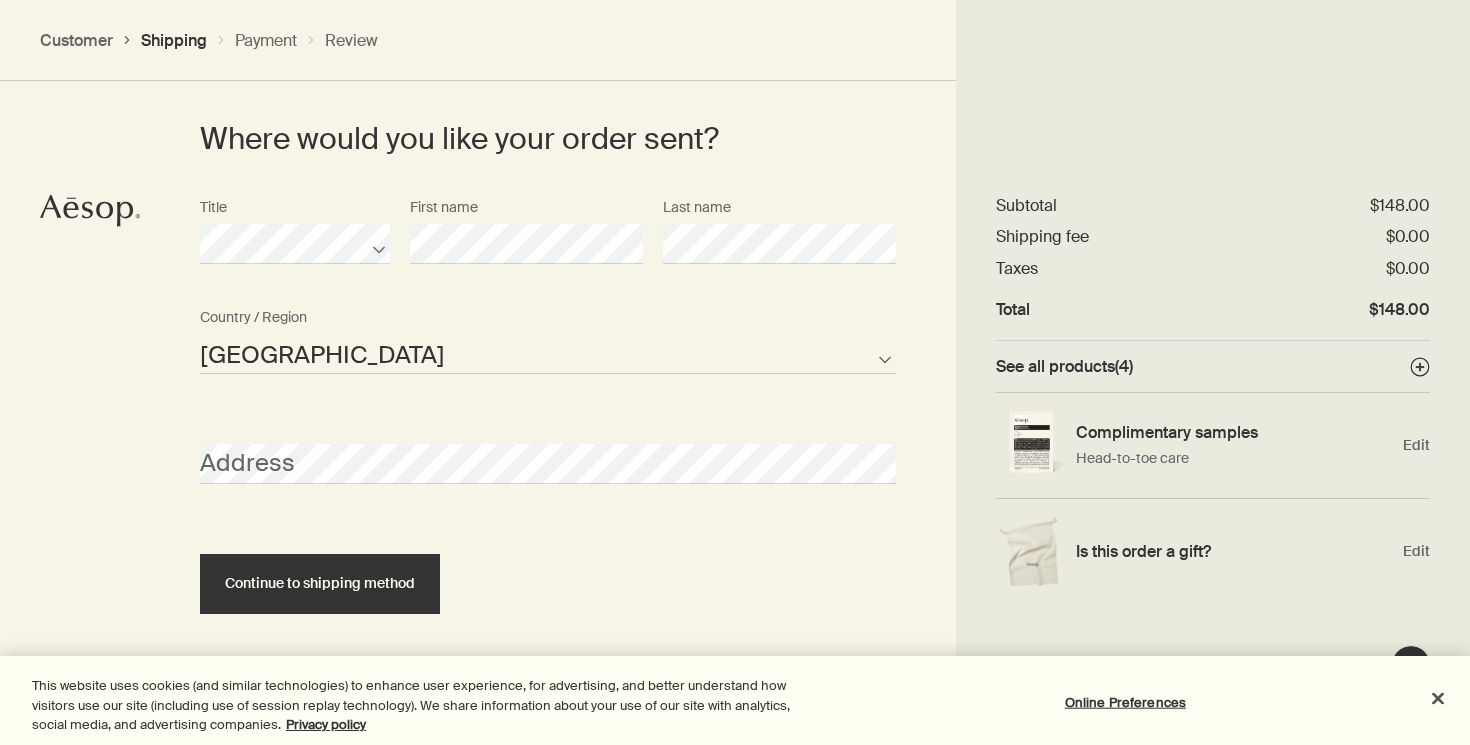 scroll, scrollTop: 940, scrollLeft: 0, axis: vertical 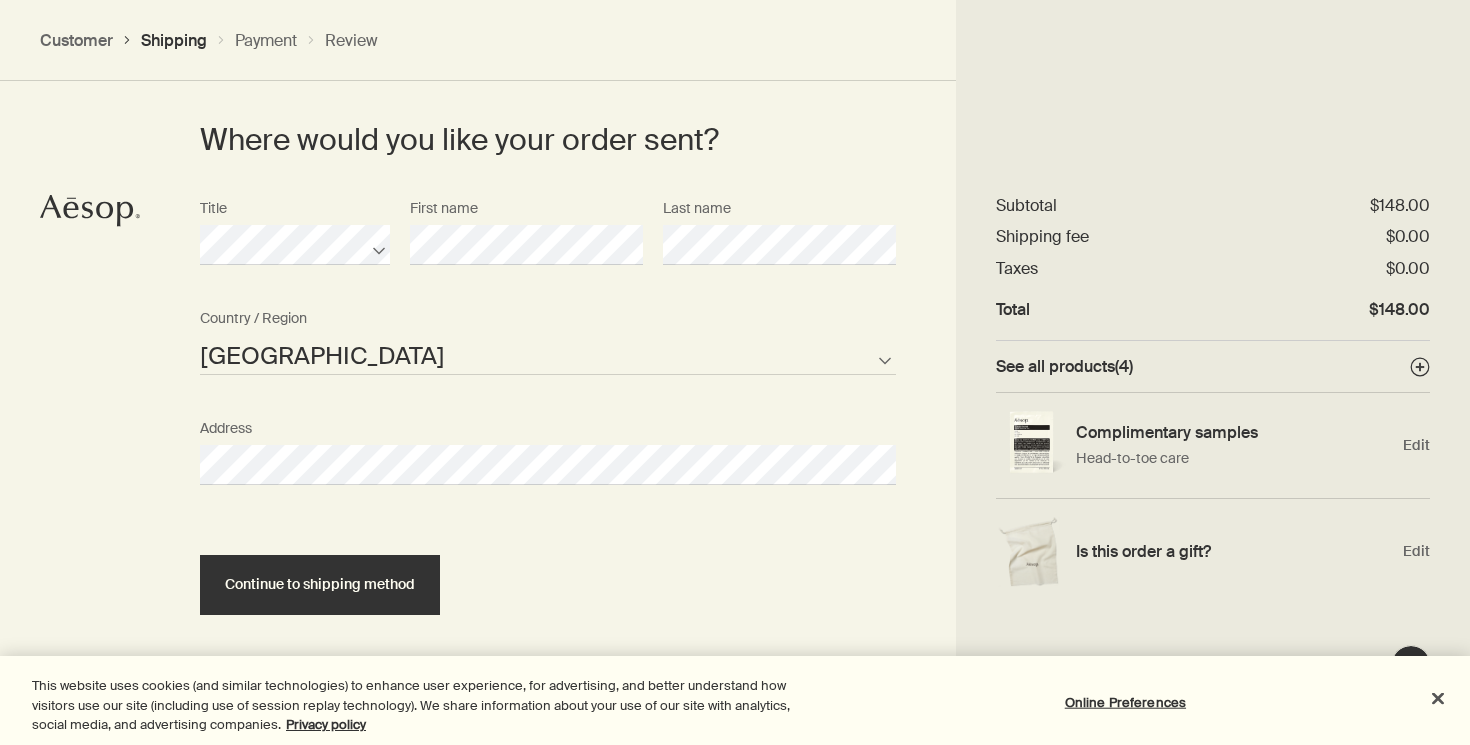 select on "US" 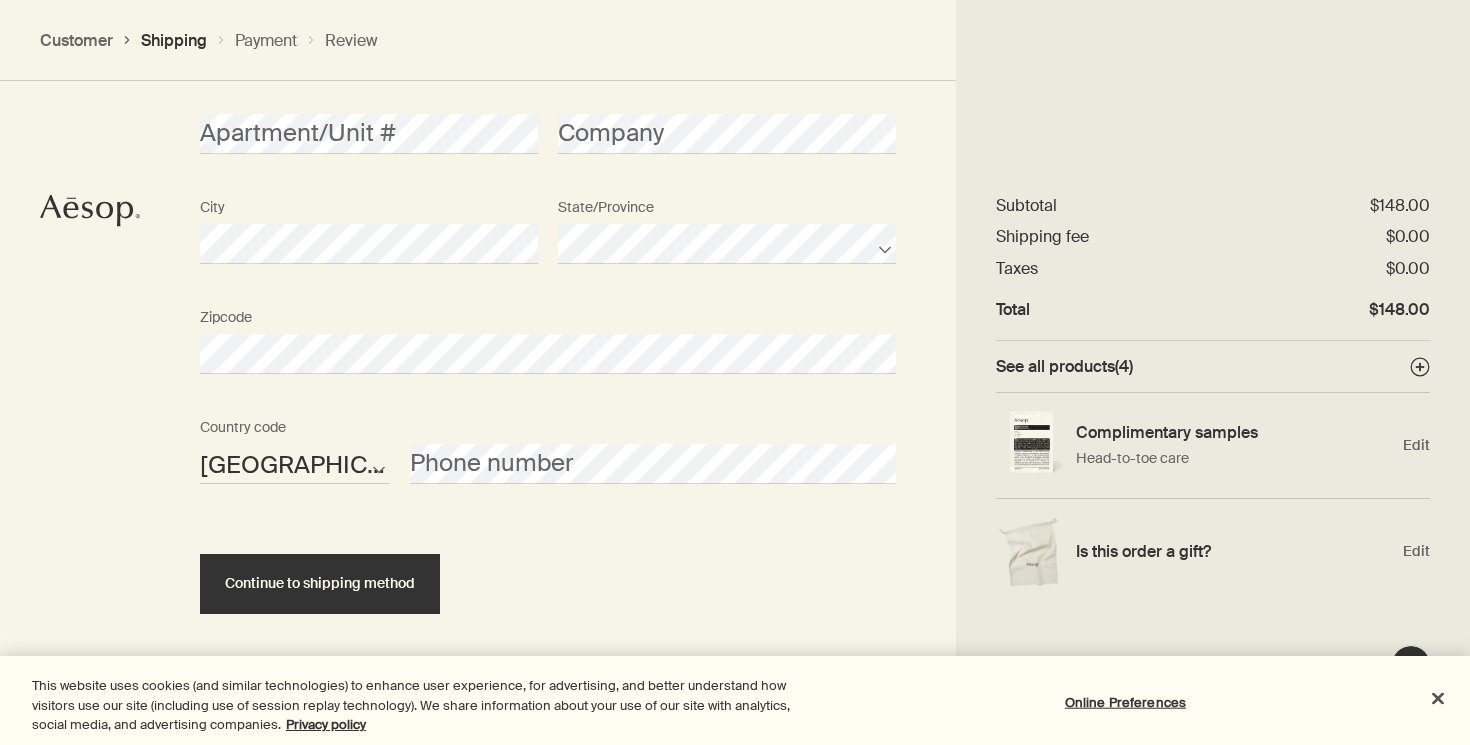 scroll, scrollTop: 1380, scrollLeft: 0, axis: vertical 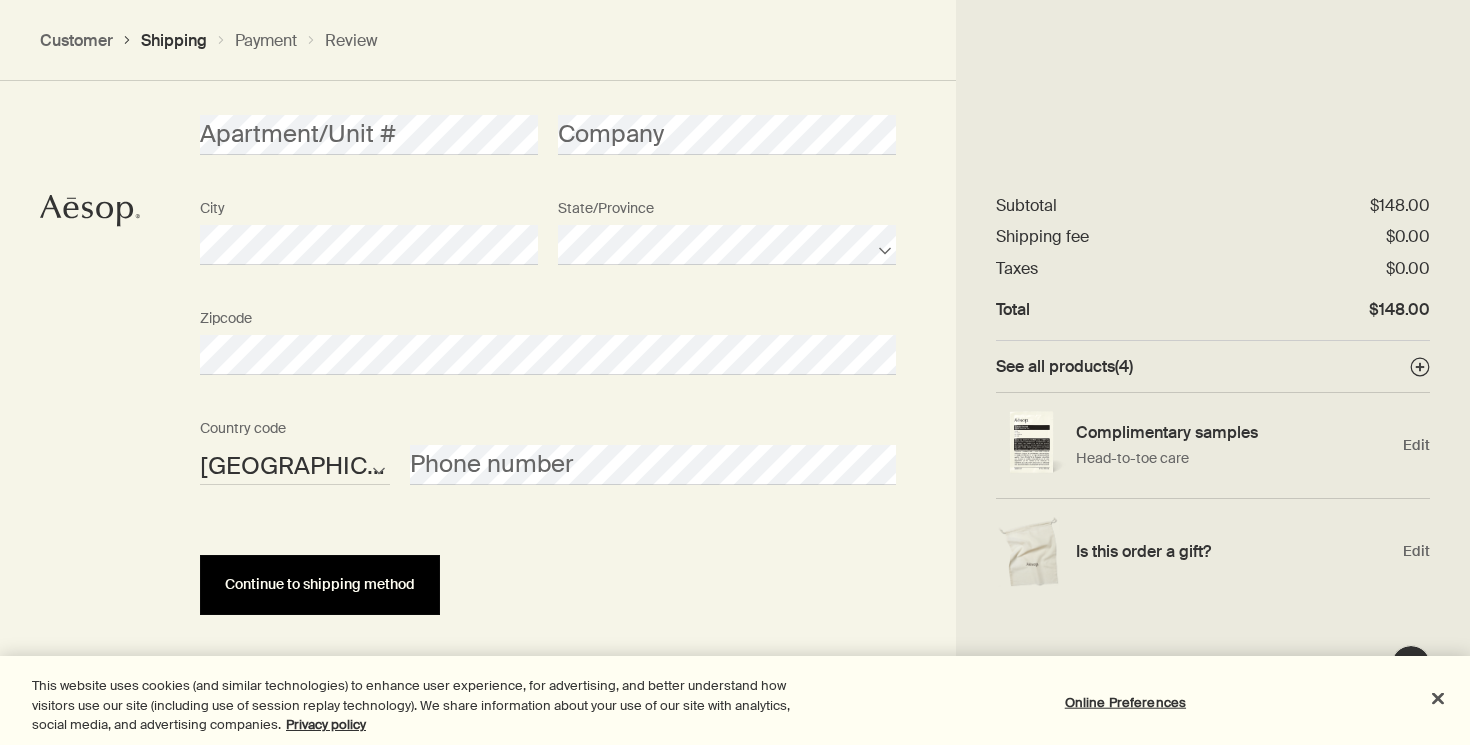 click on "Continue to shipping method" at bounding box center (320, 585) 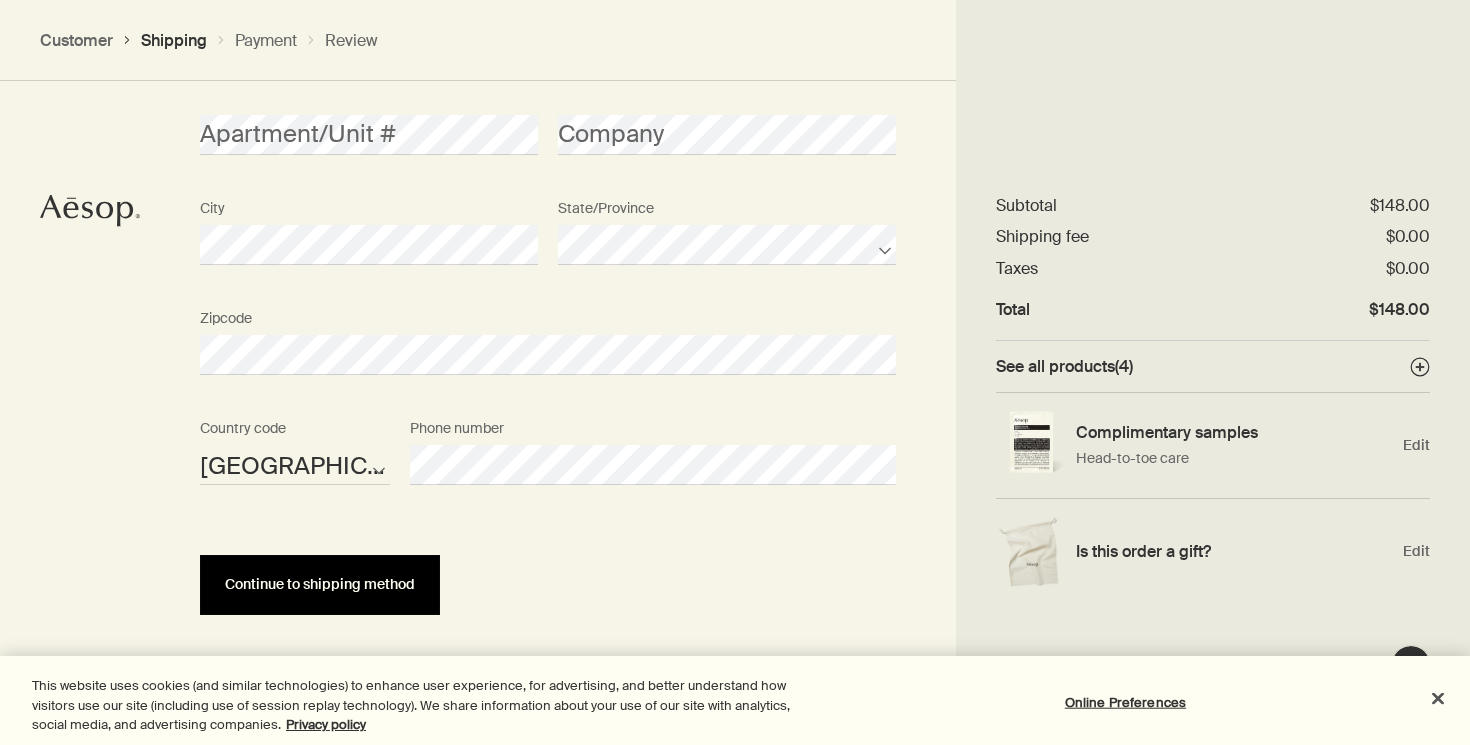 click on "Continue to shipping method" at bounding box center [320, 584] 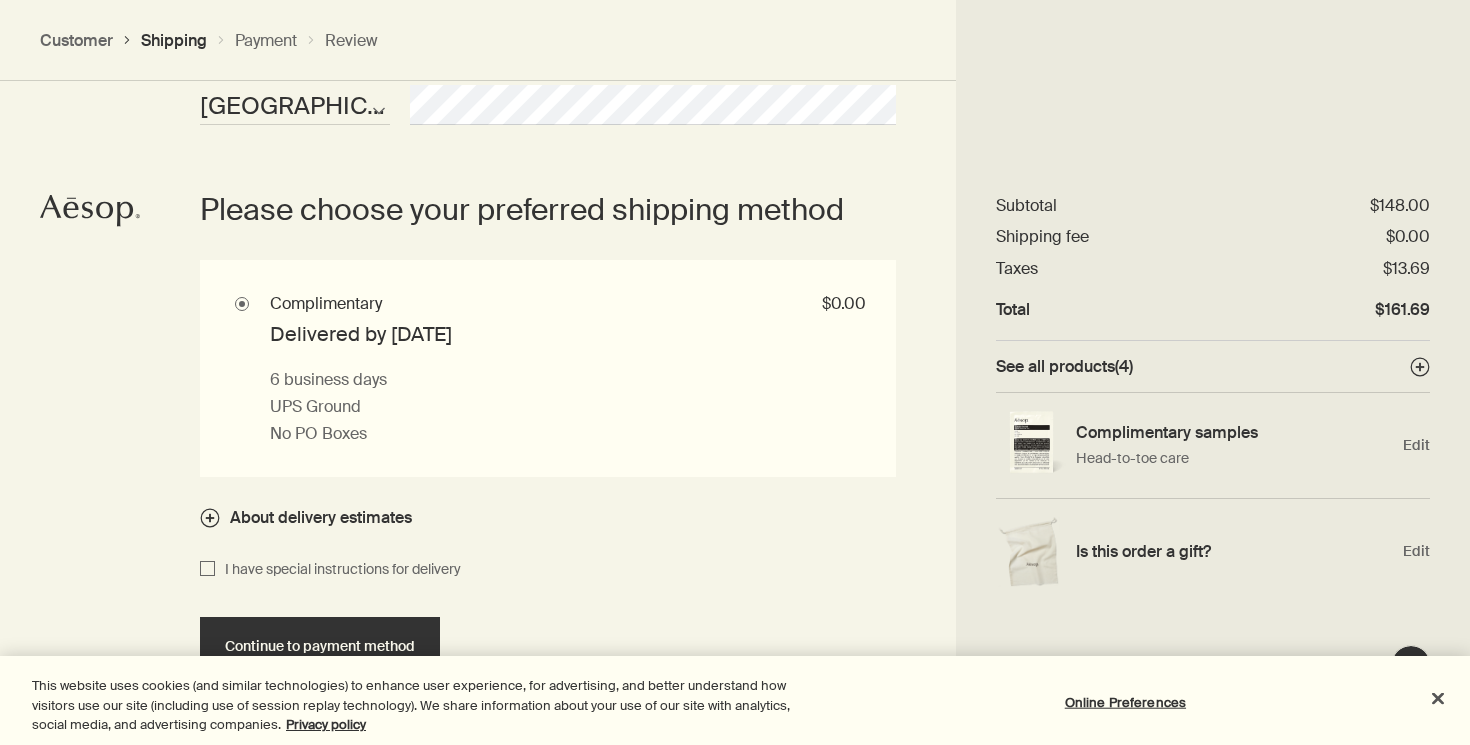 scroll, scrollTop: 1865, scrollLeft: 0, axis: vertical 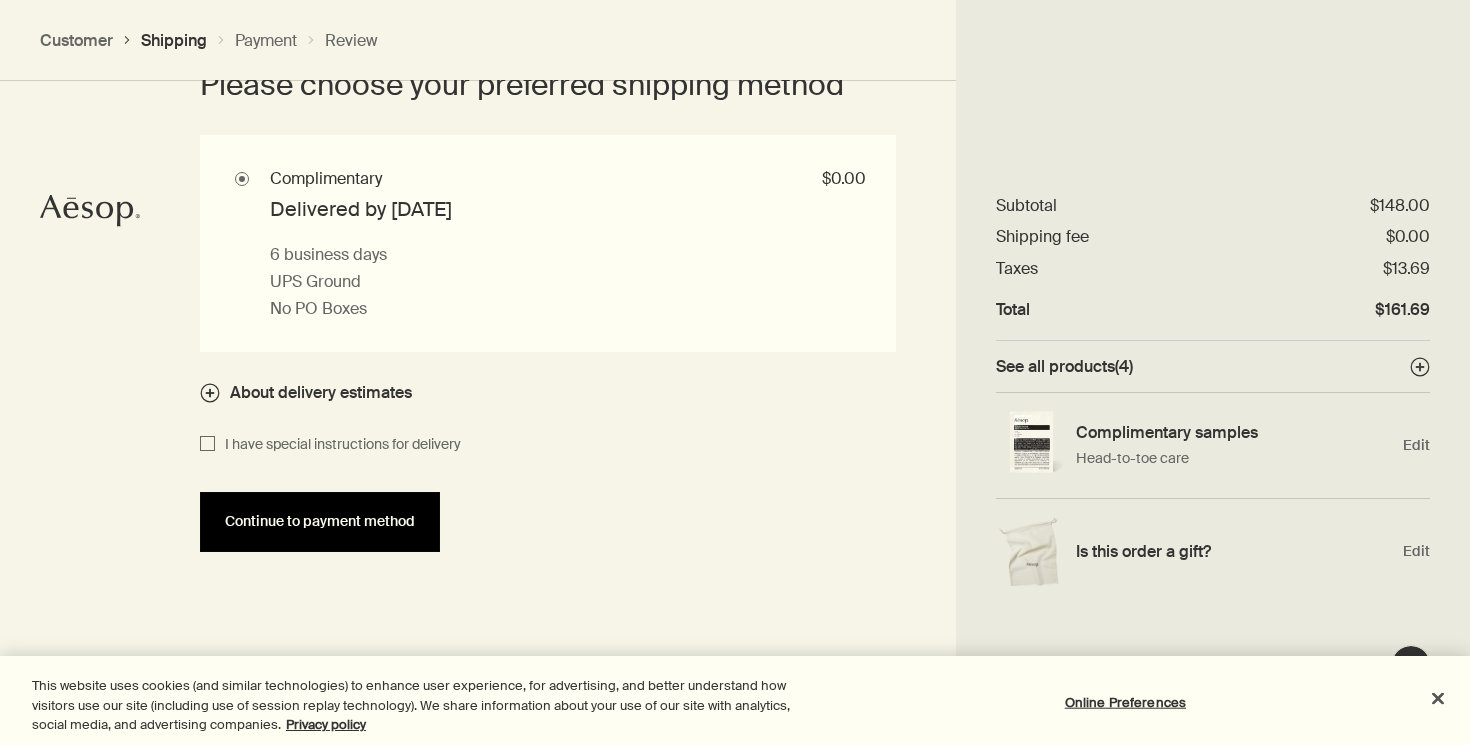 click on "Continue to payment method" at bounding box center (320, 522) 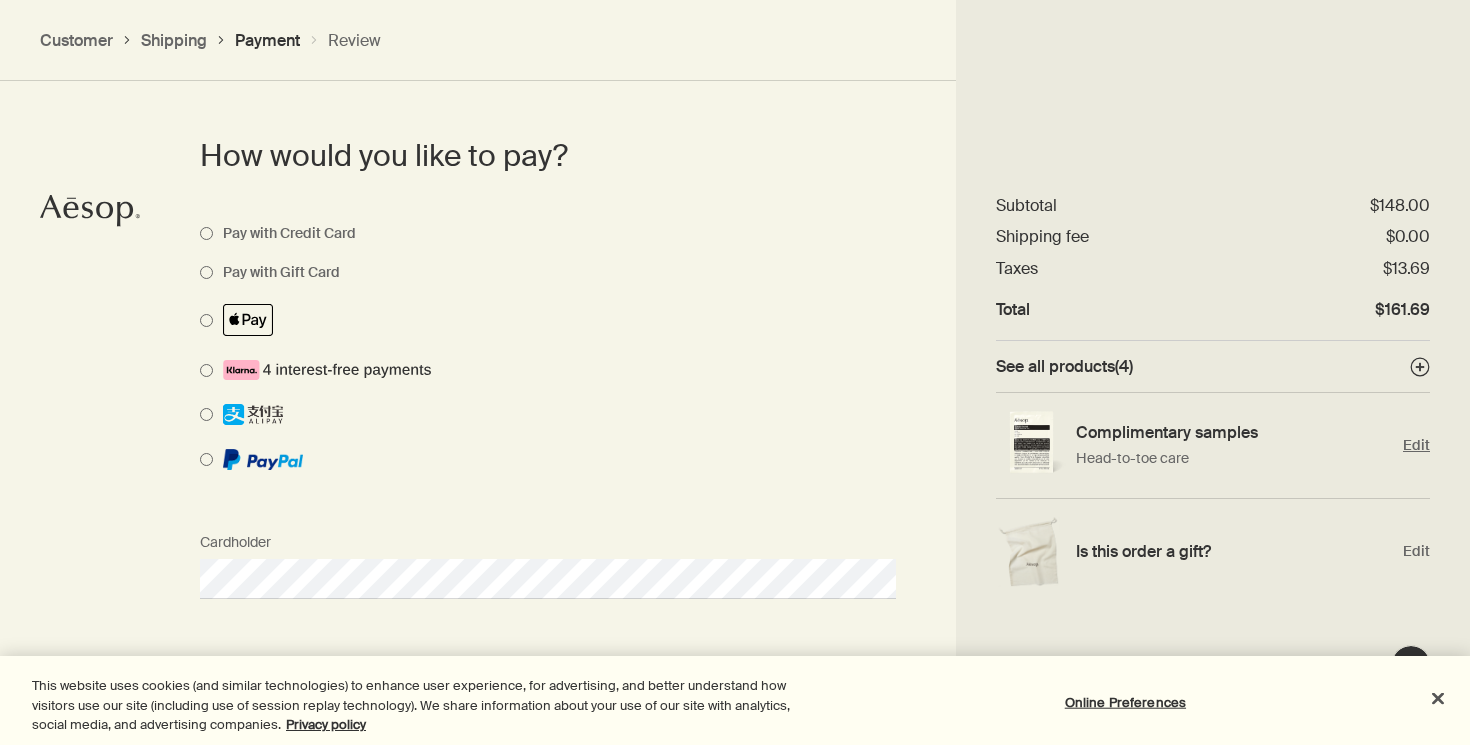 scroll, scrollTop: 1480, scrollLeft: 0, axis: vertical 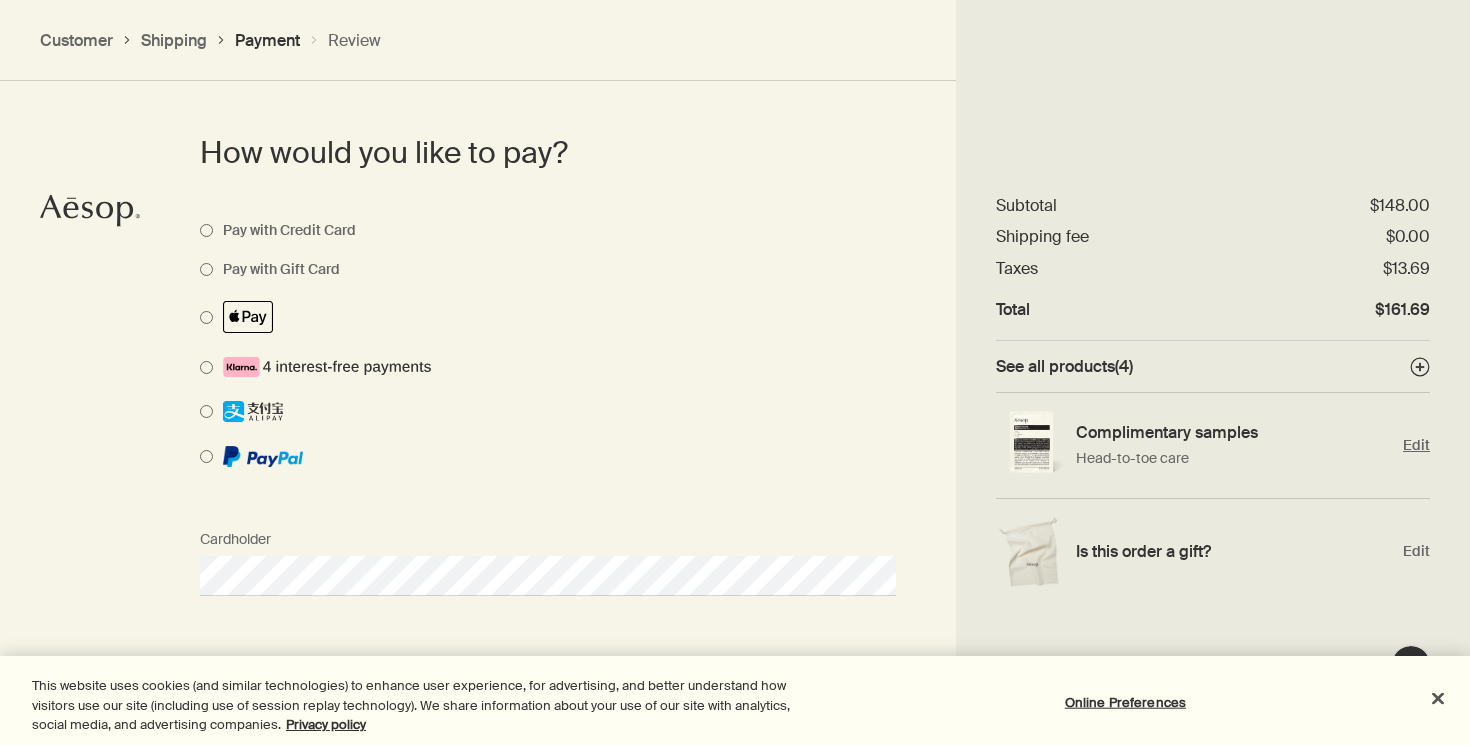 click on "Edit" at bounding box center (1416, 445) 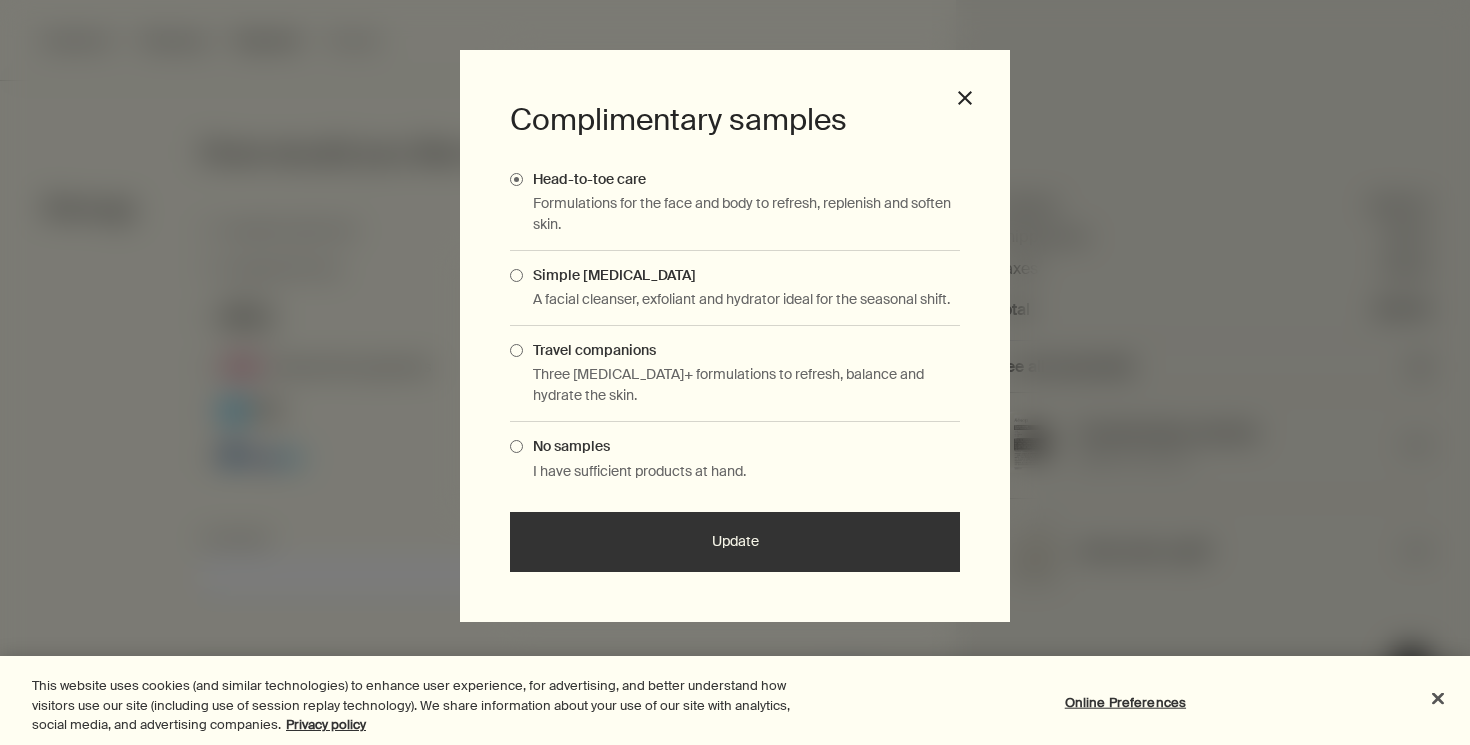 click on "Travel companions" at bounding box center [735, 350] 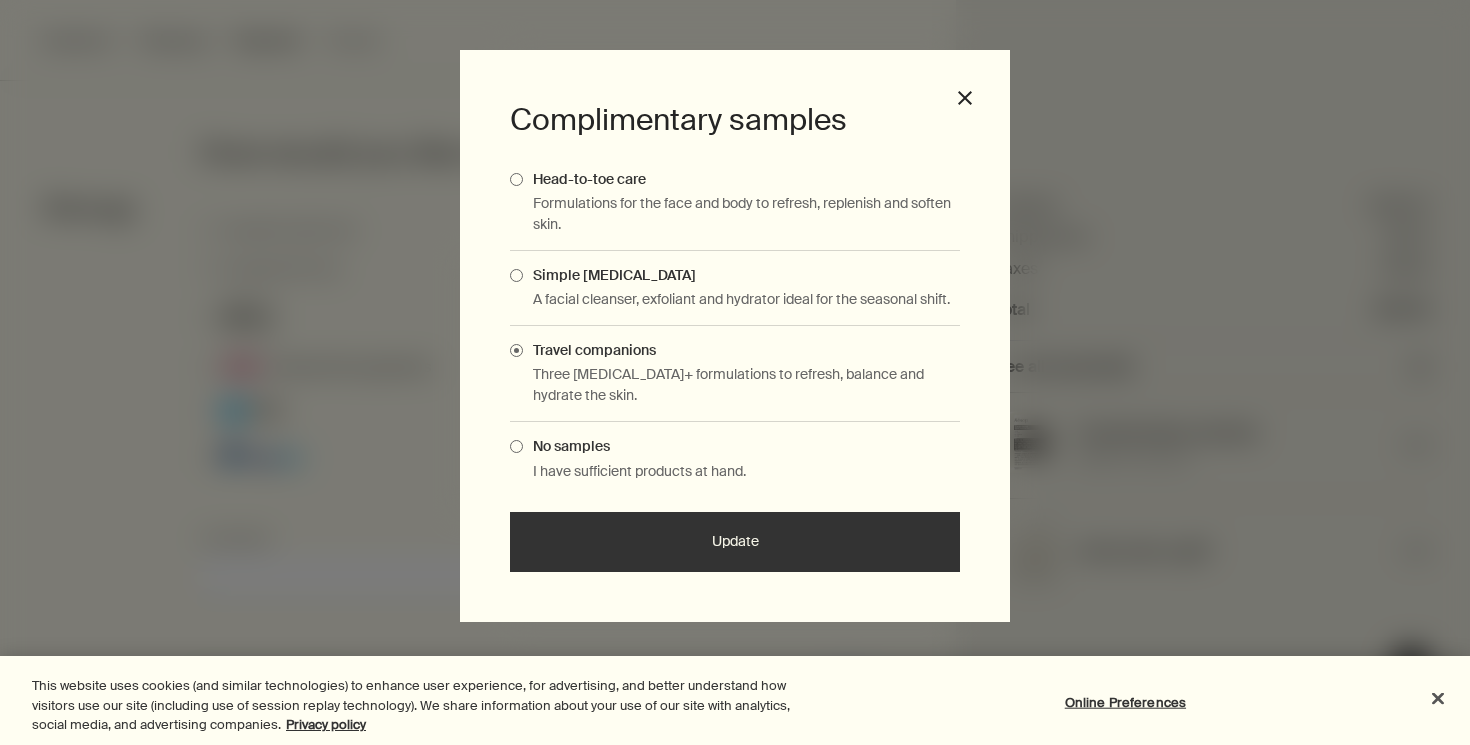 click on "Update" at bounding box center (735, 542) 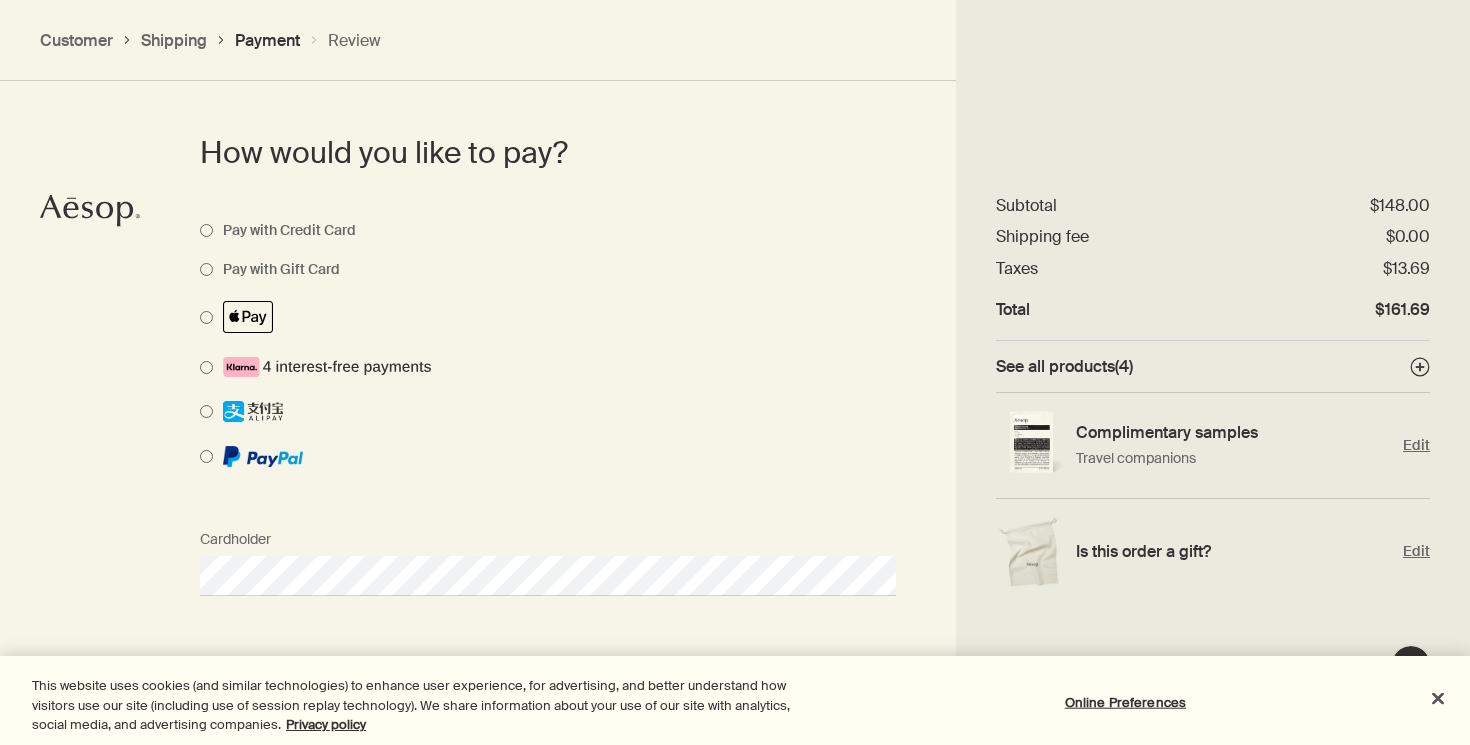 scroll, scrollTop: 1817, scrollLeft: 0, axis: vertical 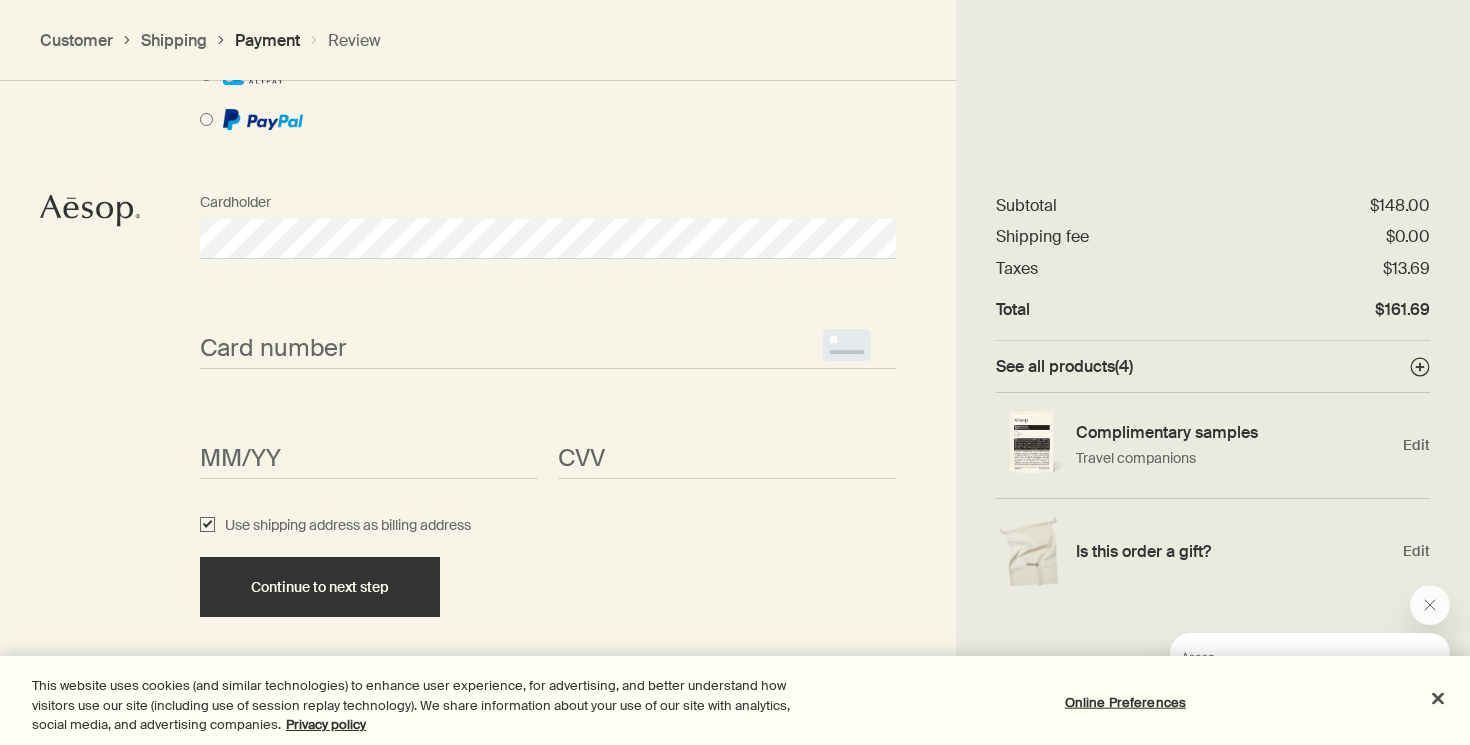 click on "<p>Your browser does not support iframes.</p>" at bounding box center (548, 349) 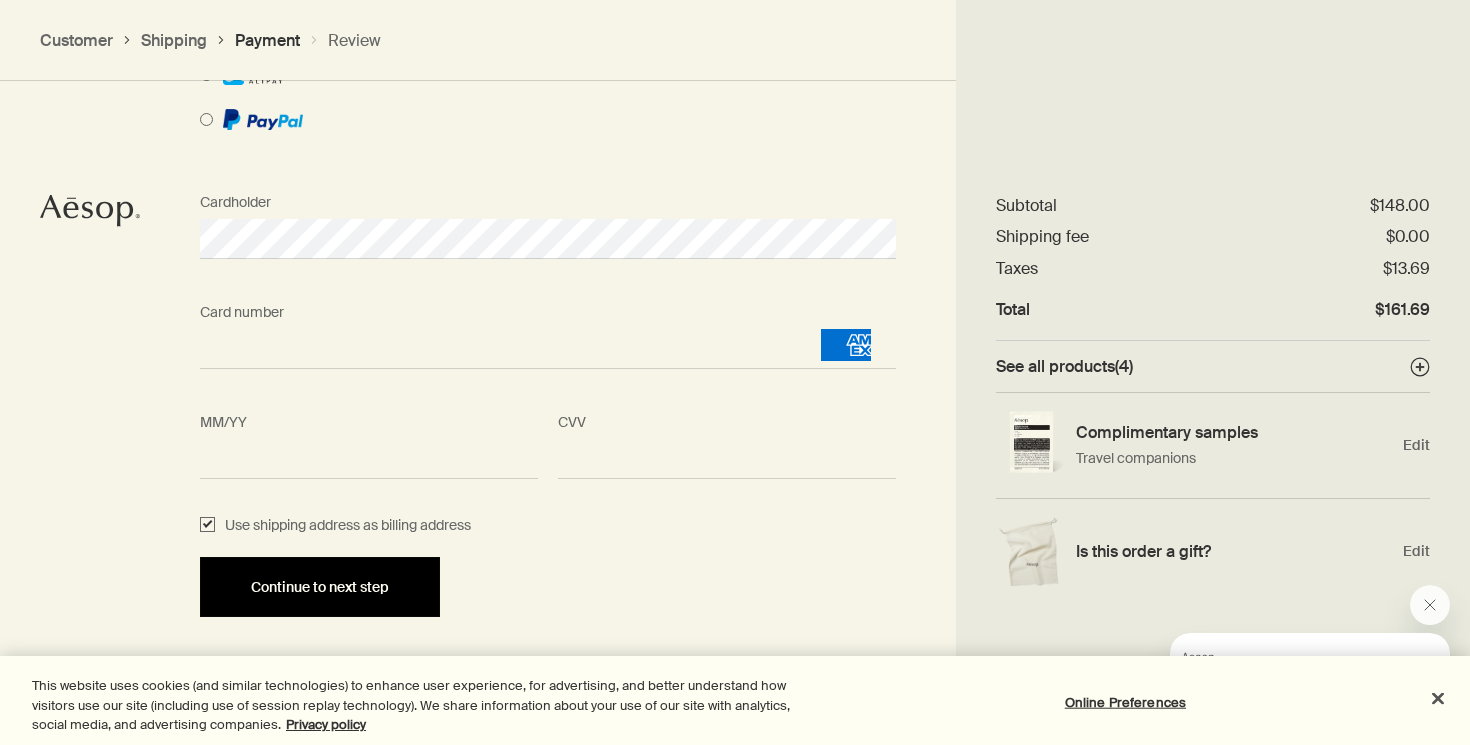 click on "Continue to next step" at bounding box center (320, 587) 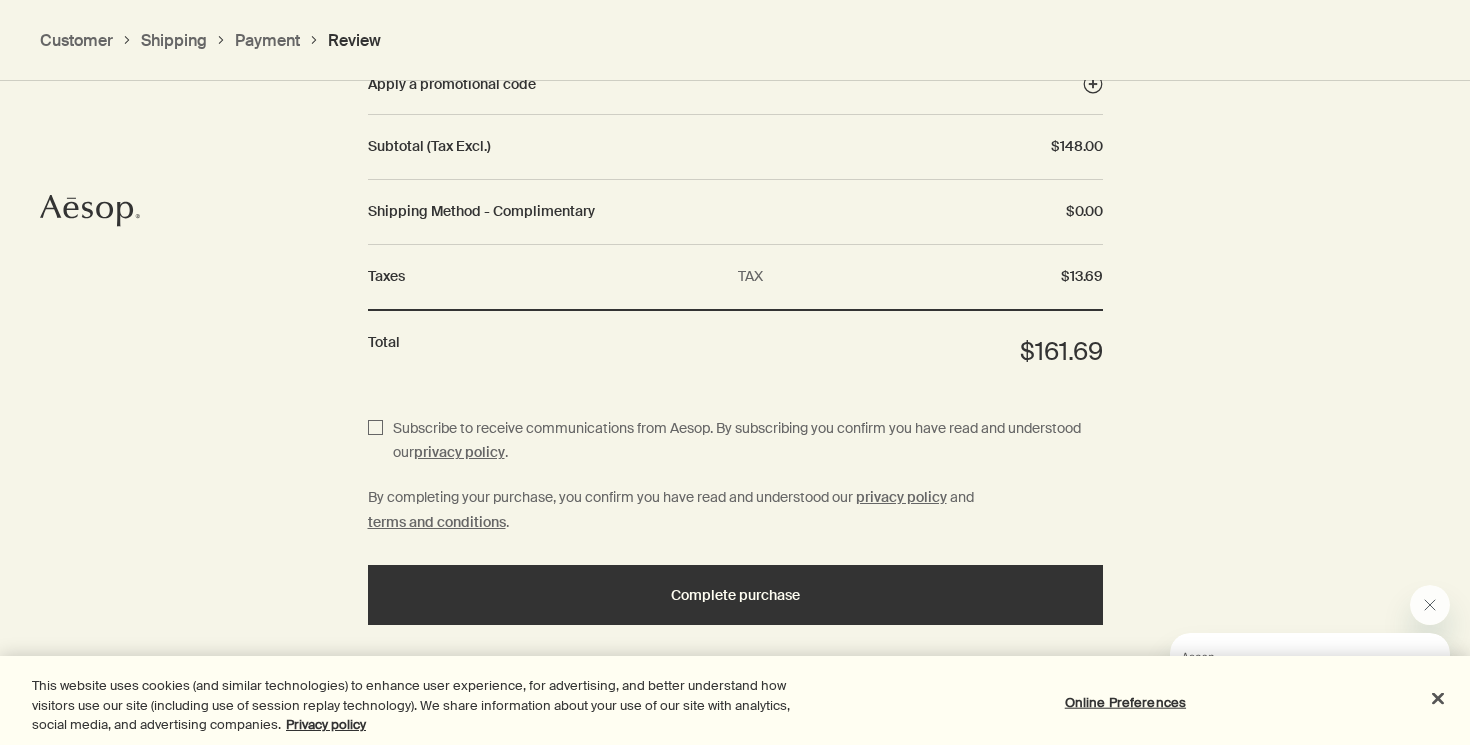 scroll, scrollTop: 2573, scrollLeft: 0, axis: vertical 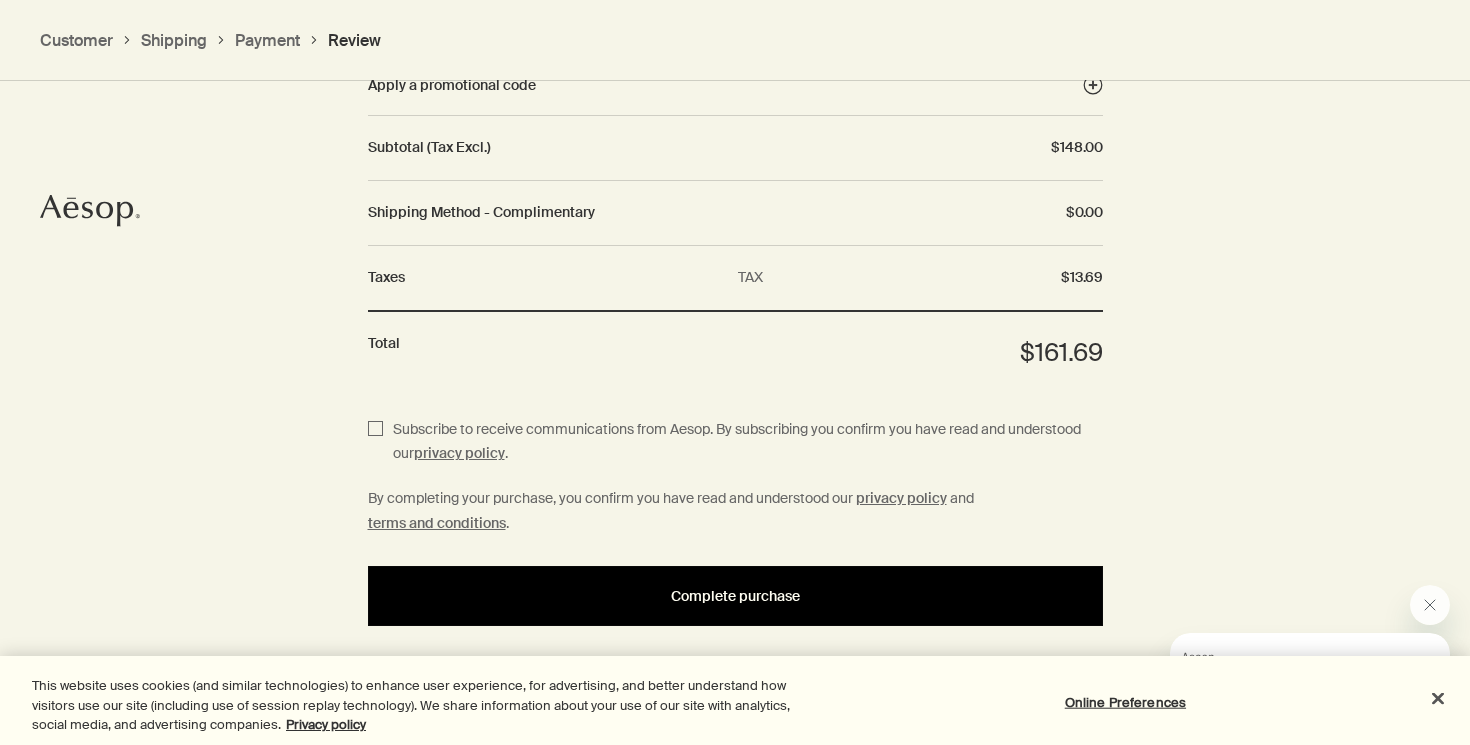 click on "Complete purchase" at bounding box center [735, 596] 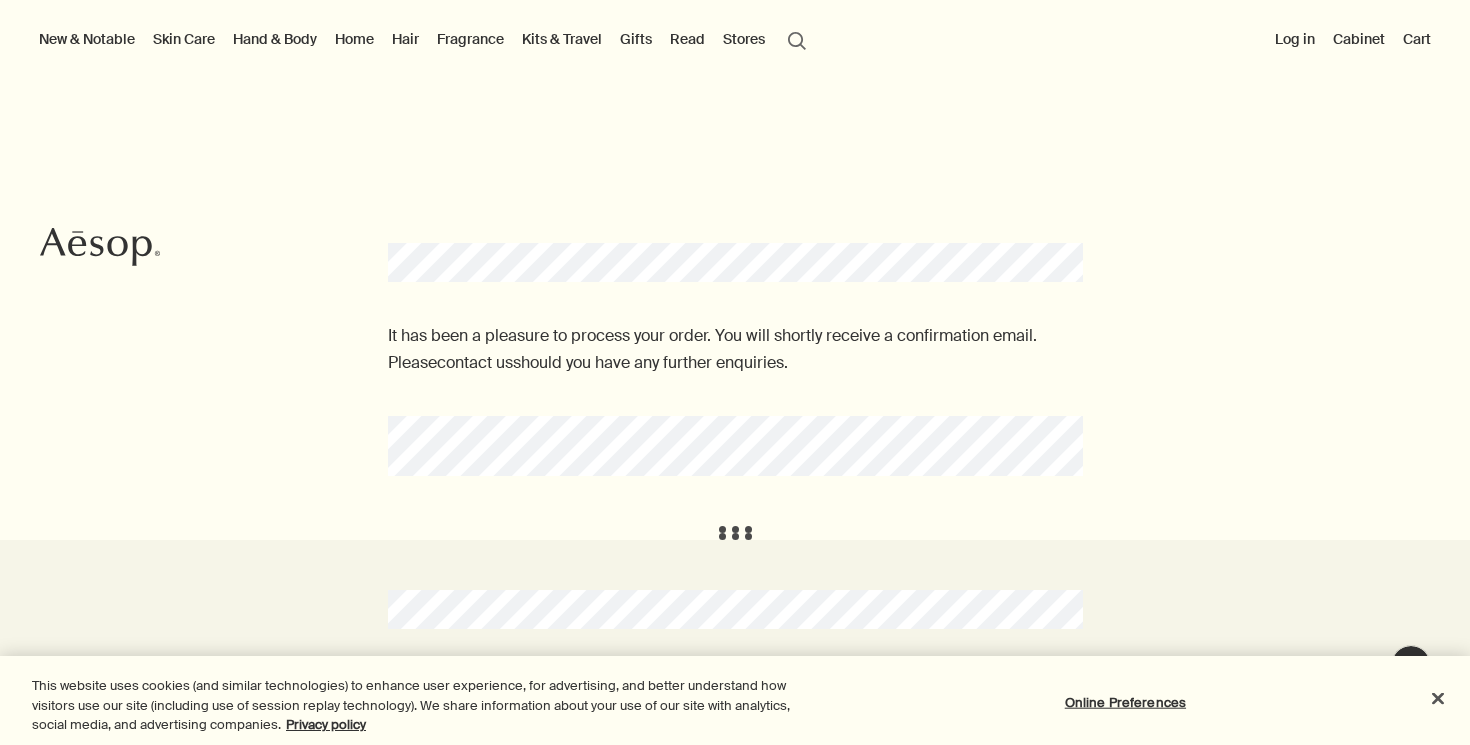 scroll, scrollTop: 0, scrollLeft: 0, axis: both 